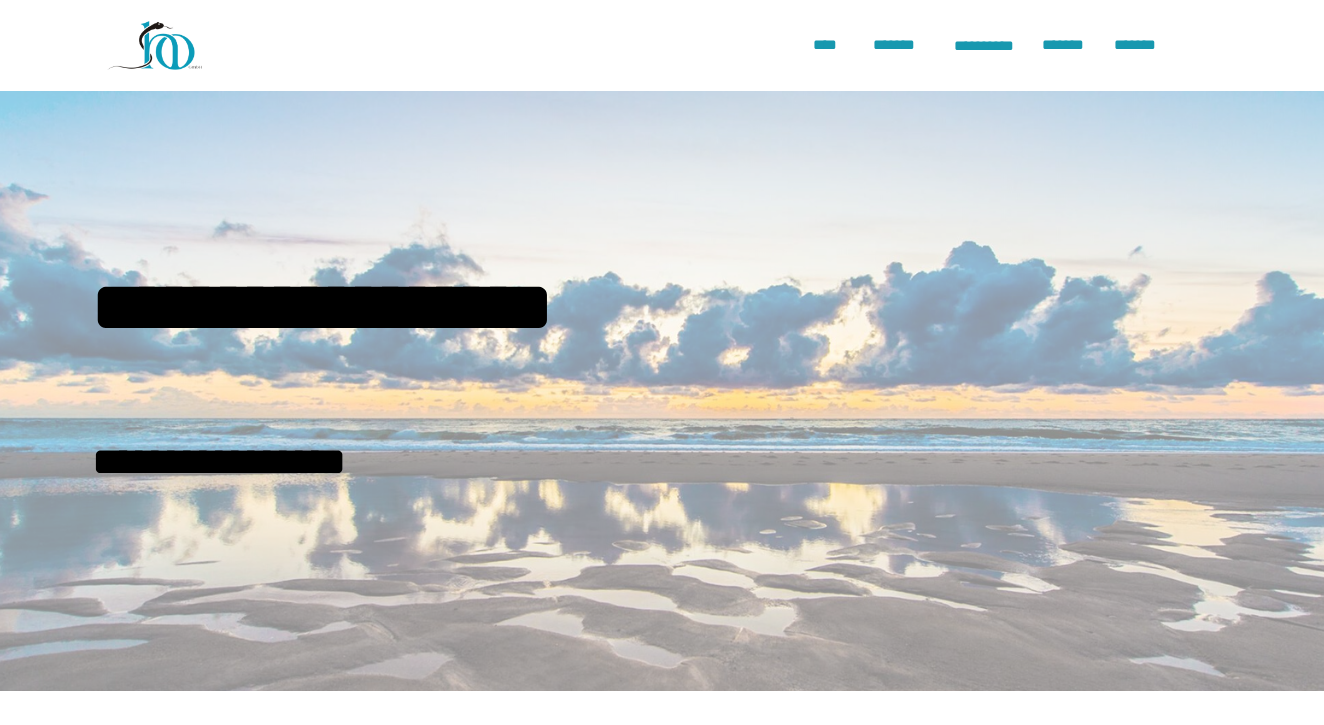 scroll, scrollTop: 0, scrollLeft: 0, axis: both 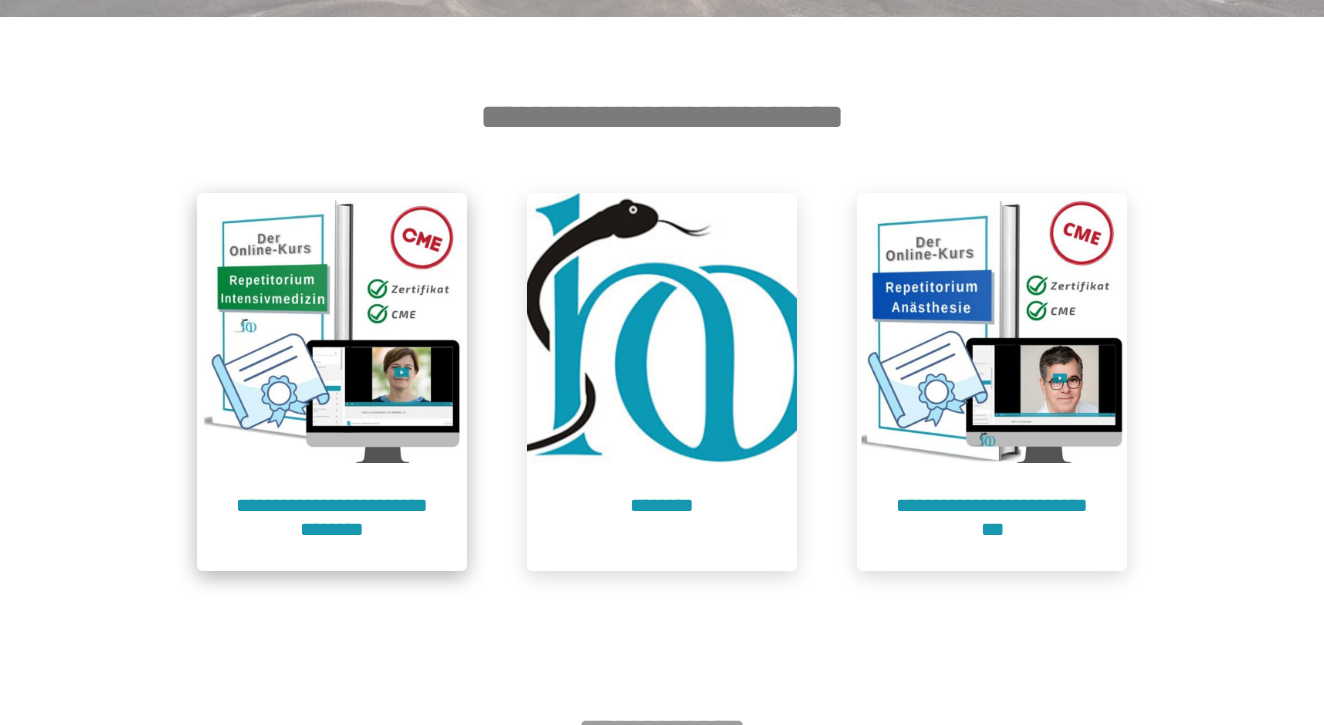 click at bounding box center [332, 328] 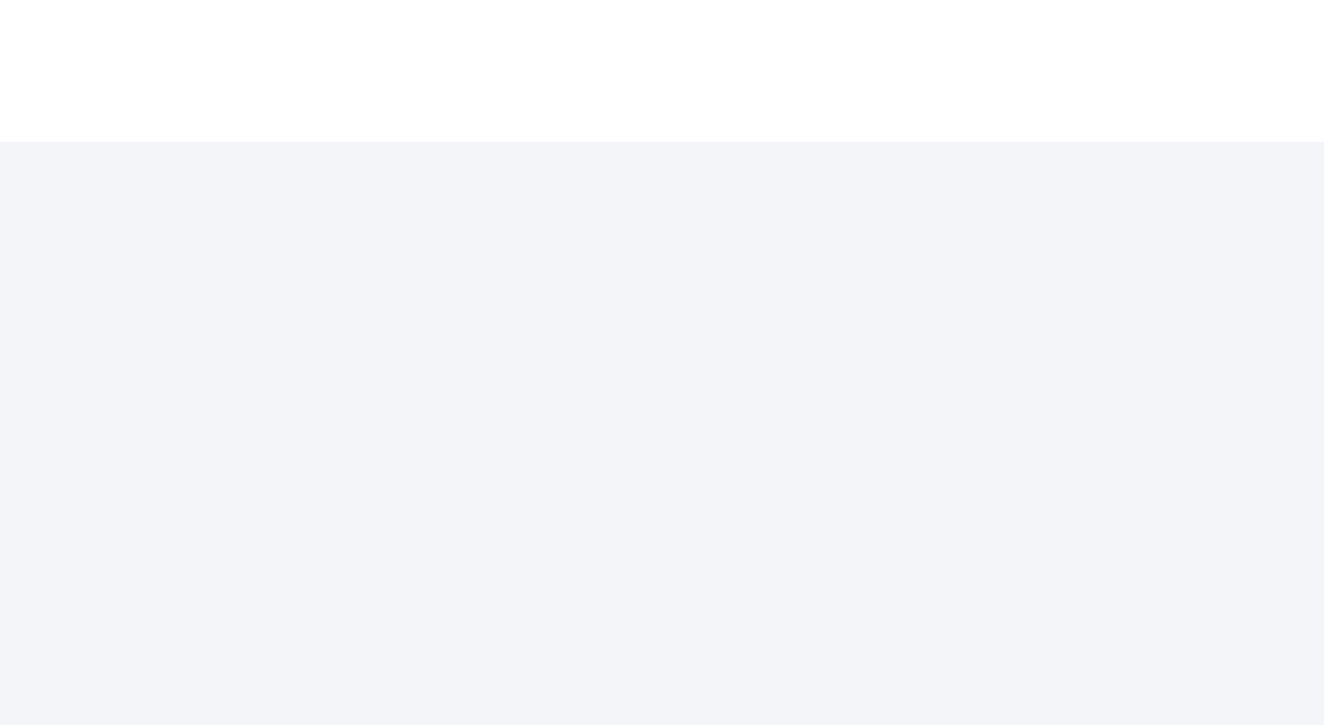scroll, scrollTop: 91, scrollLeft: 0, axis: vertical 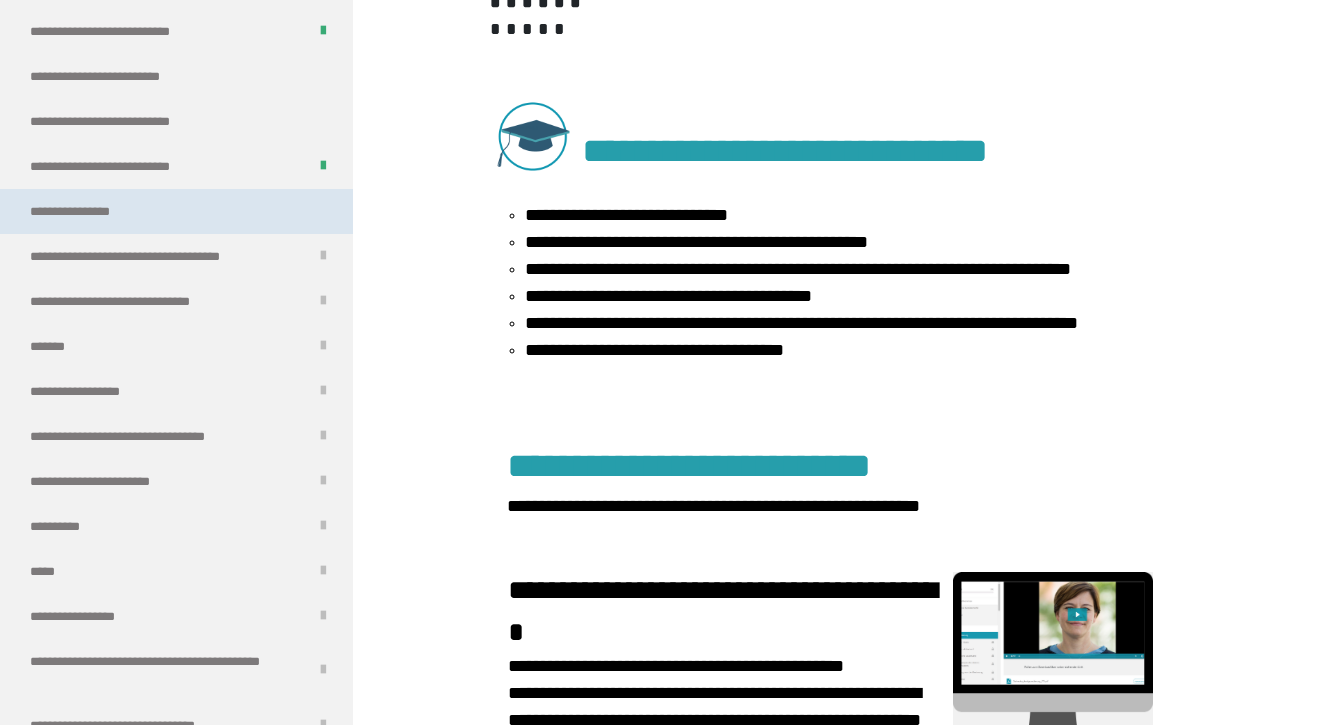 click on "**********" at bounding box center (176, 211) 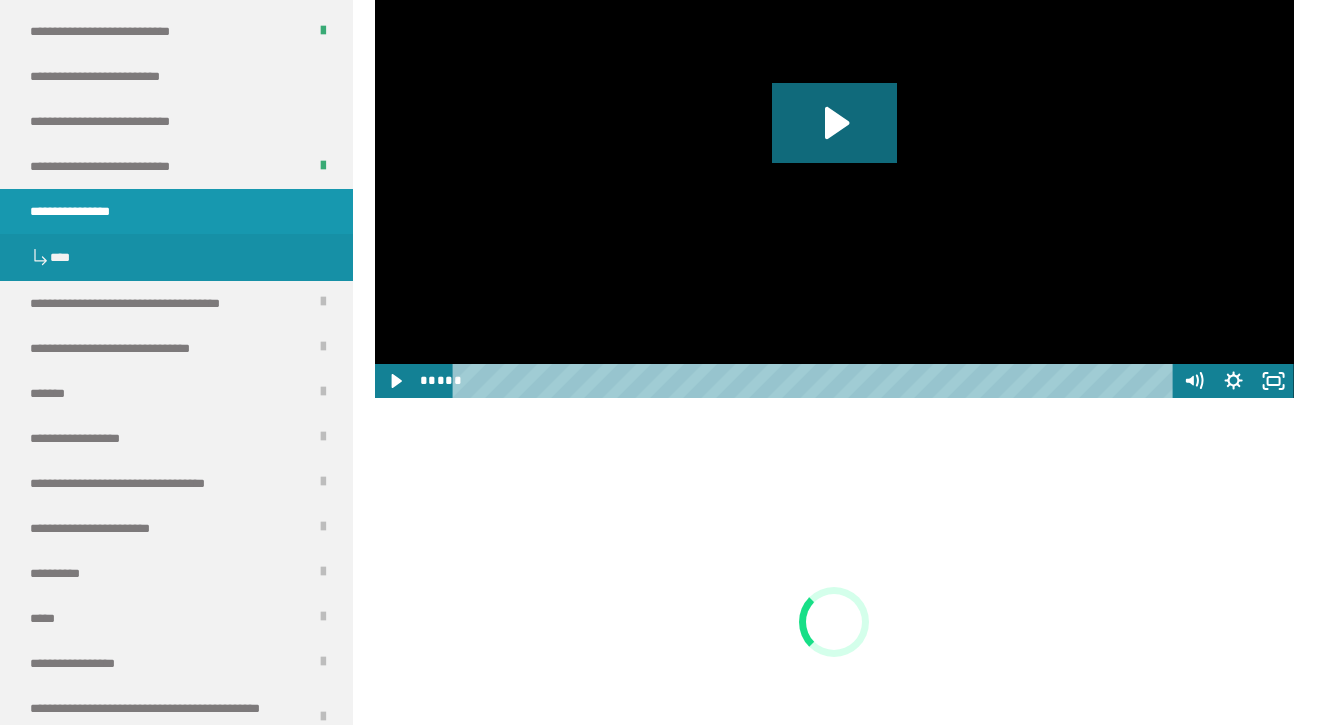 scroll, scrollTop: 1395, scrollLeft: 0, axis: vertical 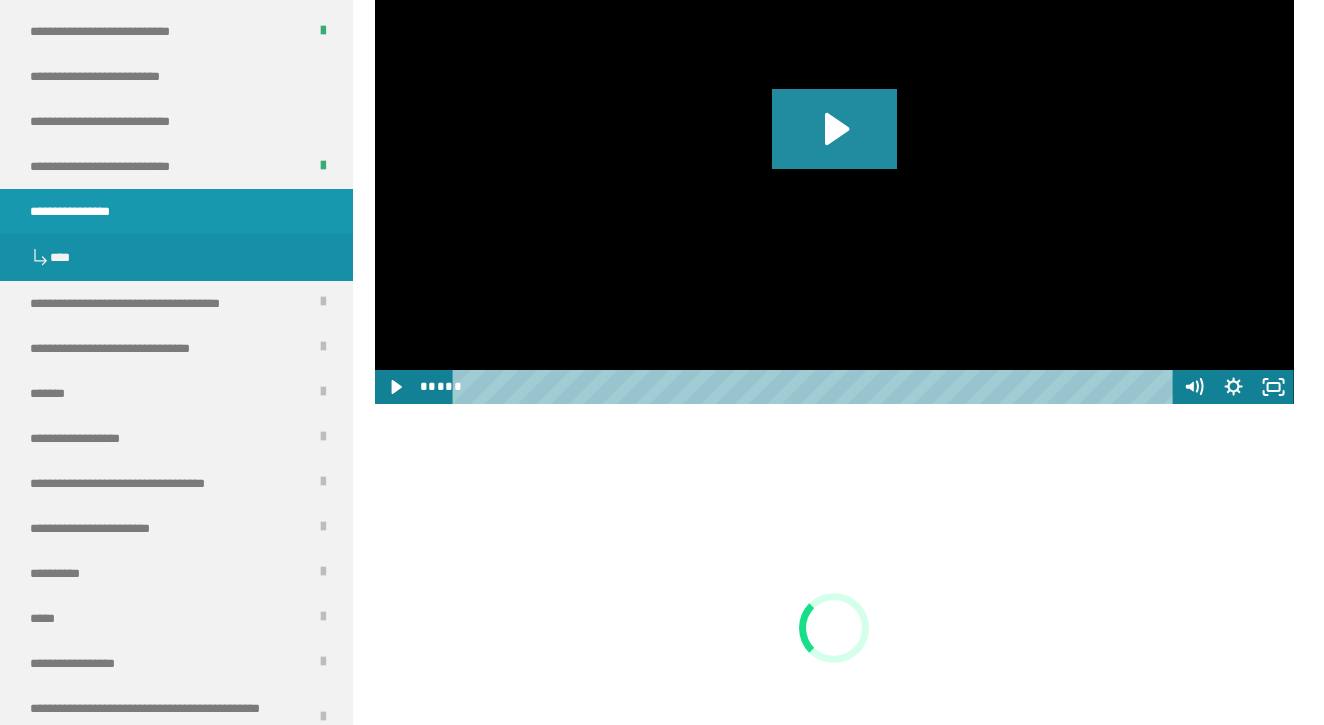 click 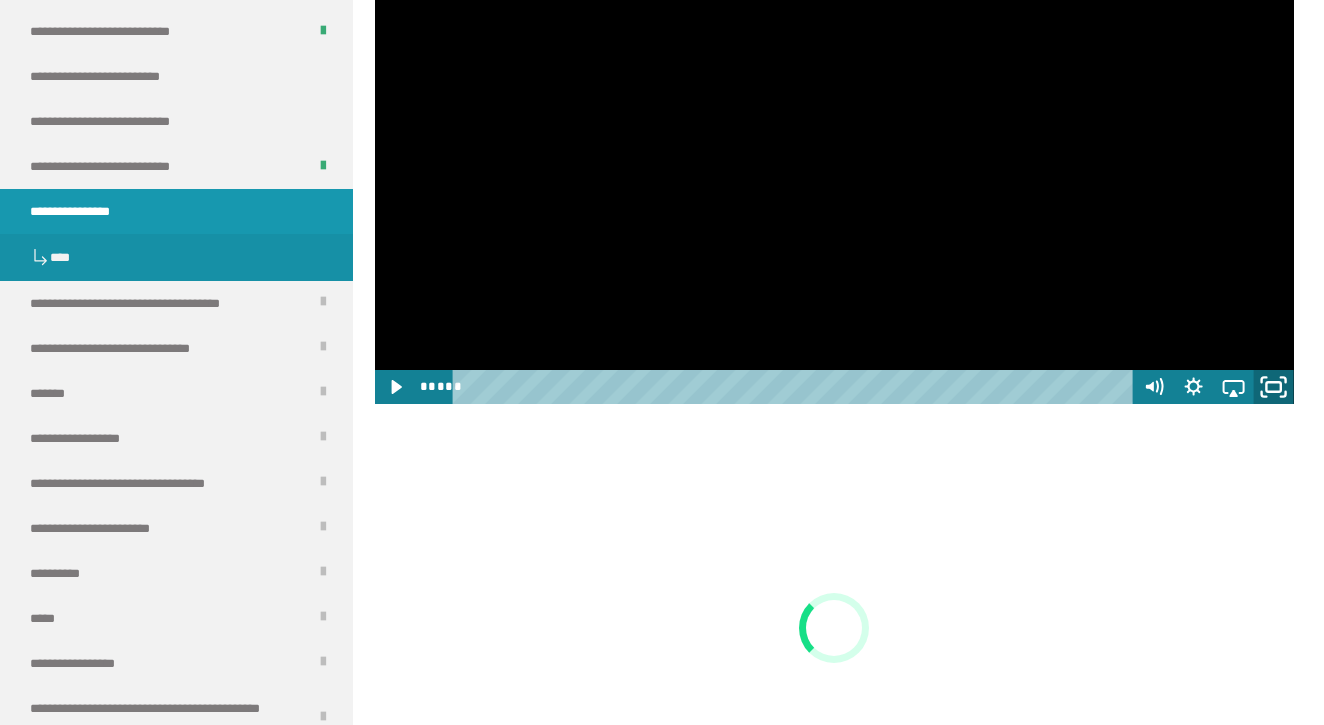 click 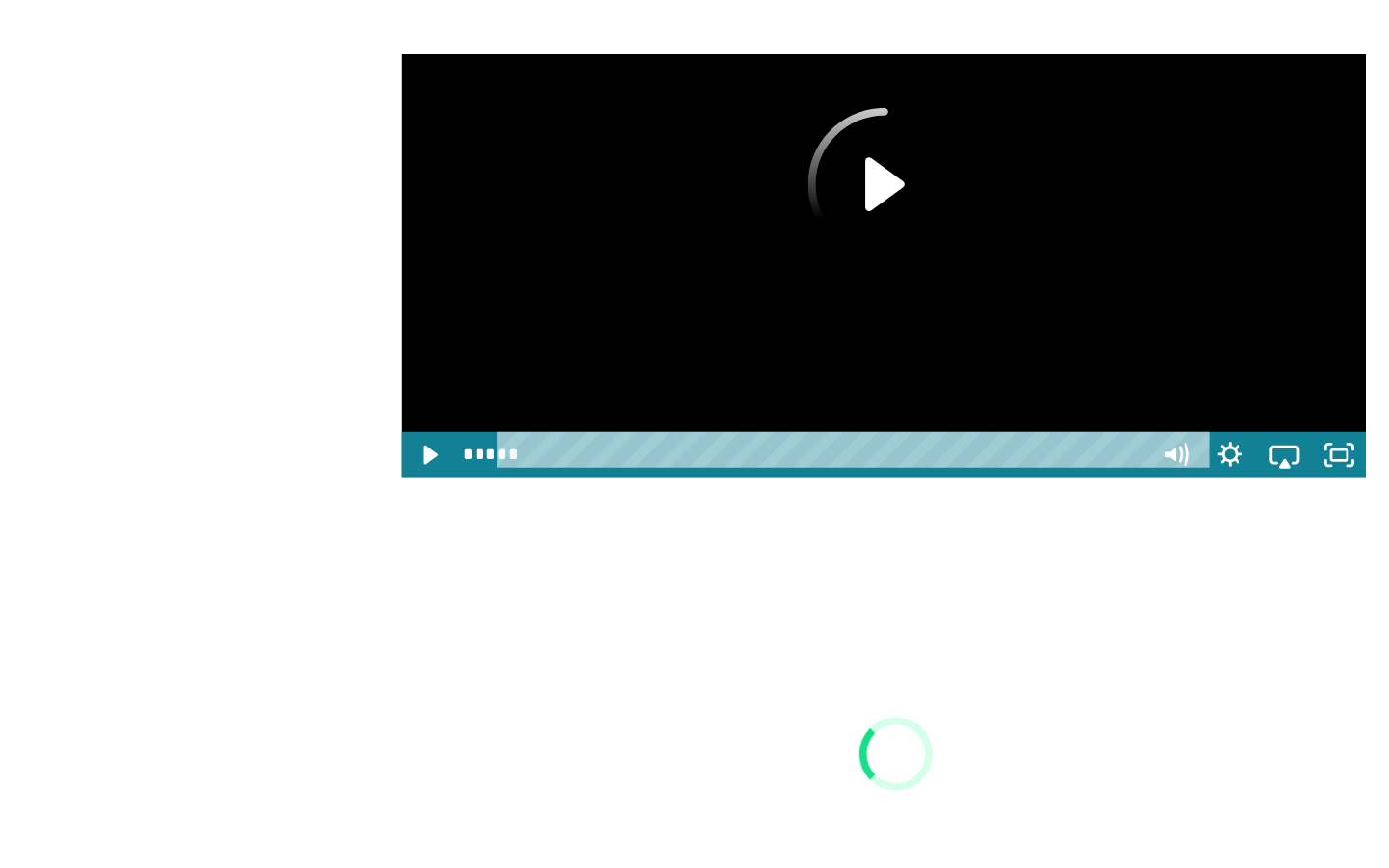 scroll, scrollTop: 0, scrollLeft: 0, axis: both 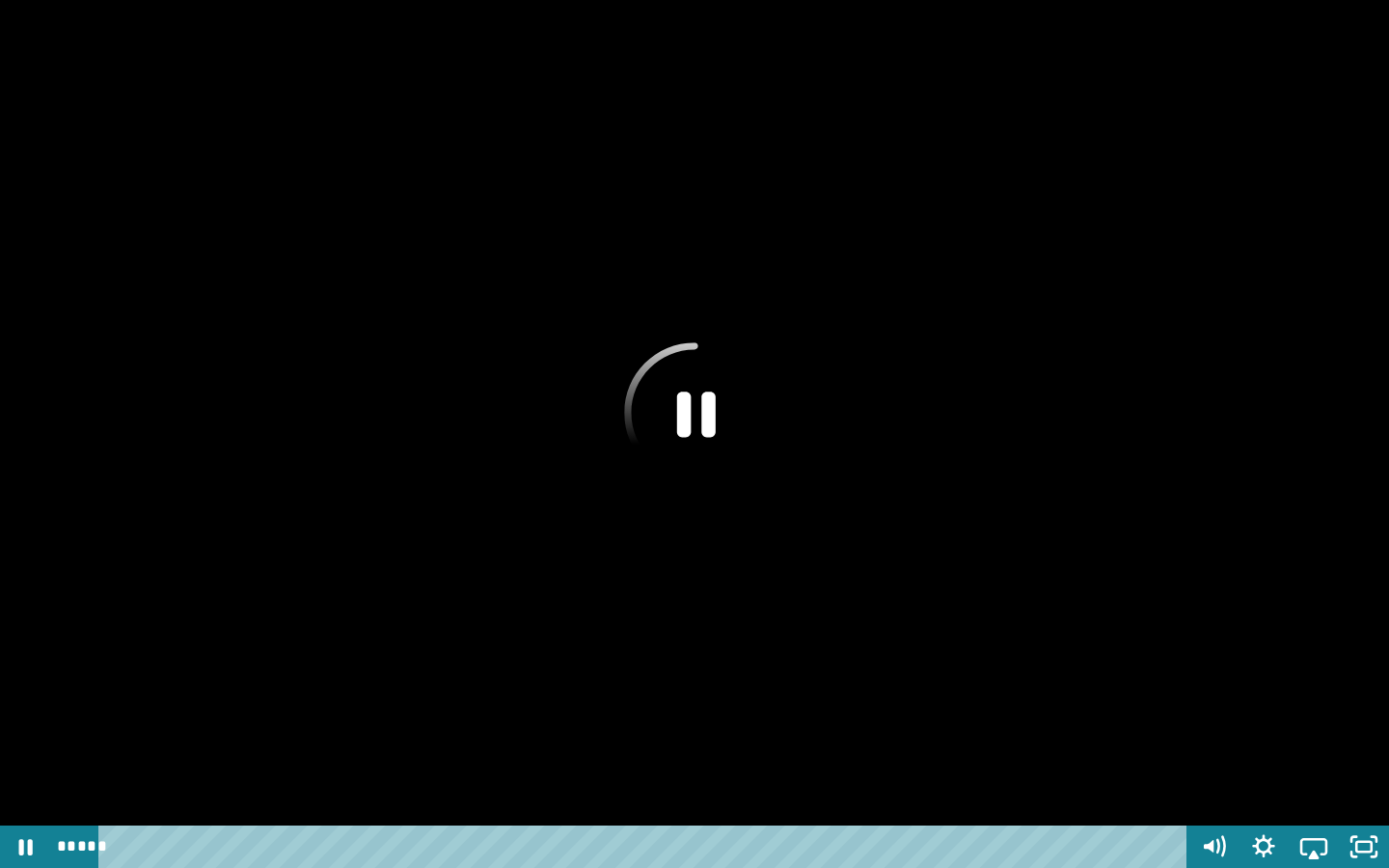 click at bounding box center (694, 434) 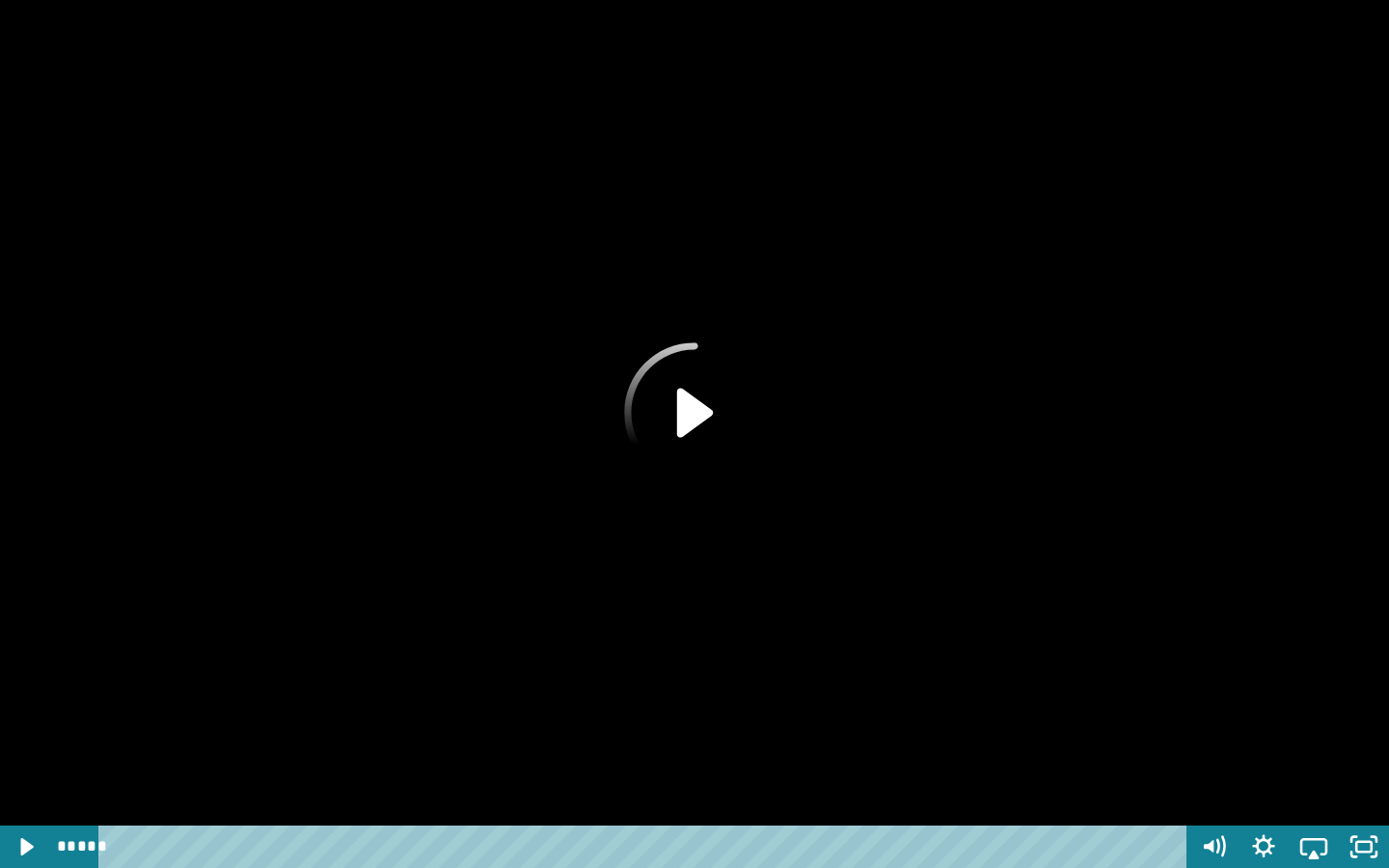 click at bounding box center (694, 434) 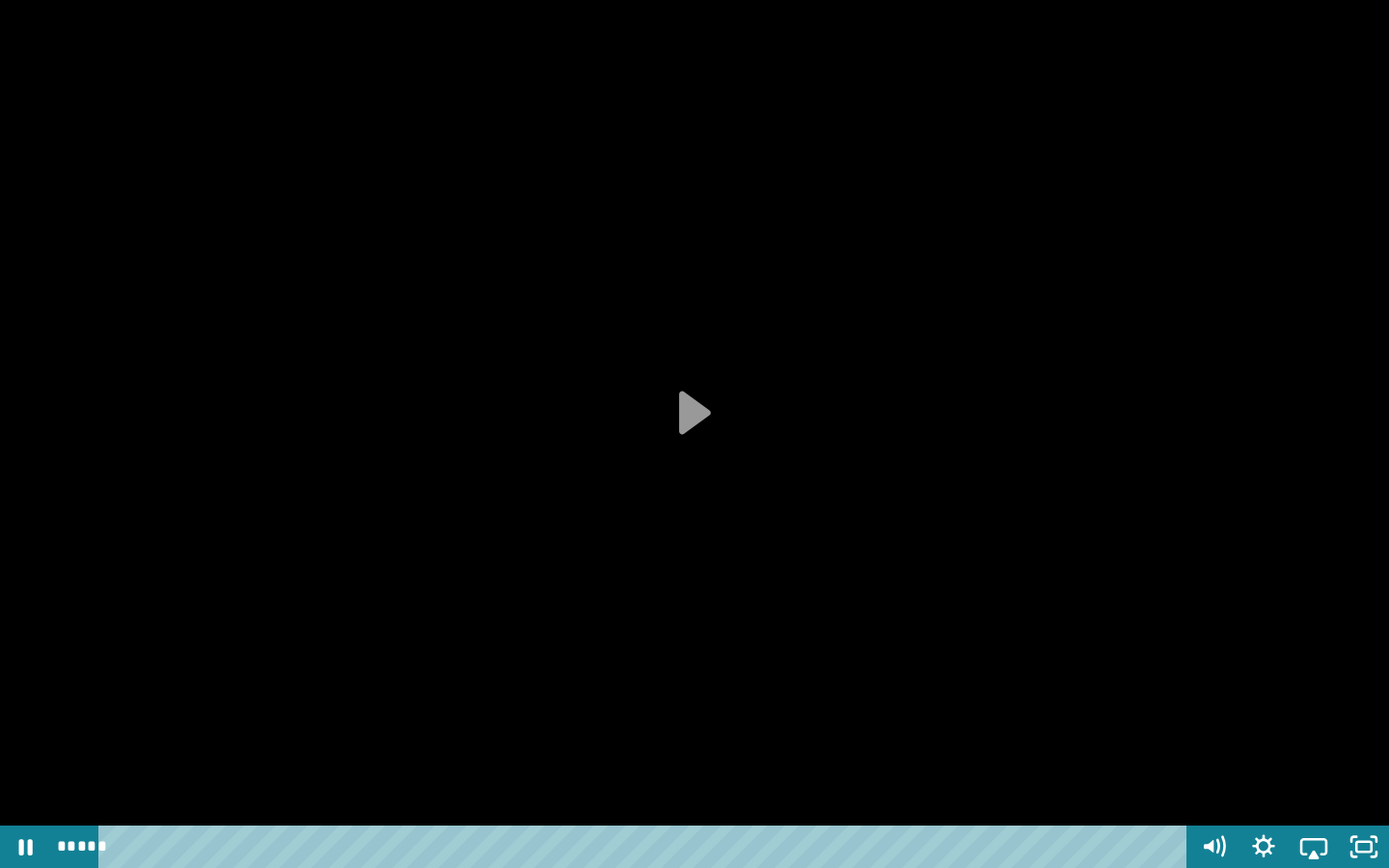 click at bounding box center [694, 434] 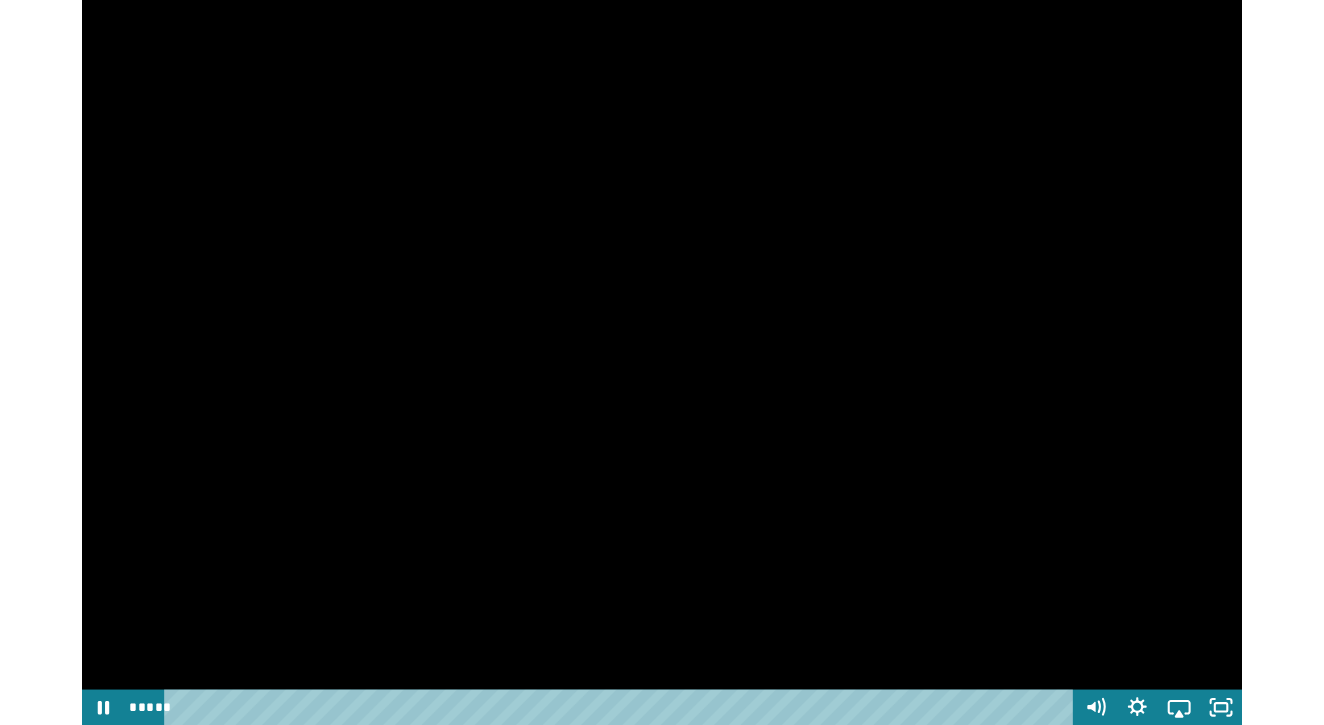 scroll, scrollTop: 1395, scrollLeft: 0, axis: vertical 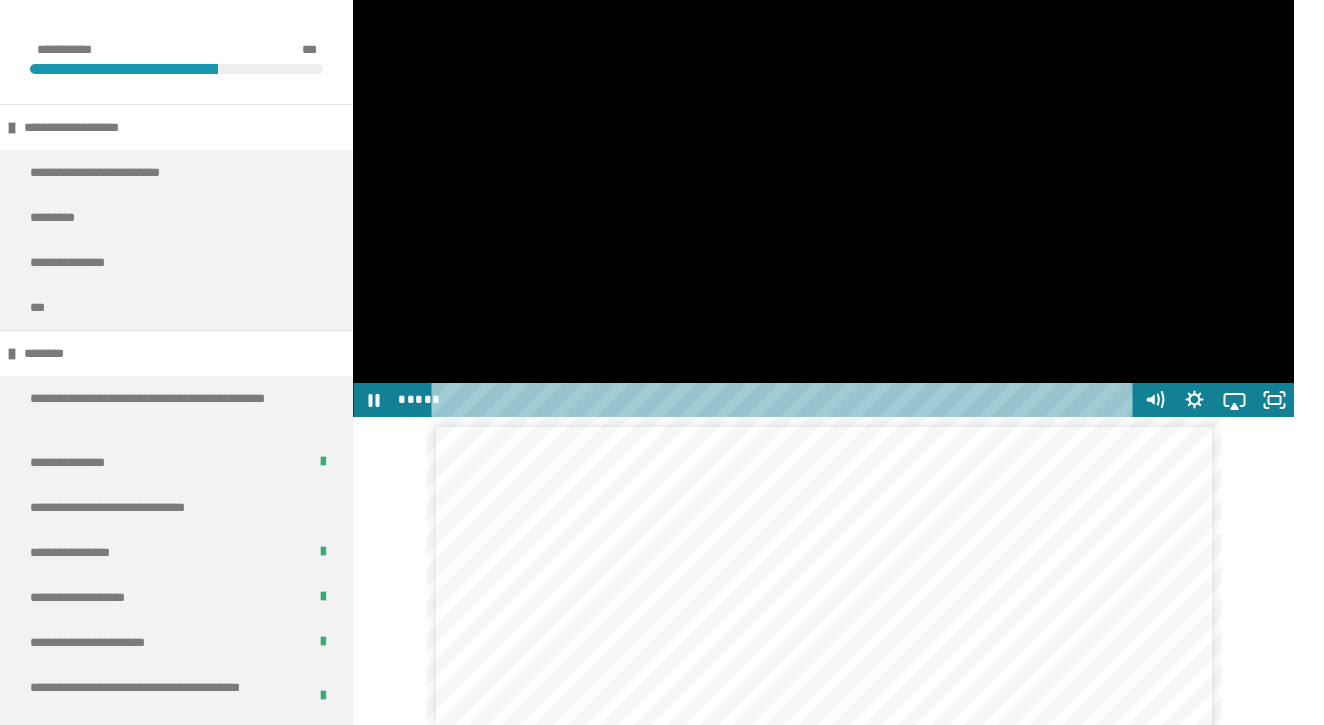 click at bounding box center [823, 151] 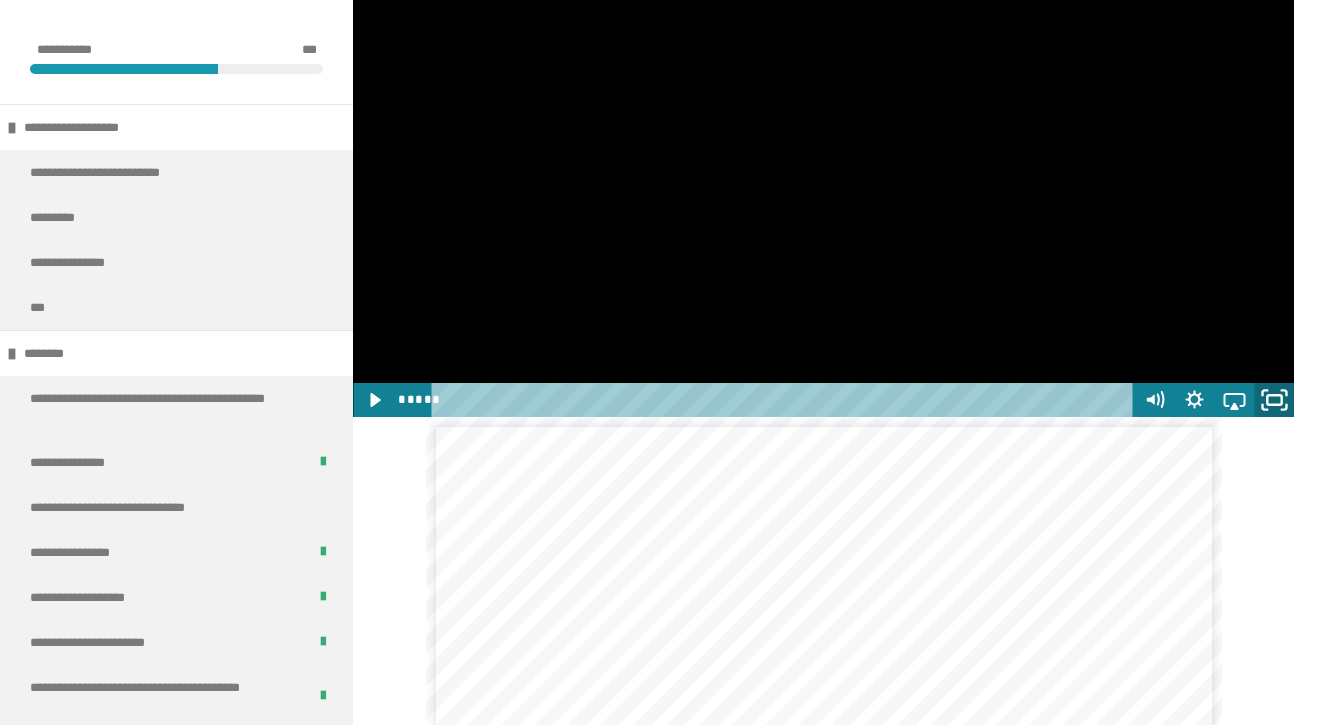 click 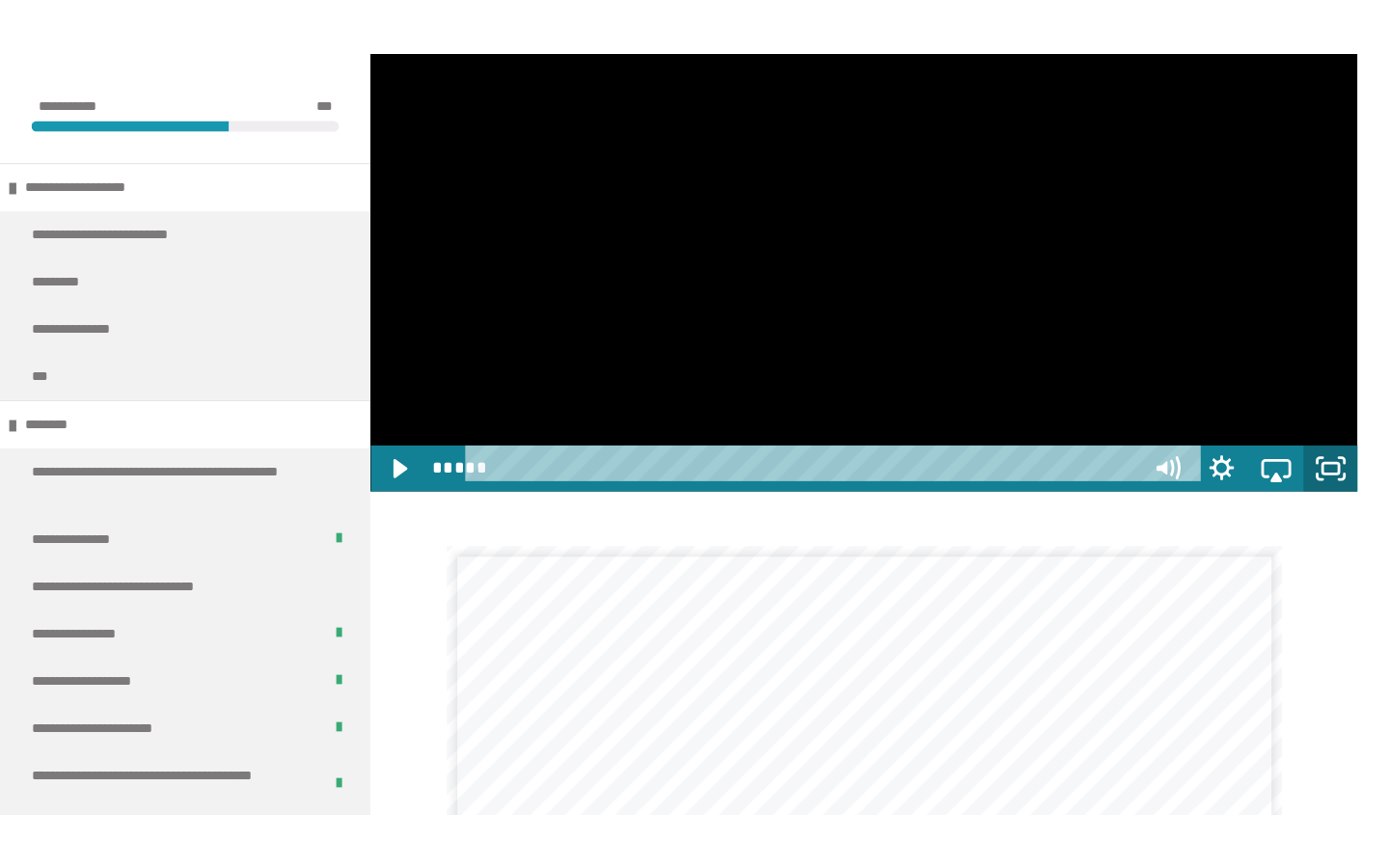 scroll, scrollTop: 0, scrollLeft: 0, axis: both 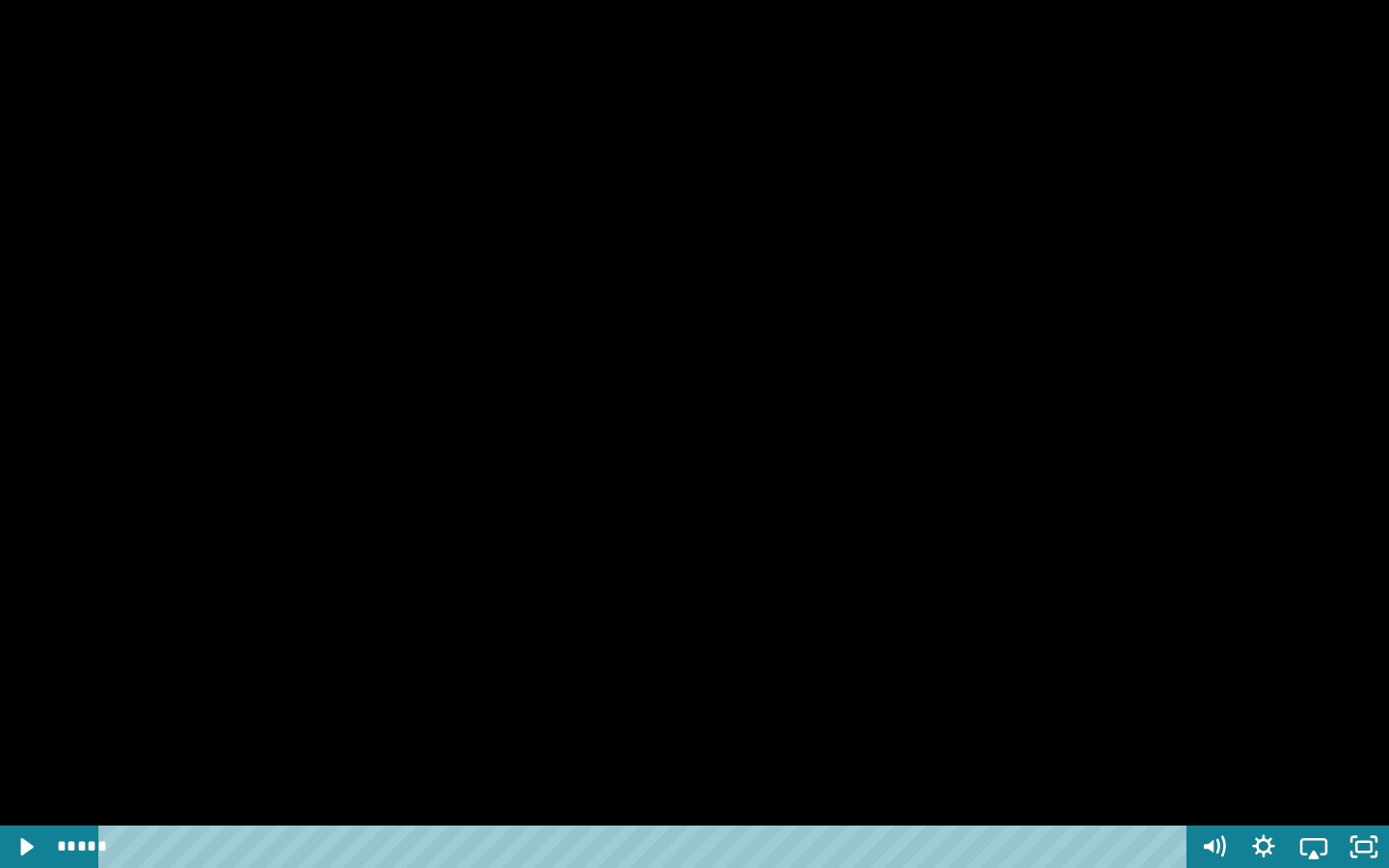 click at bounding box center (694, 434) 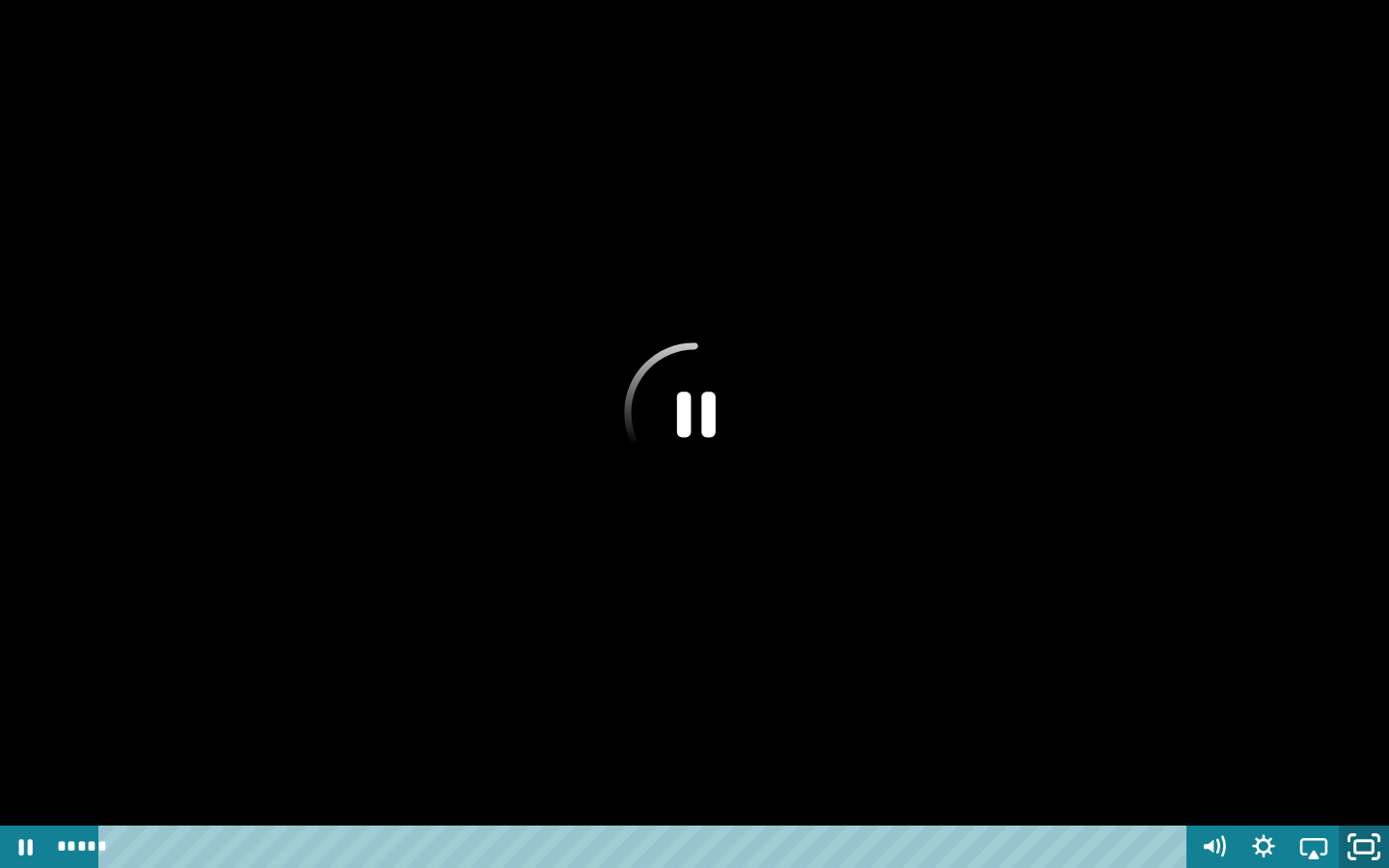 click 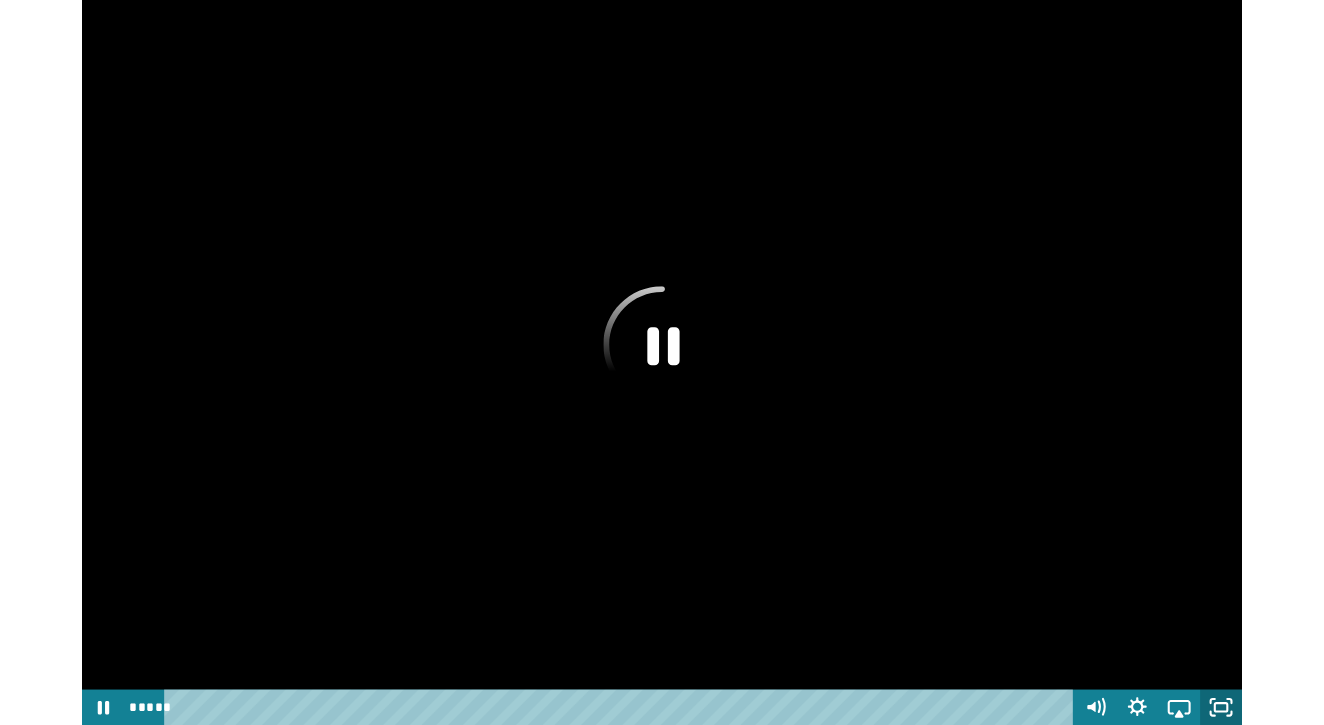 scroll, scrollTop: 1395, scrollLeft: 0, axis: vertical 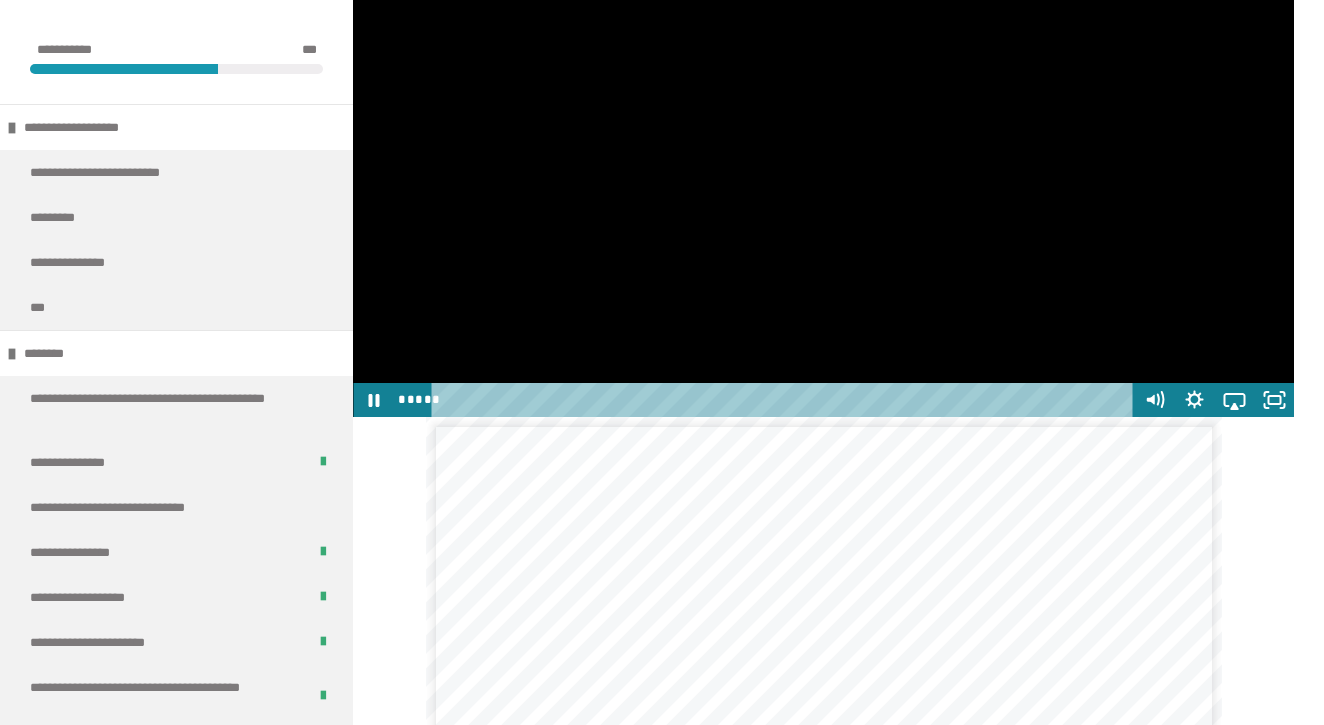 click at bounding box center (823, 151) 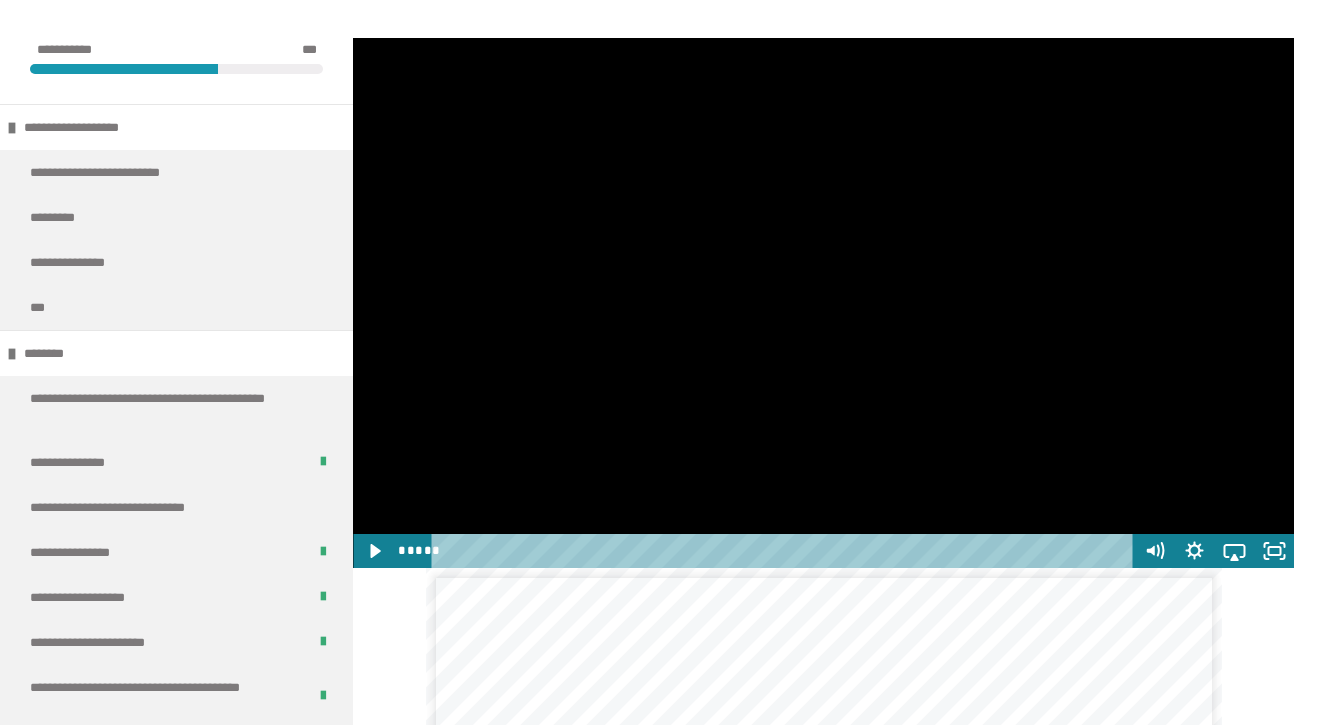 scroll, scrollTop: 1243, scrollLeft: 0, axis: vertical 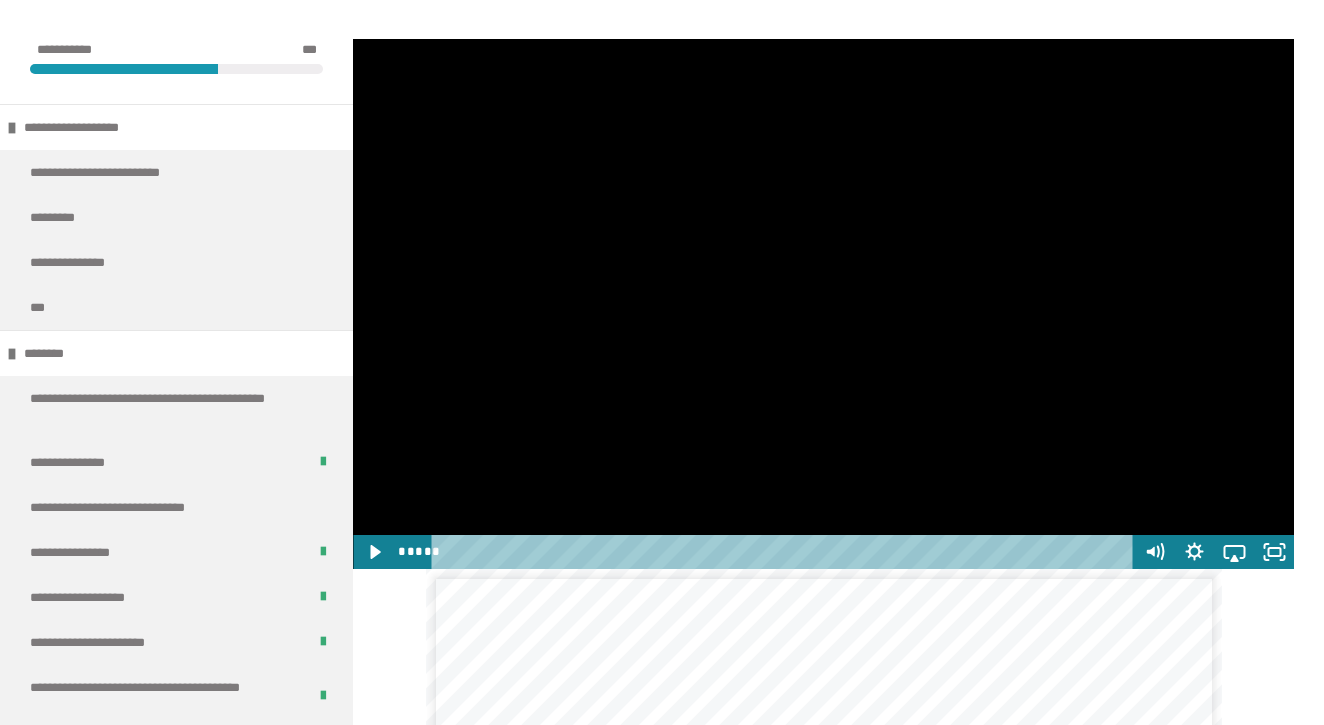click at bounding box center (823, 303) 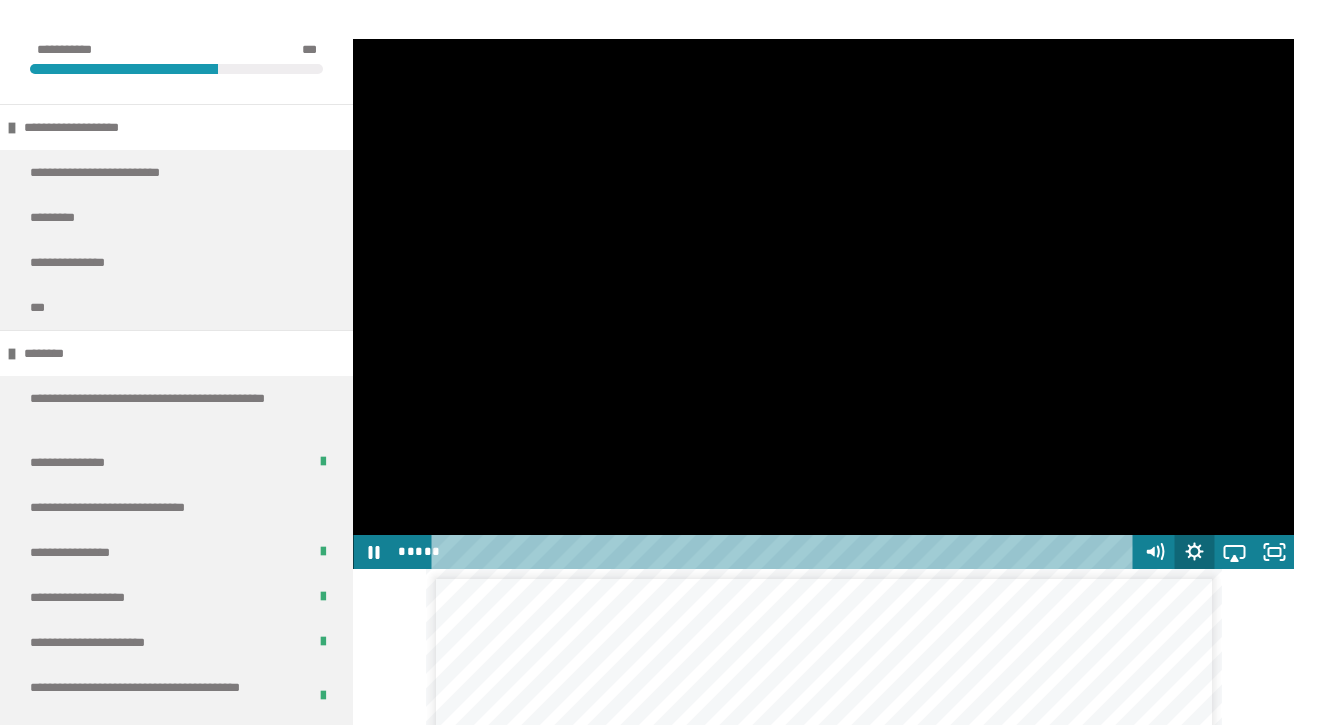 click 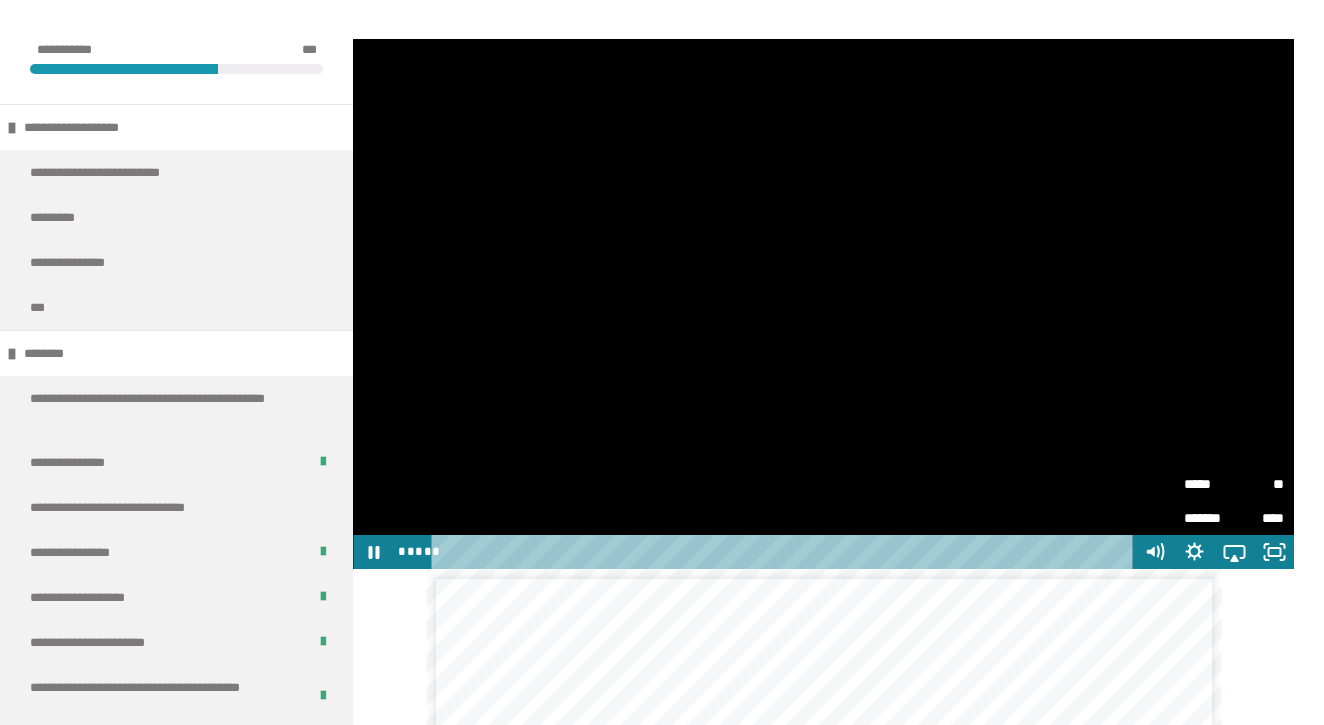 click at bounding box center [823, 303] 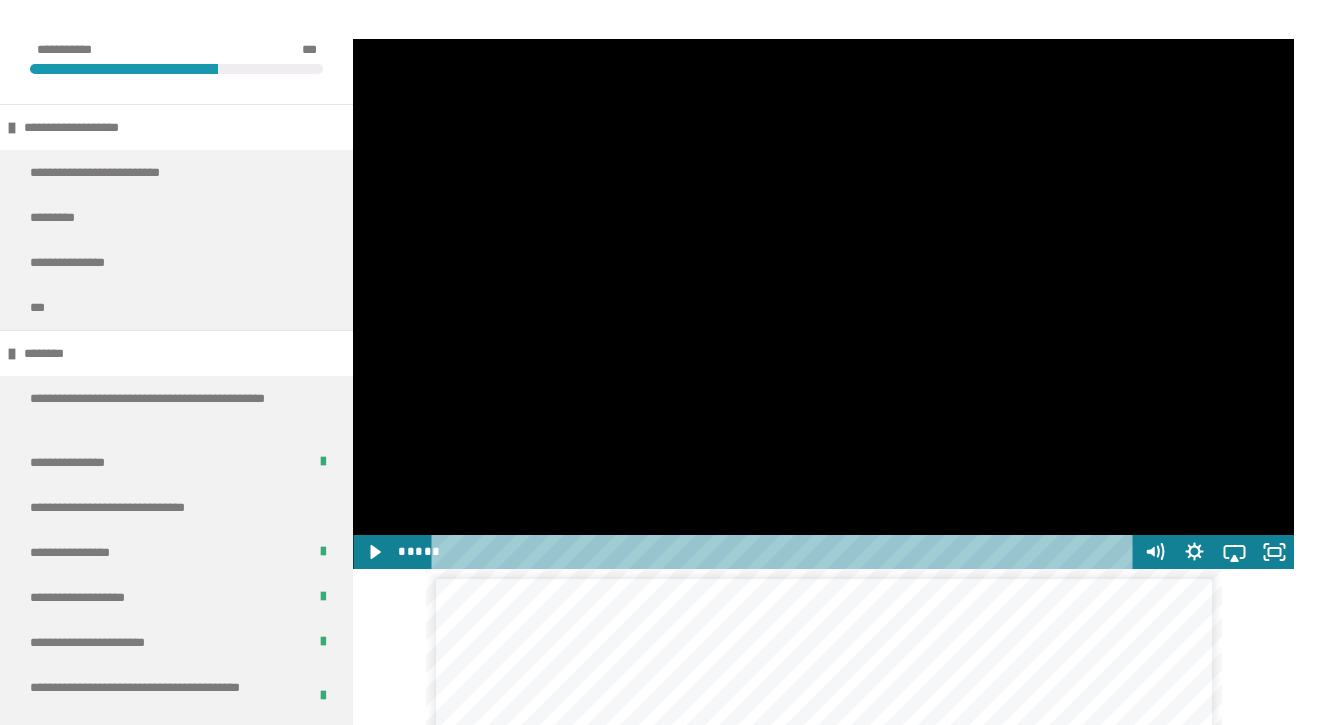 click at bounding box center (823, 303) 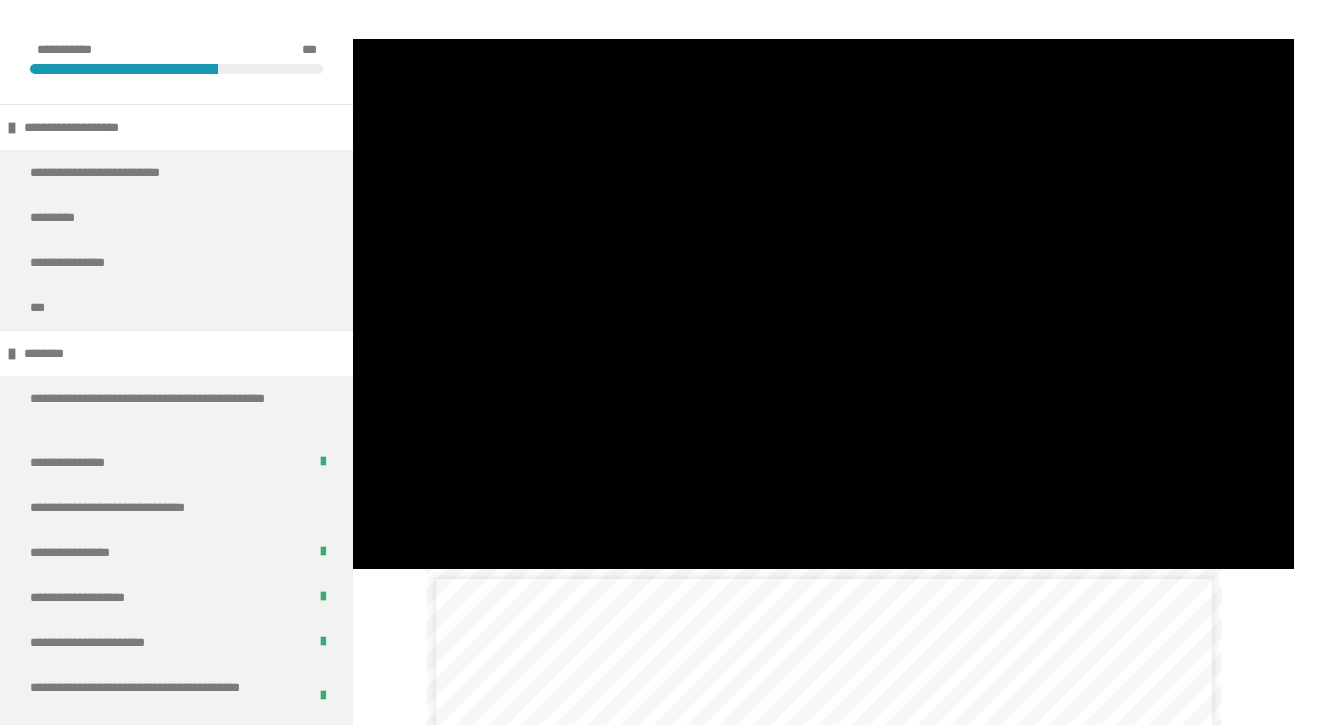 click at bounding box center (823, 303) 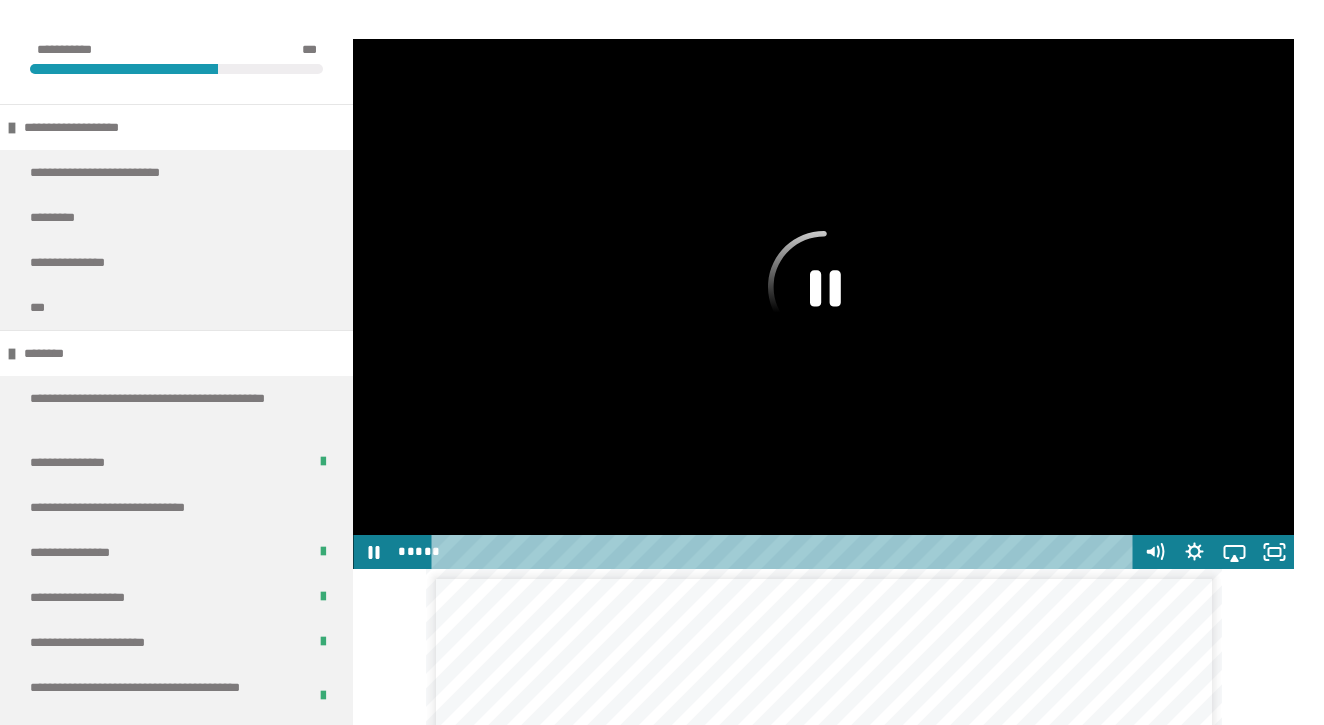 click at bounding box center [823, 303] 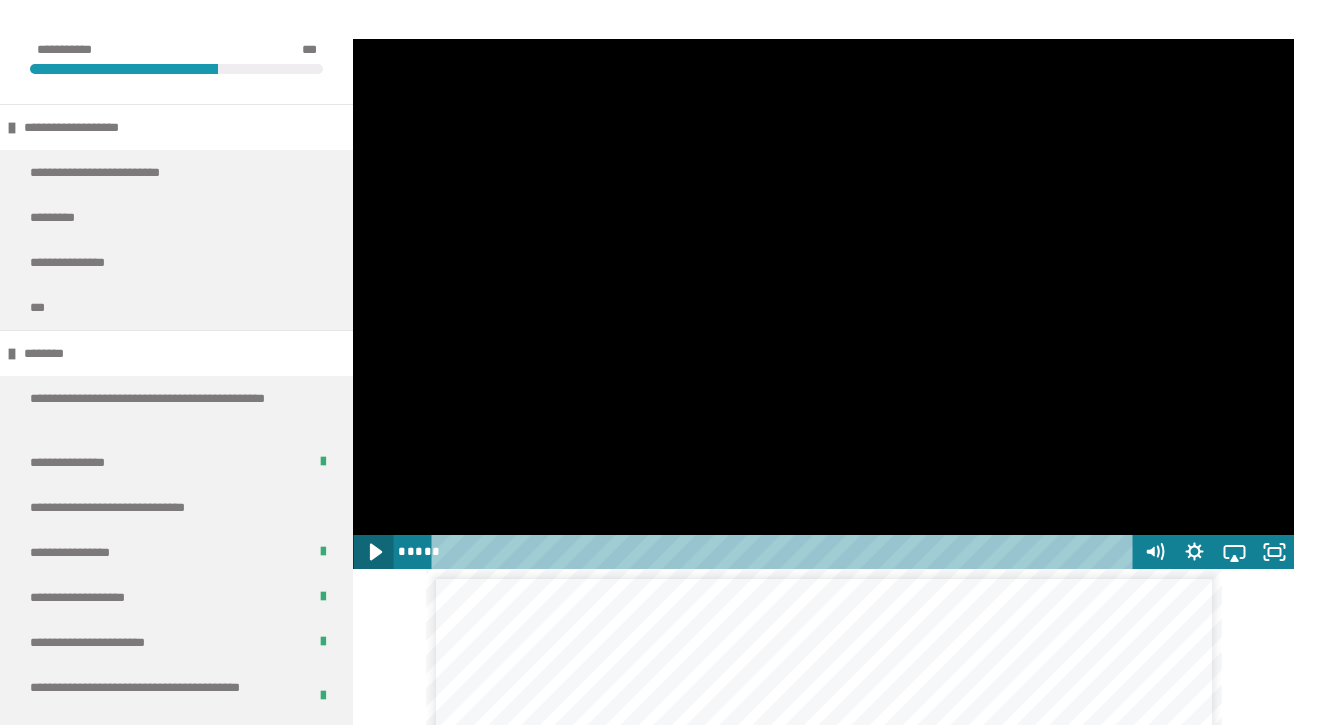 click 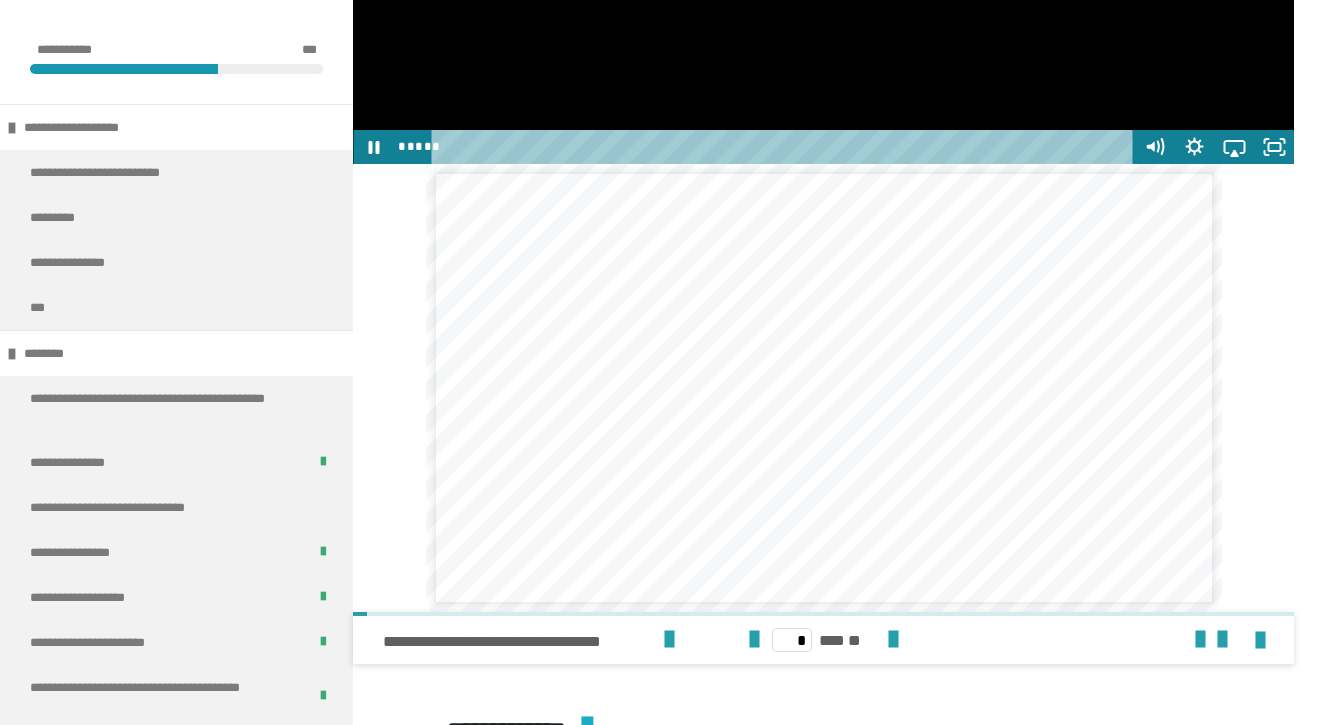 scroll, scrollTop: 1685, scrollLeft: 0, axis: vertical 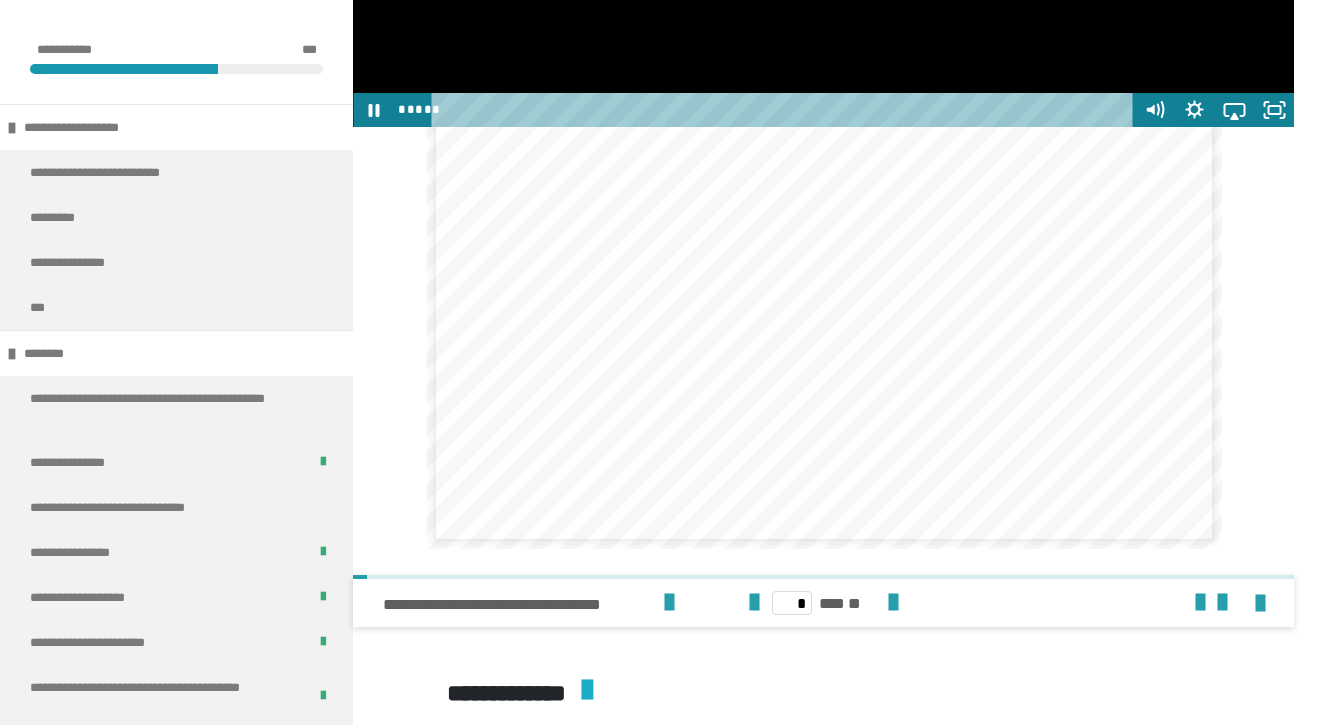 click at bounding box center [823, -139] 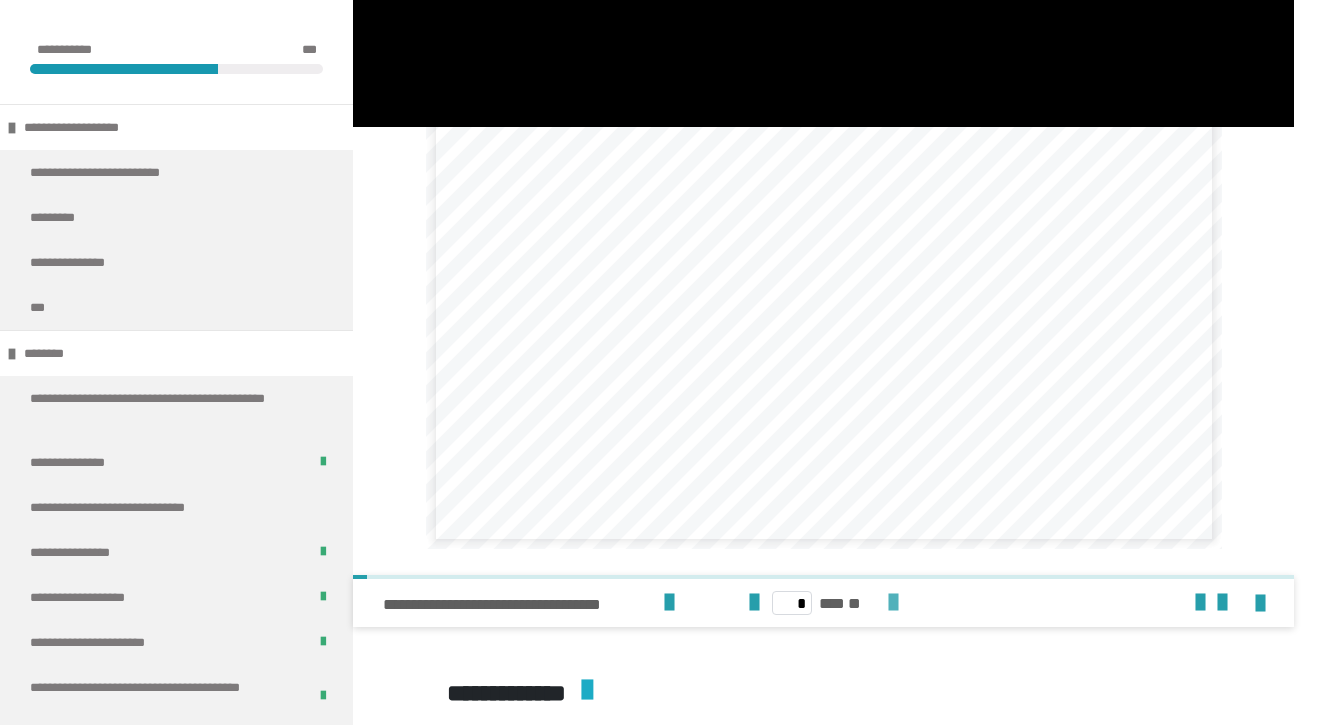 click at bounding box center (893, 603) 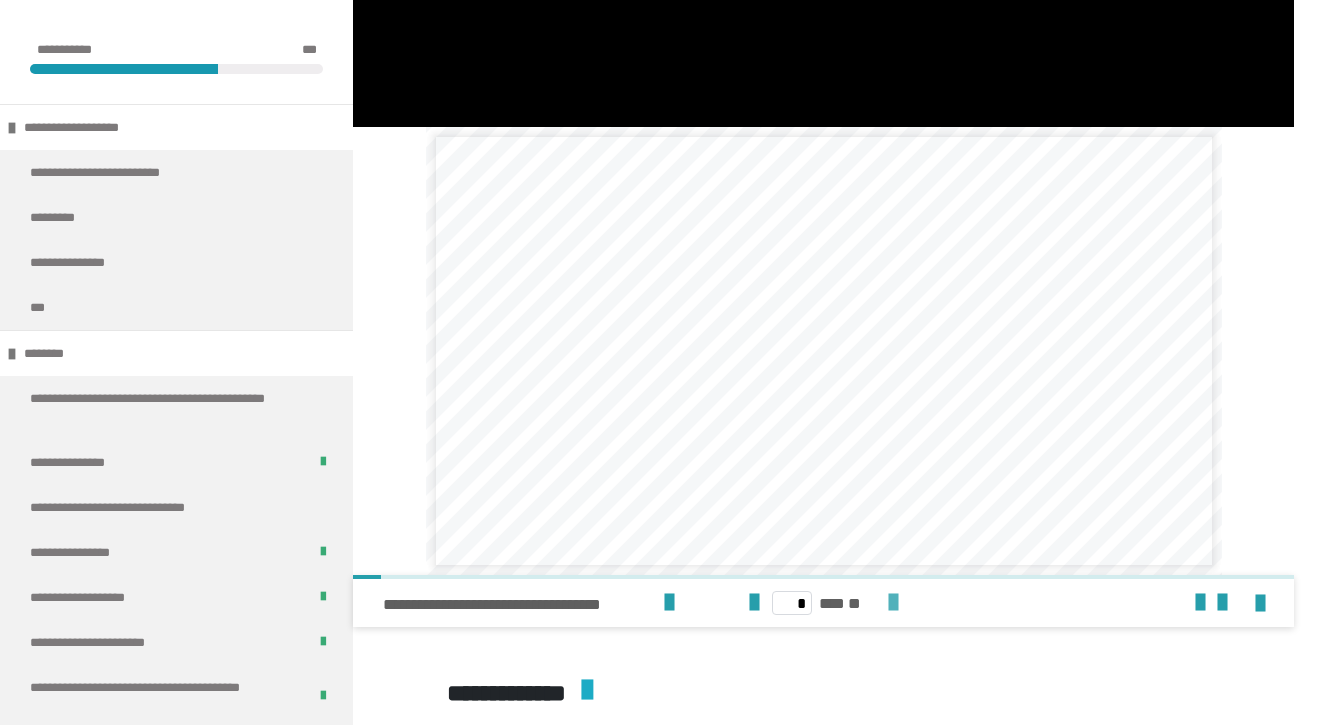 click at bounding box center (893, 603) 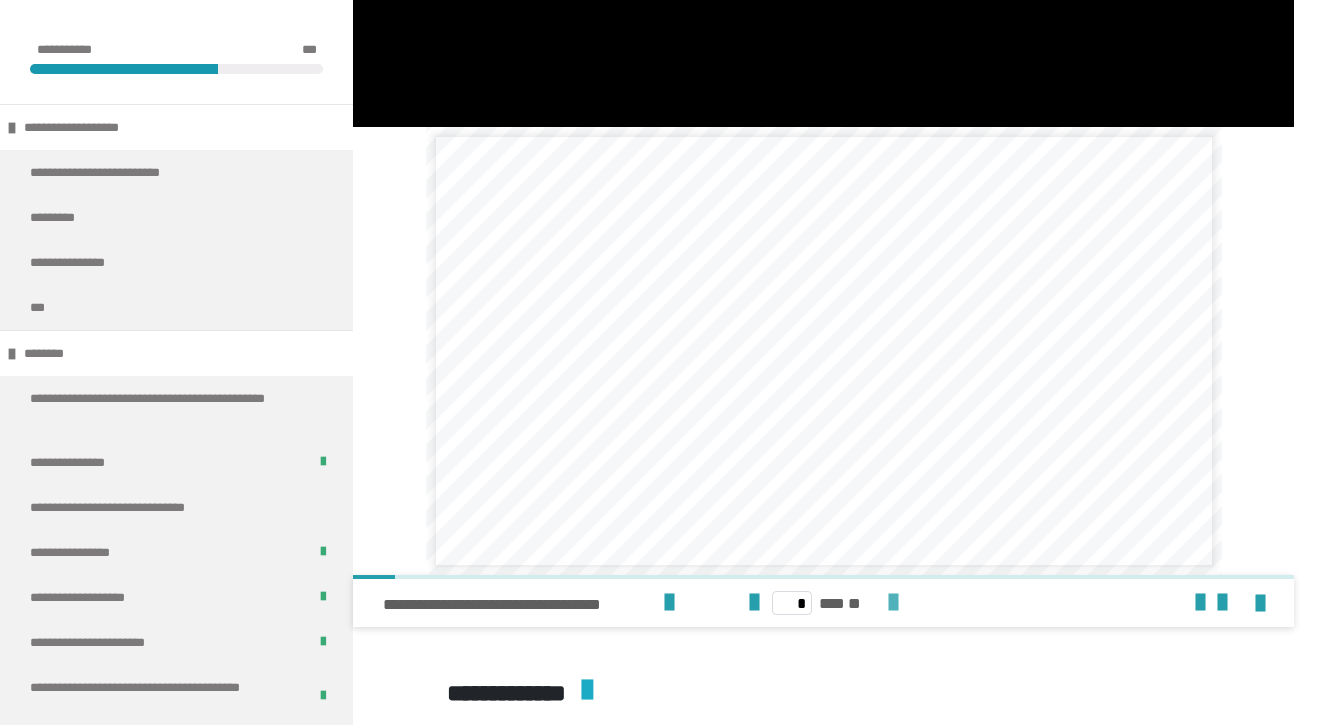 click at bounding box center (893, 603) 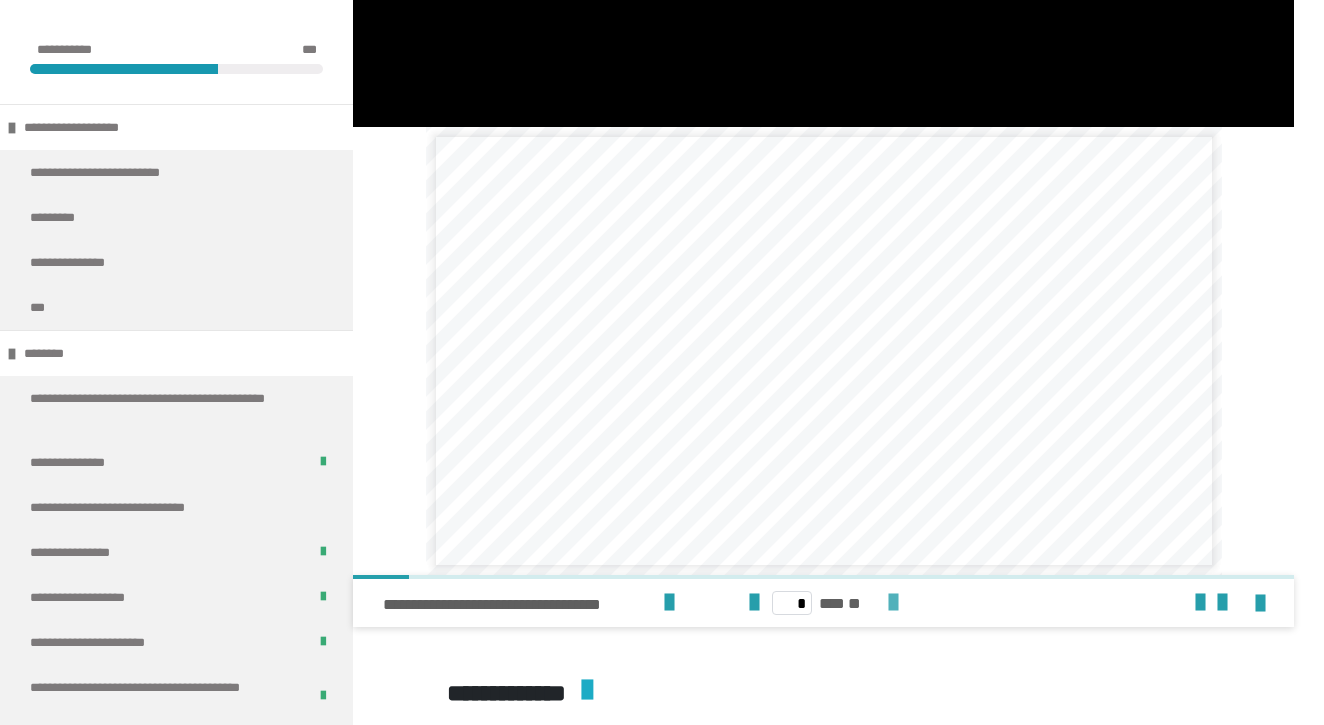 click at bounding box center [893, 603] 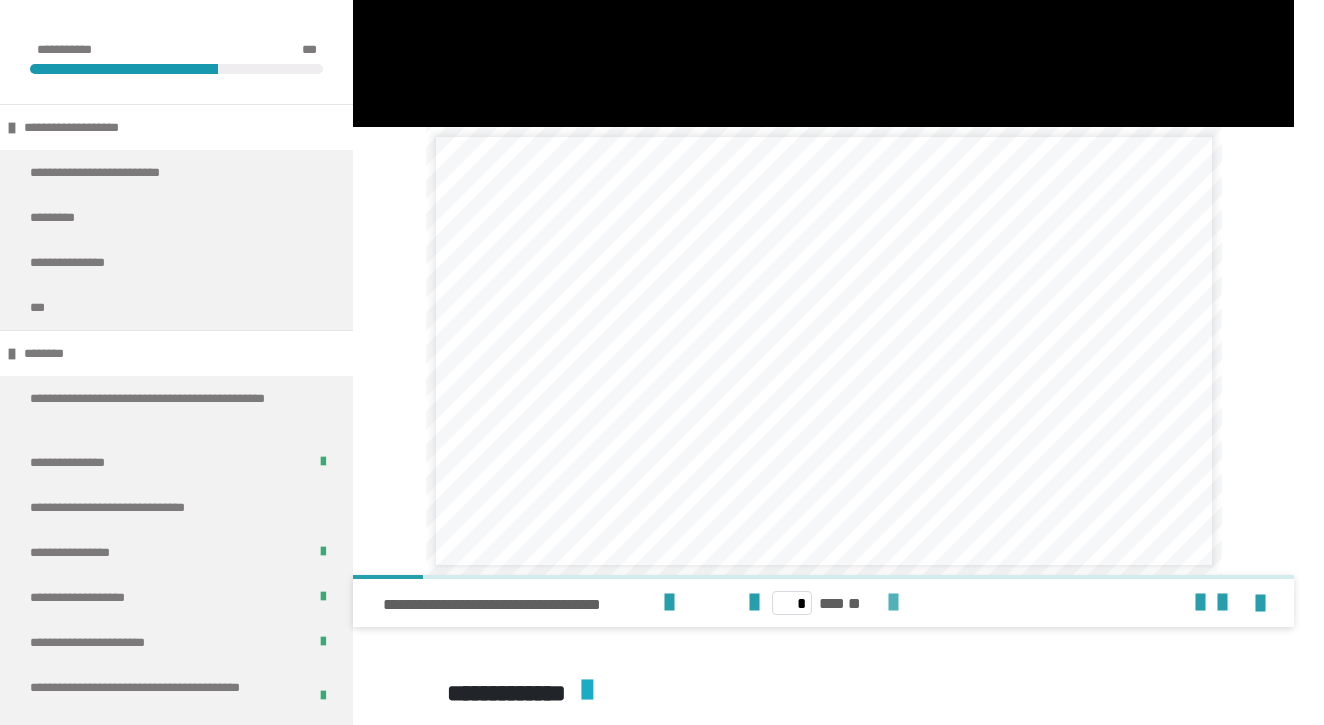 click at bounding box center [893, 603] 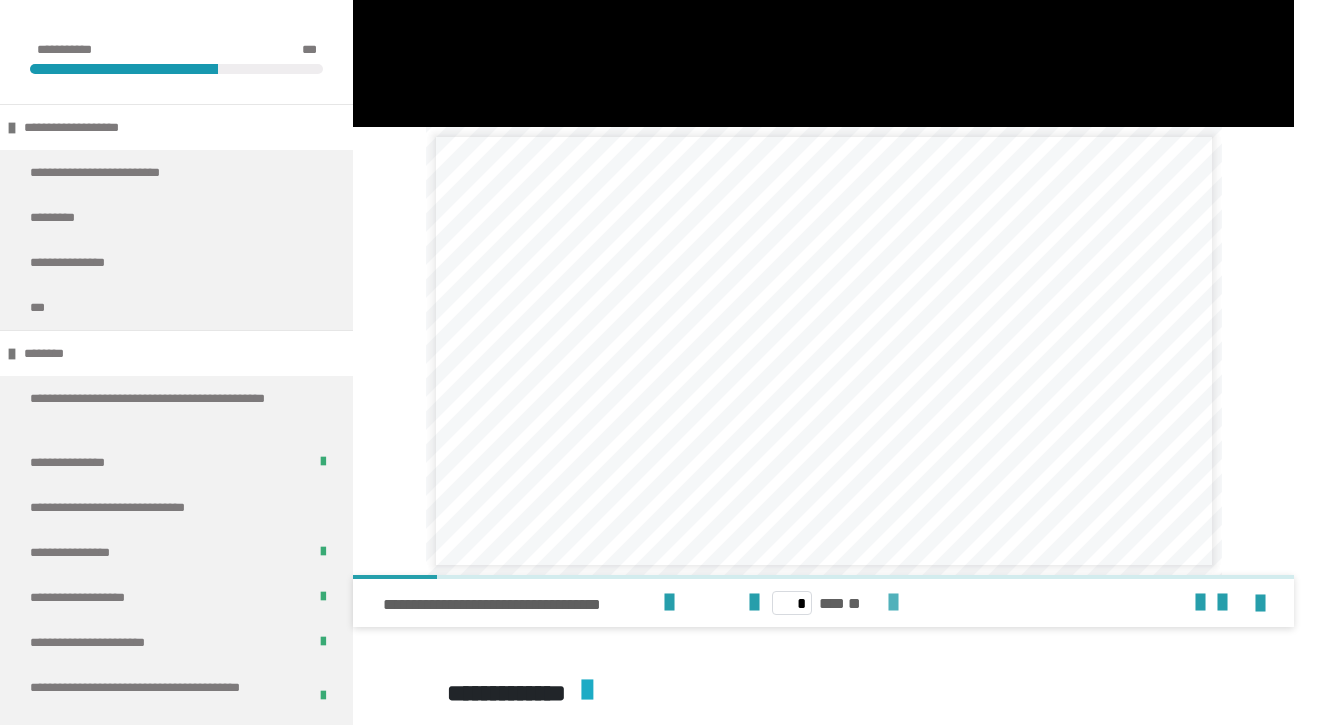 click at bounding box center (893, 603) 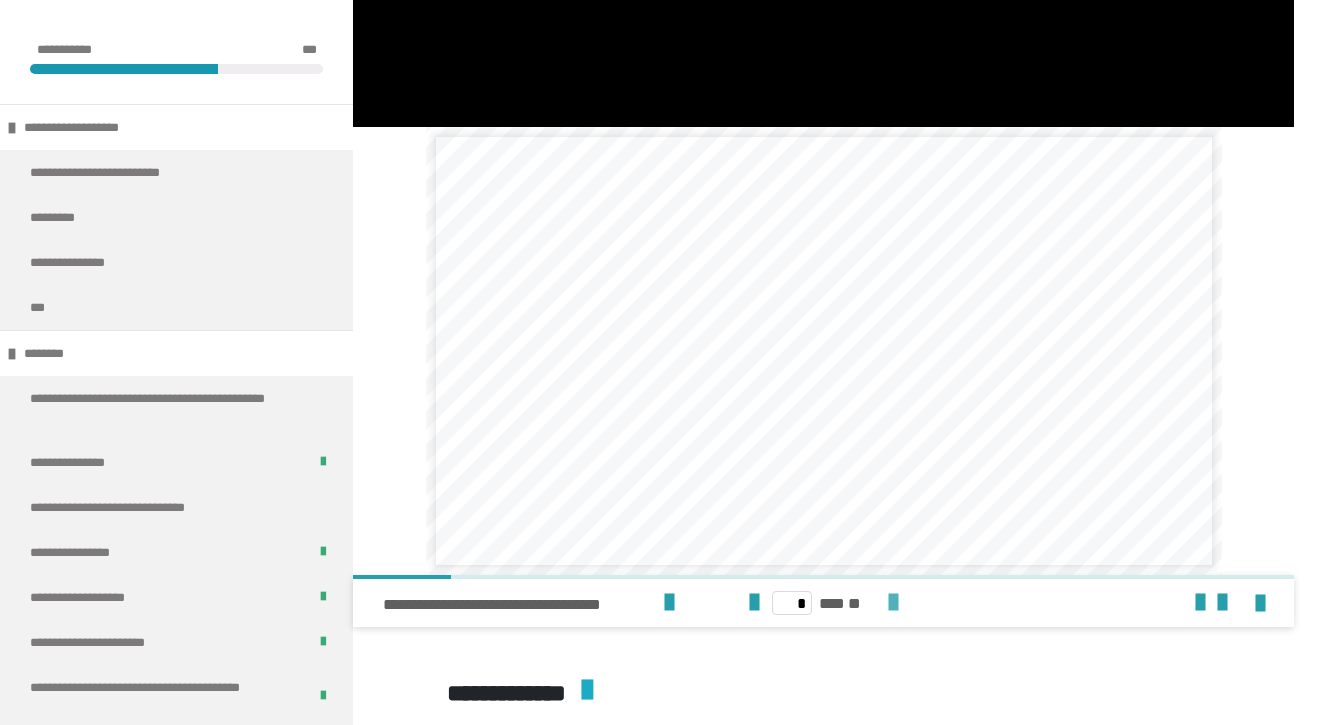 click at bounding box center [893, 603] 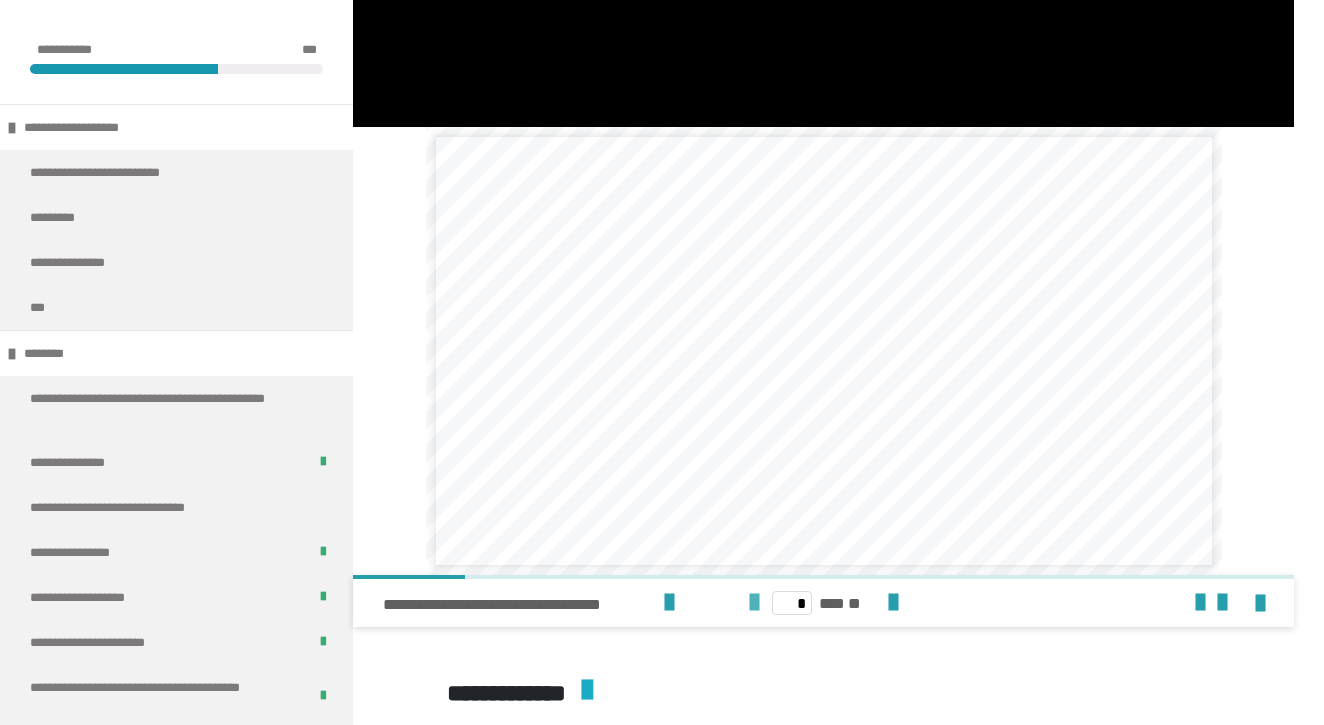 click at bounding box center [754, 603] 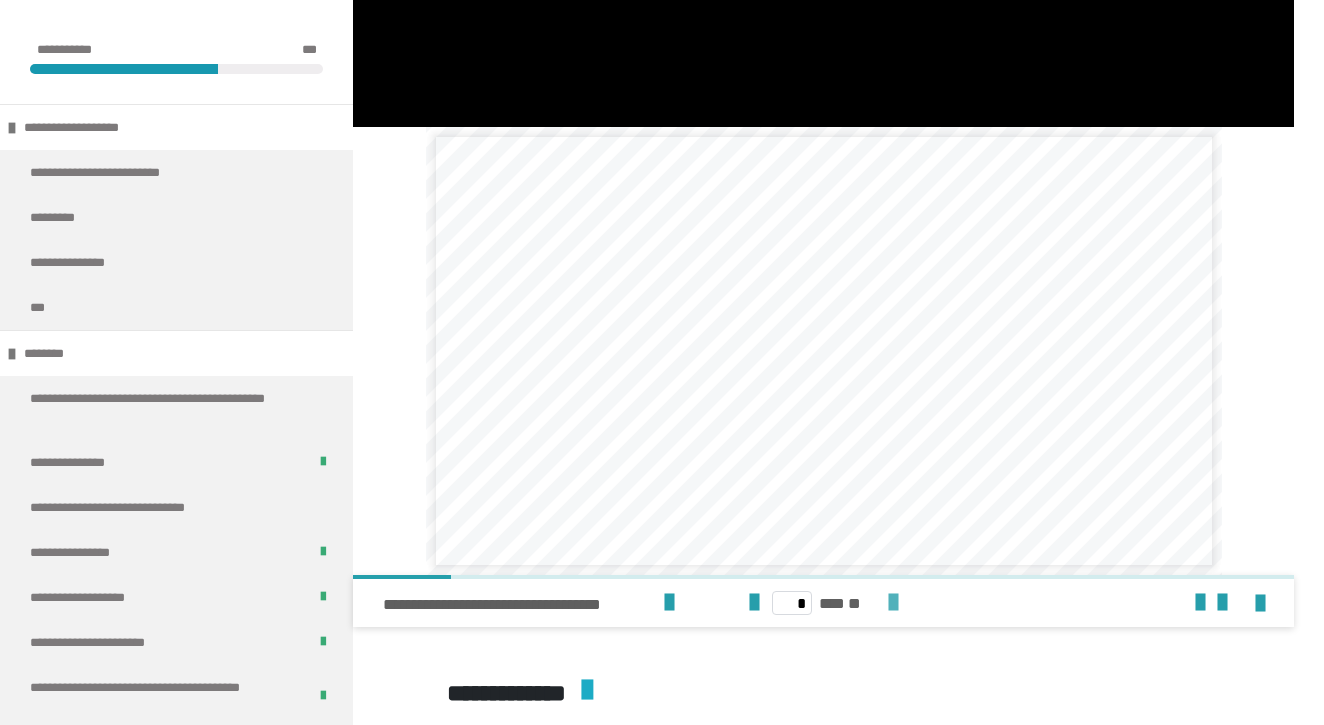 click at bounding box center [893, 603] 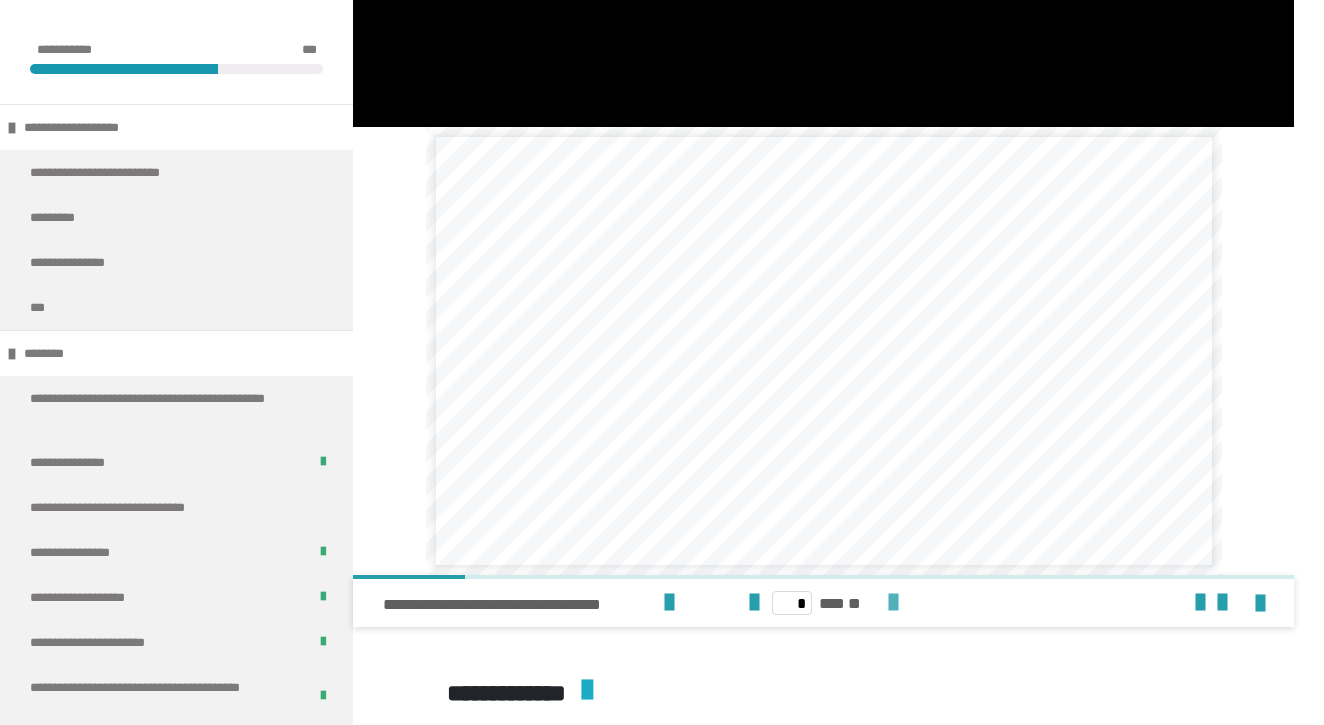 click at bounding box center [893, 603] 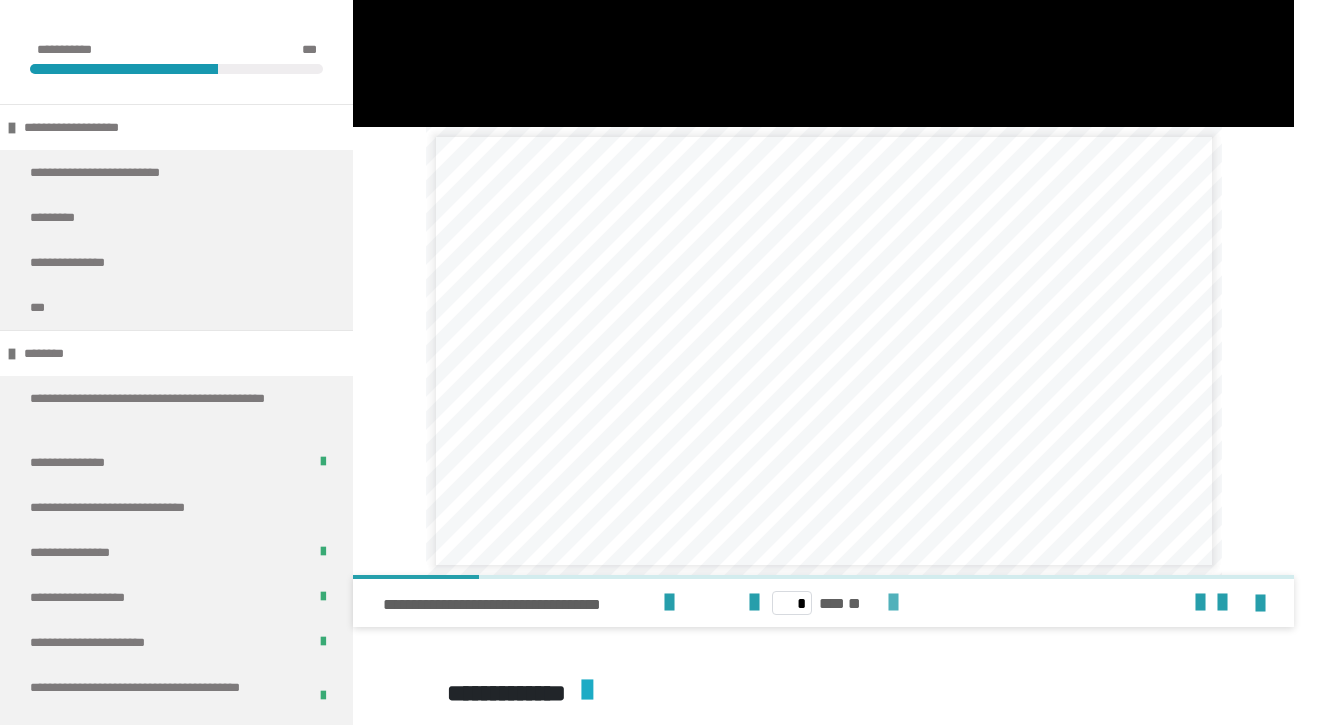 click at bounding box center [893, 603] 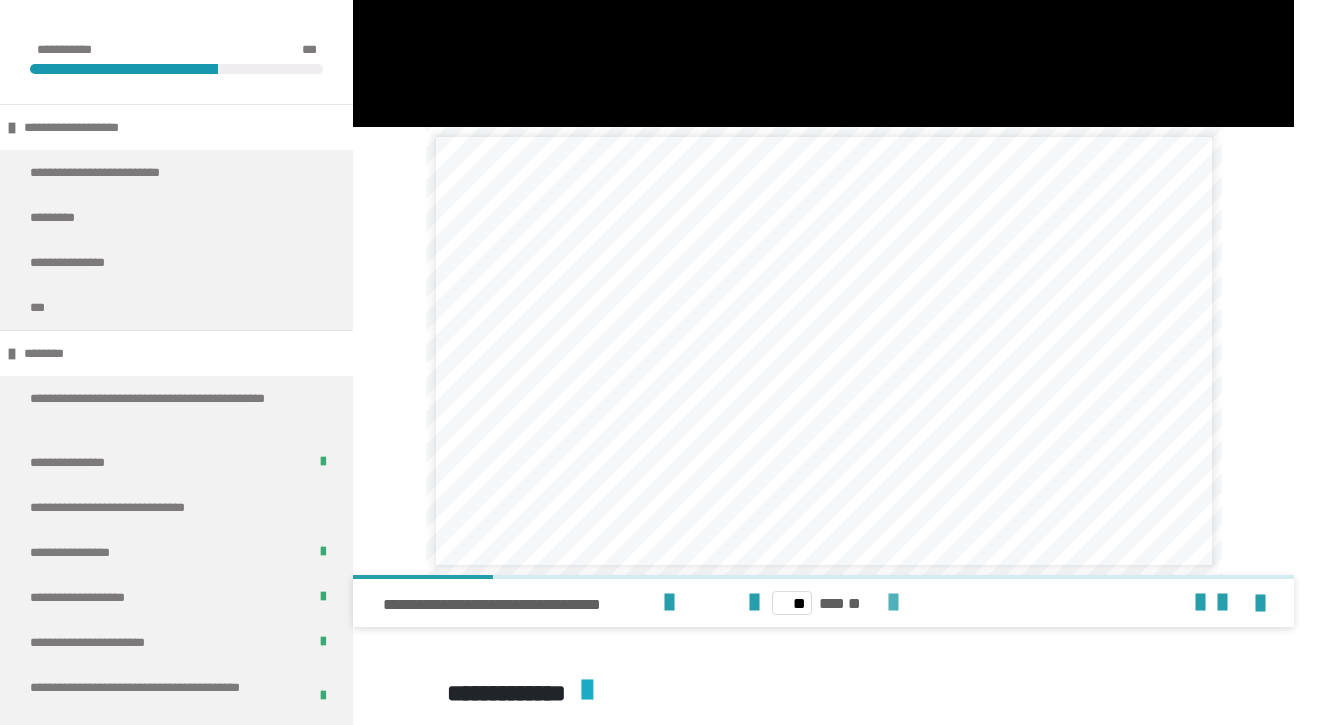click at bounding box center [893, 603] 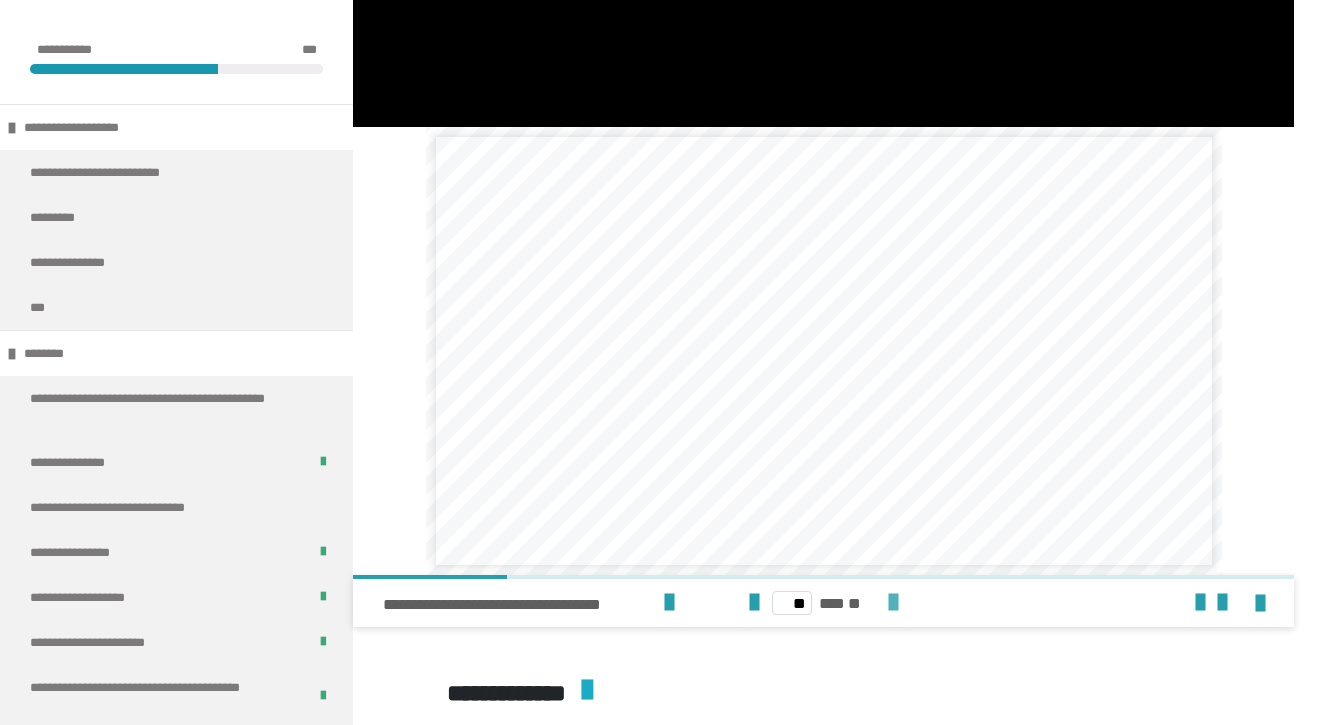 click at bounding box center [893, 603] 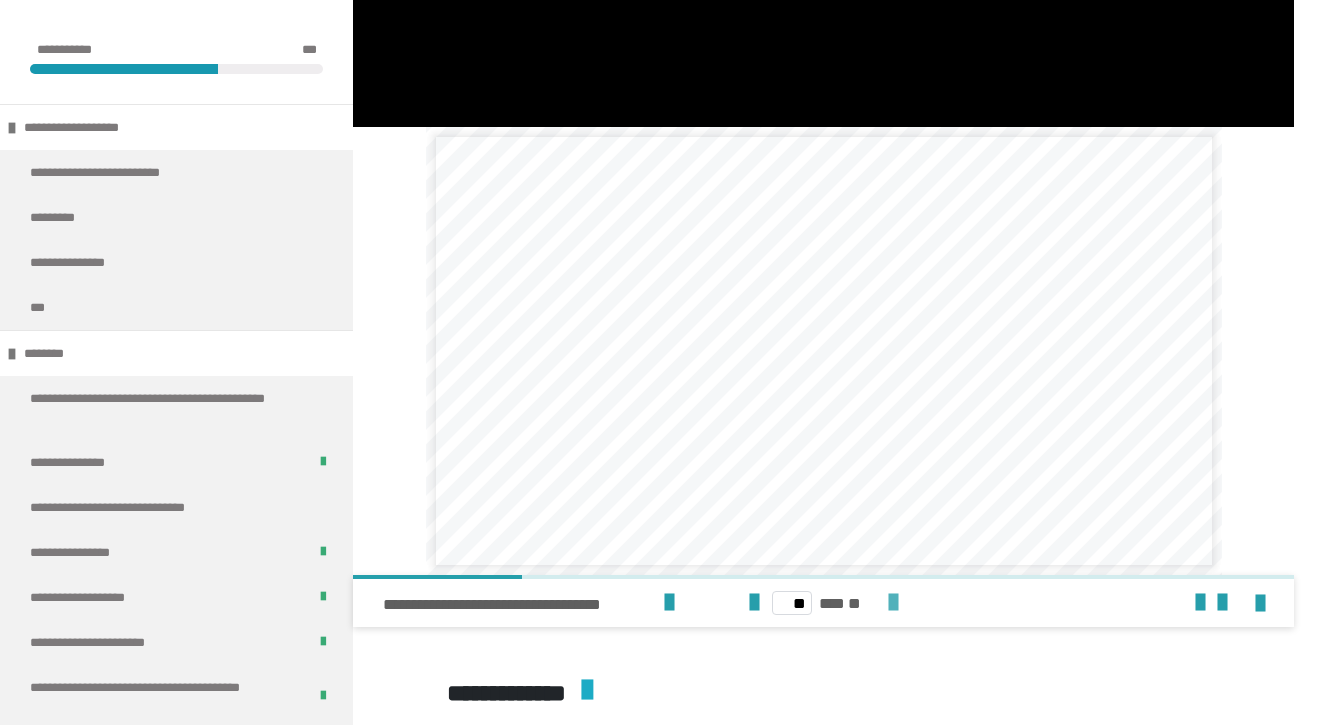 click at bounding box center (893, 603) 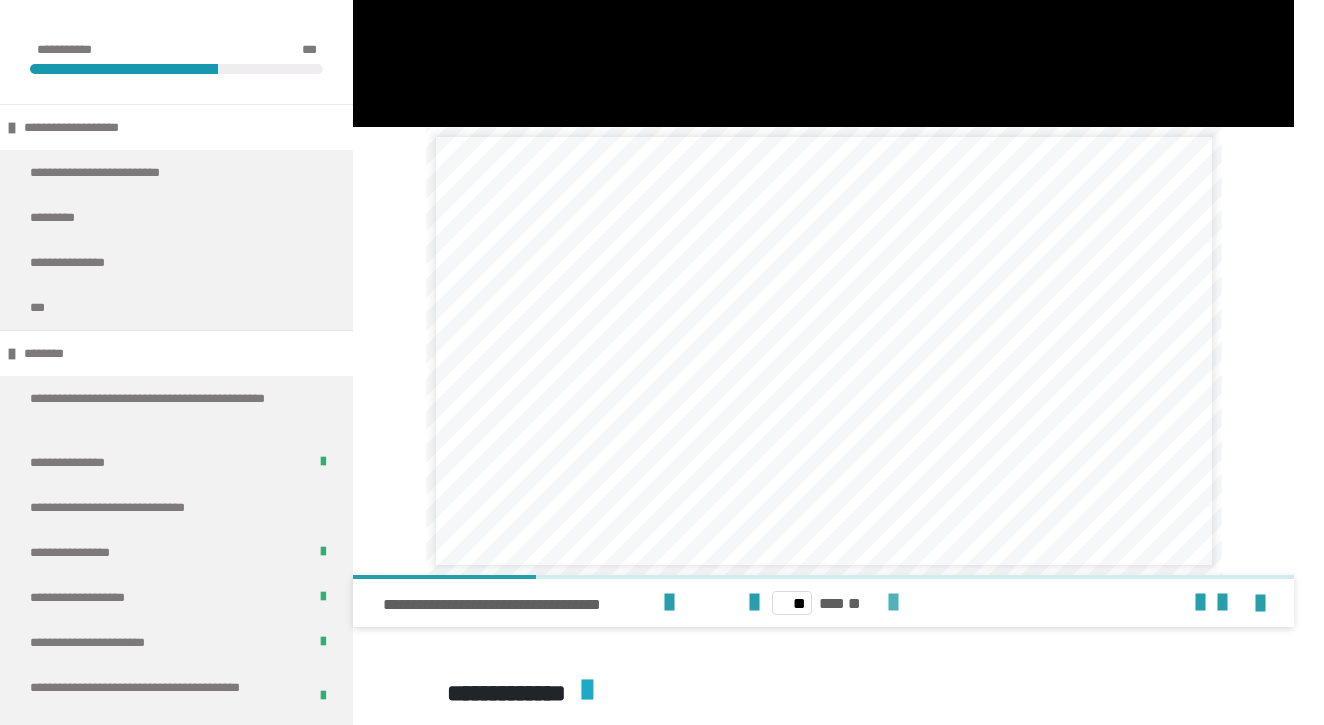 click at bounding box center [893, 603] 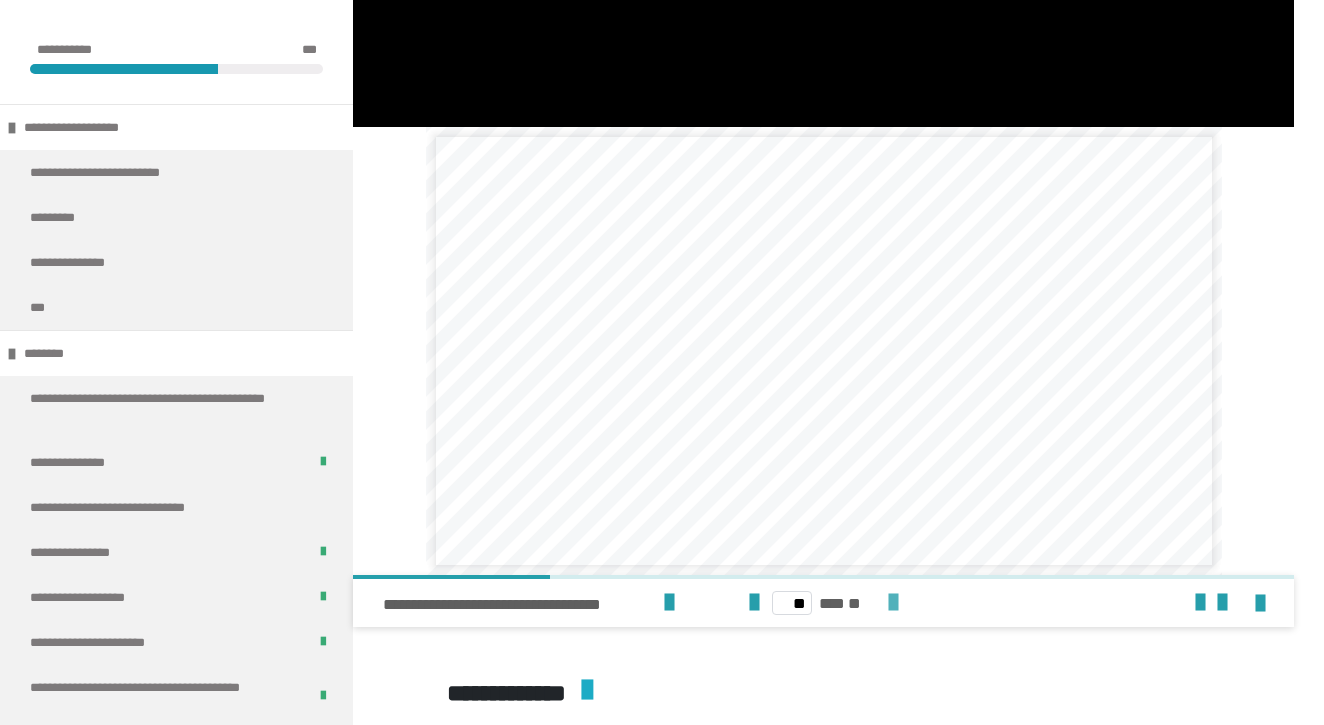 click at bounding box center (893, 603) 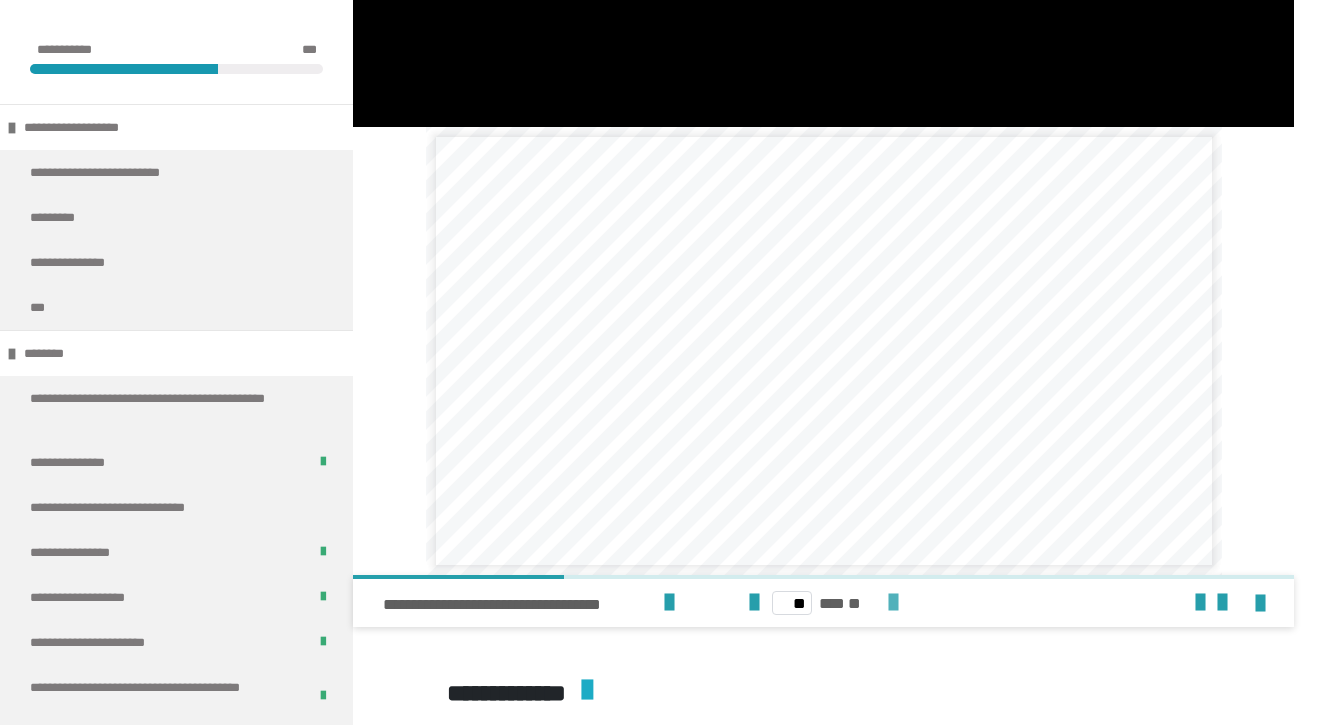 click at bounding box center [893, 603] 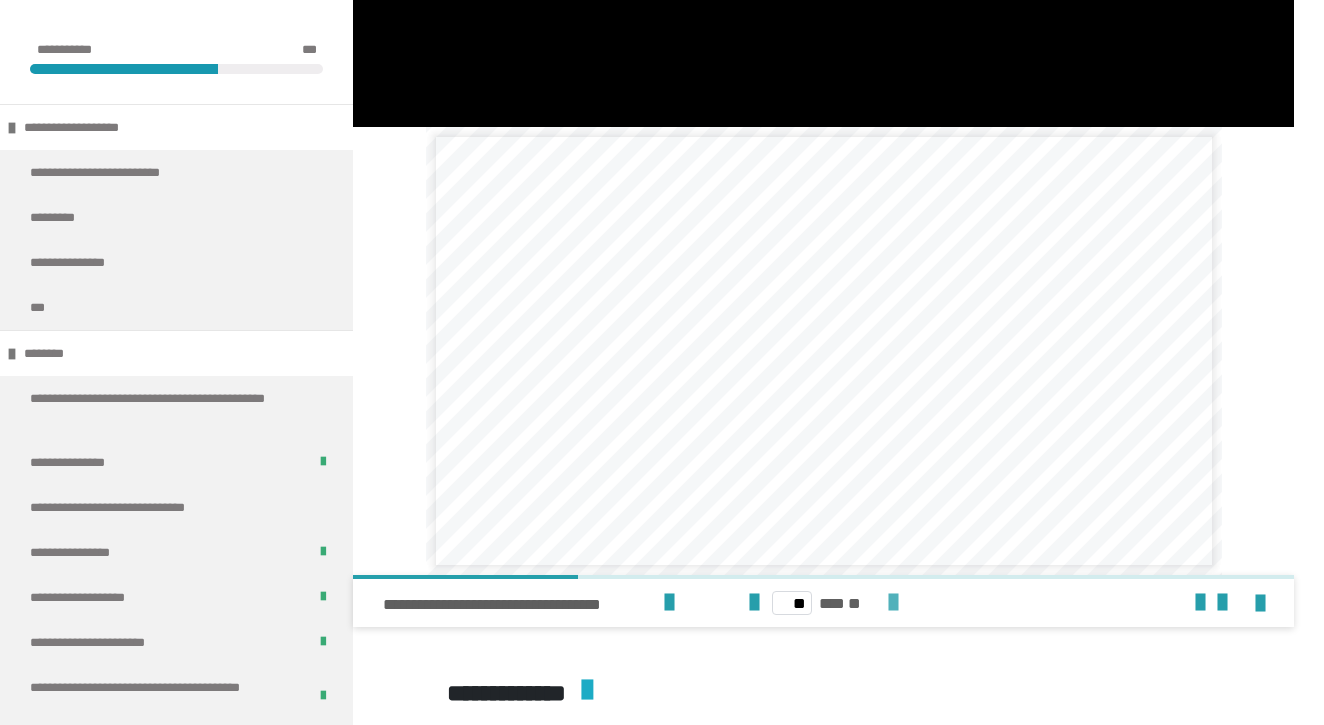 click at bounding box center (893, 603) 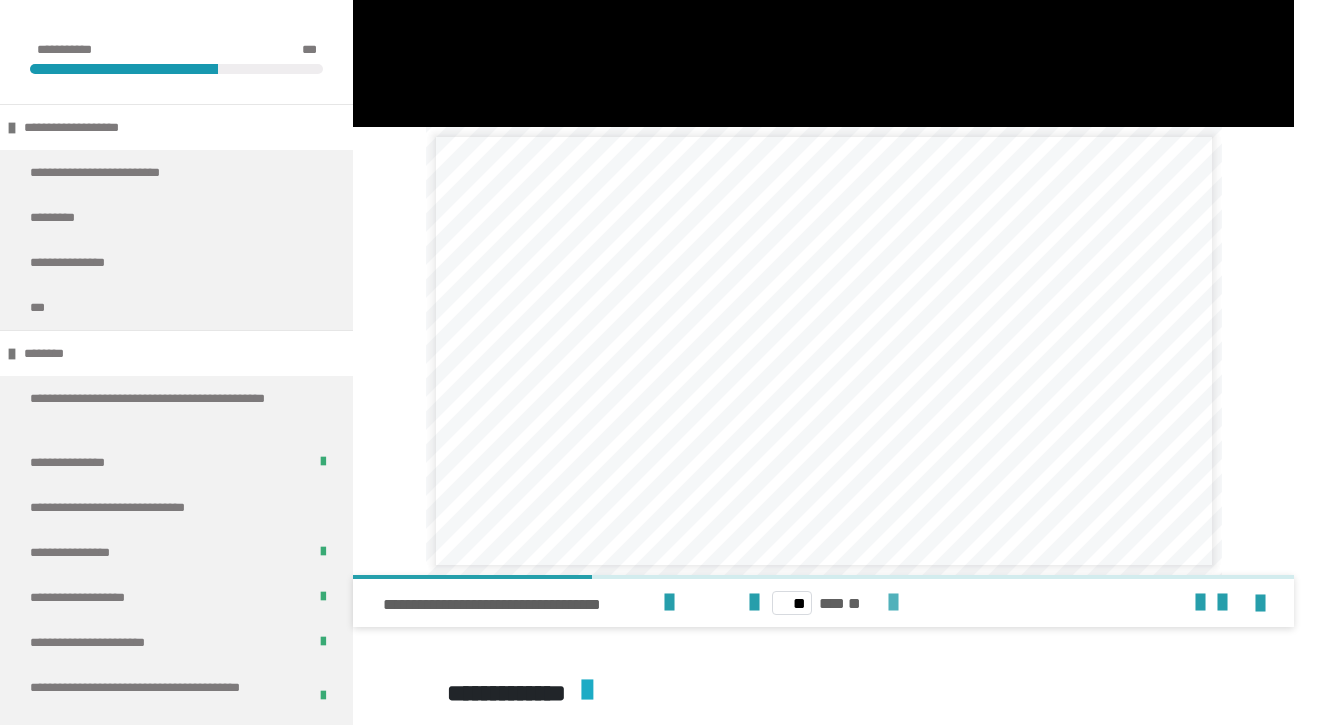 click at bounding box center (893, 603) 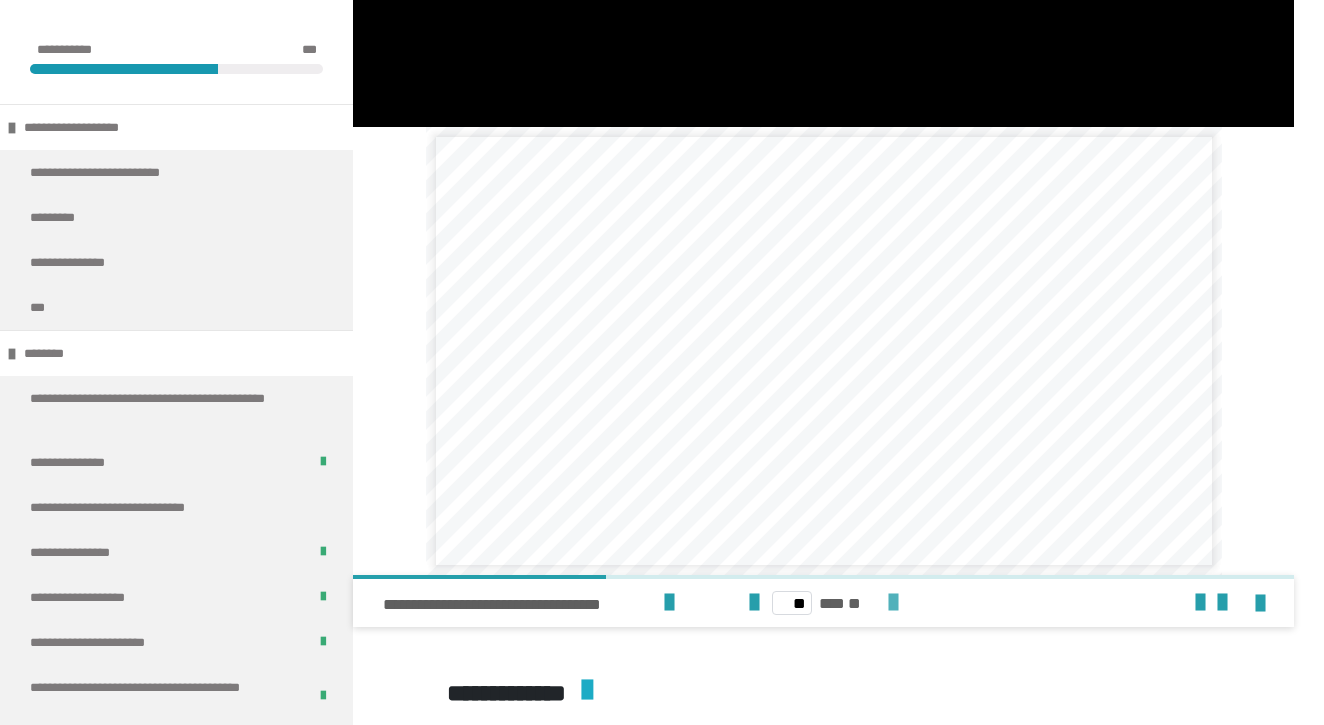 click at bounding box center [893, 603] 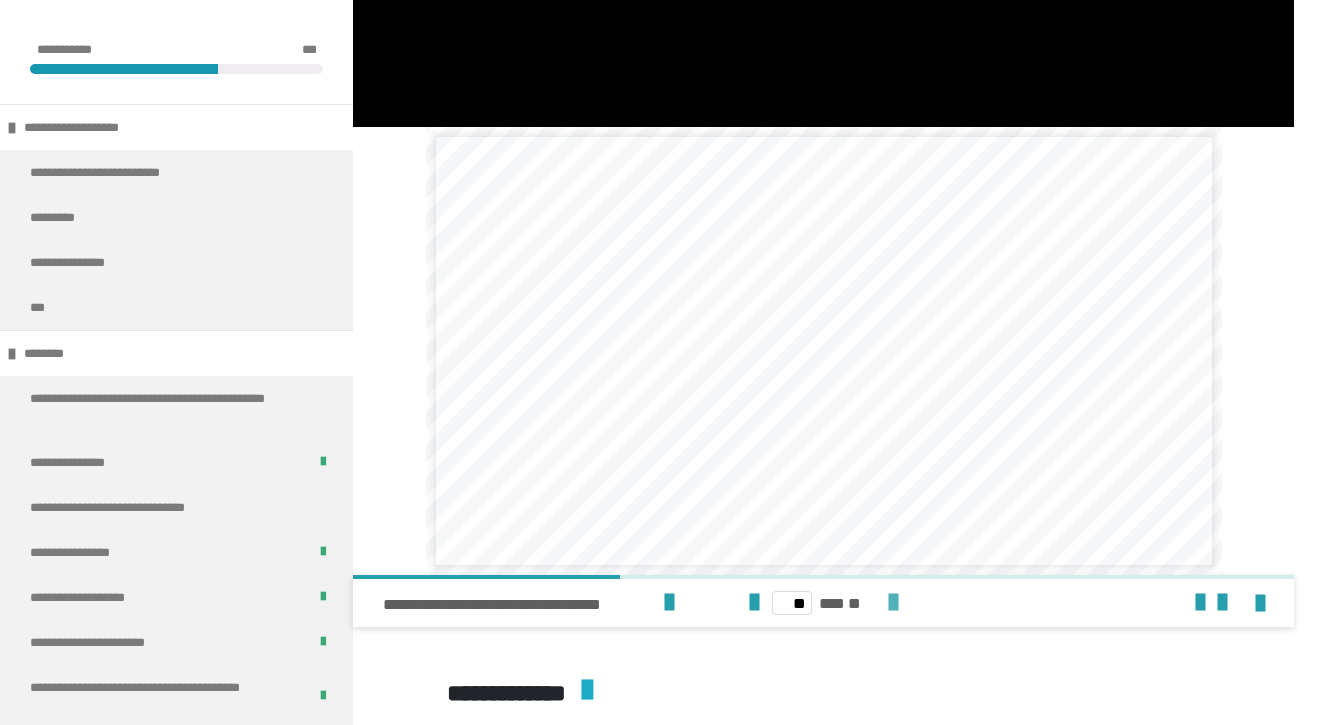 click at bounding box center (893, 603) 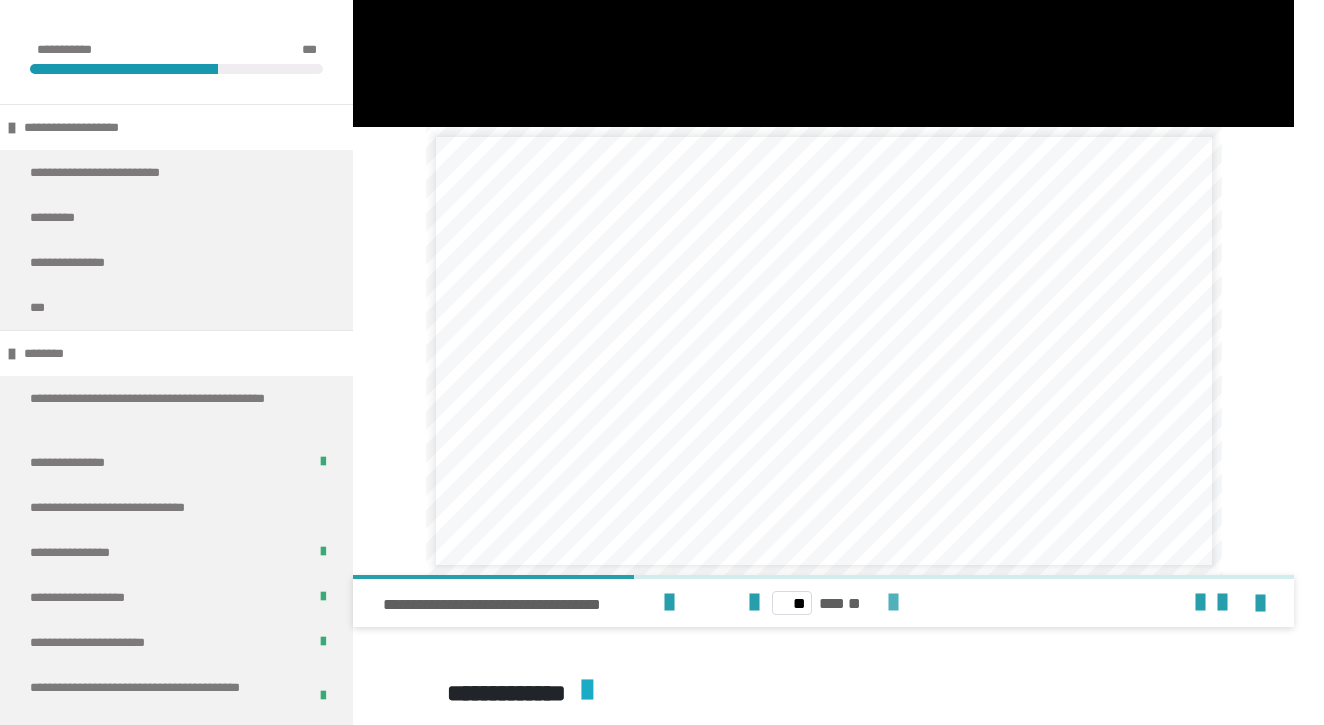 click at bounding box center [893, 603] 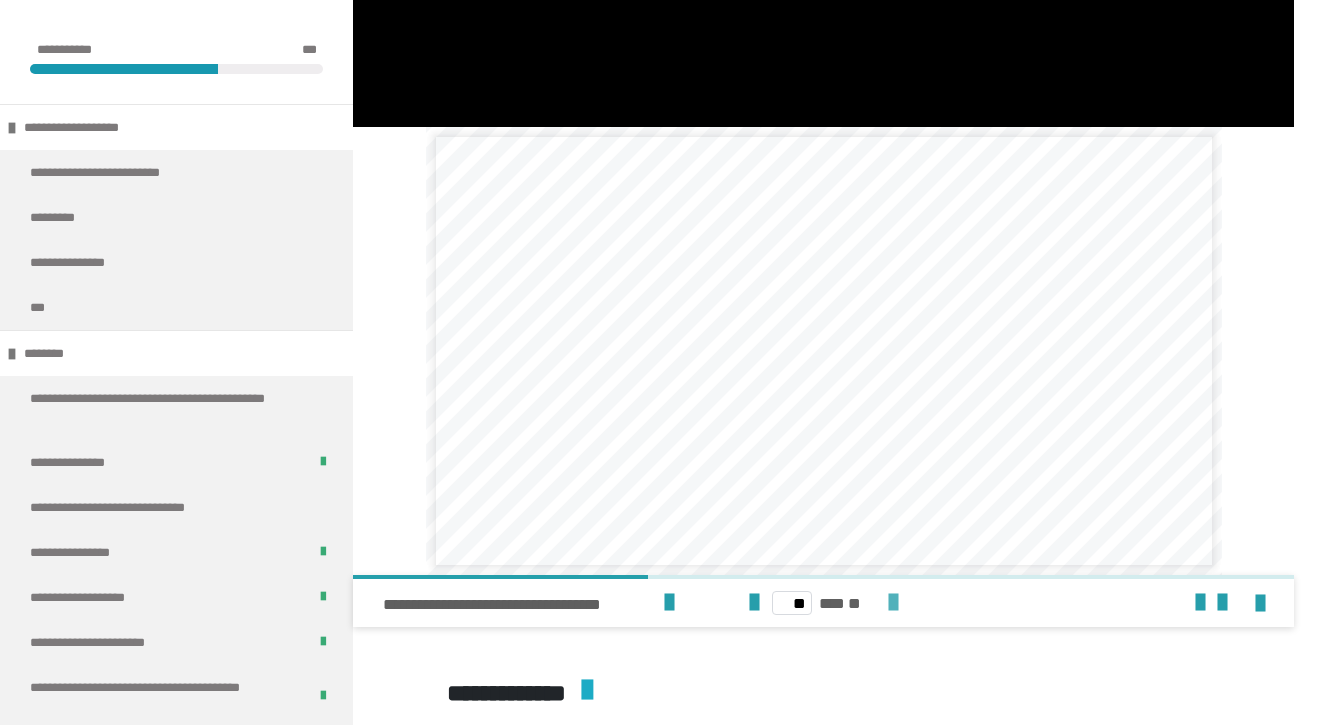 click at bounding box center [893, 603] 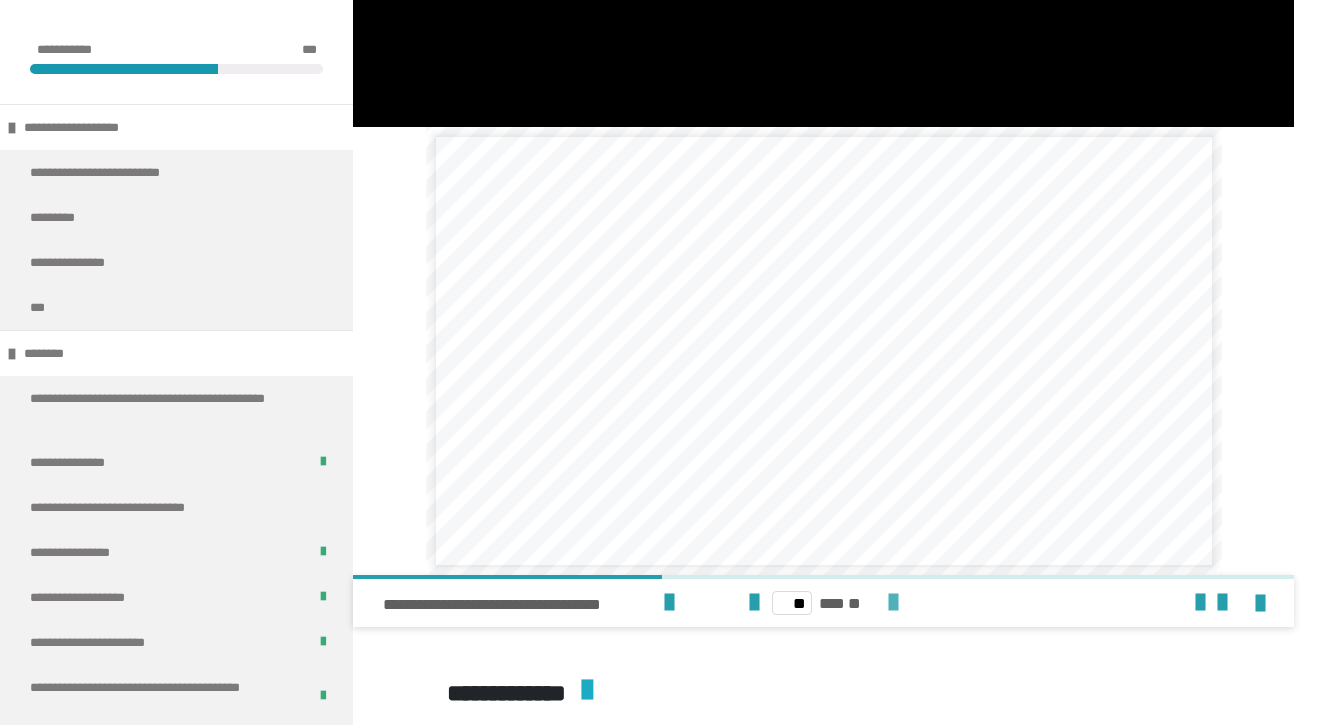 click at bounding box center (893, 603) 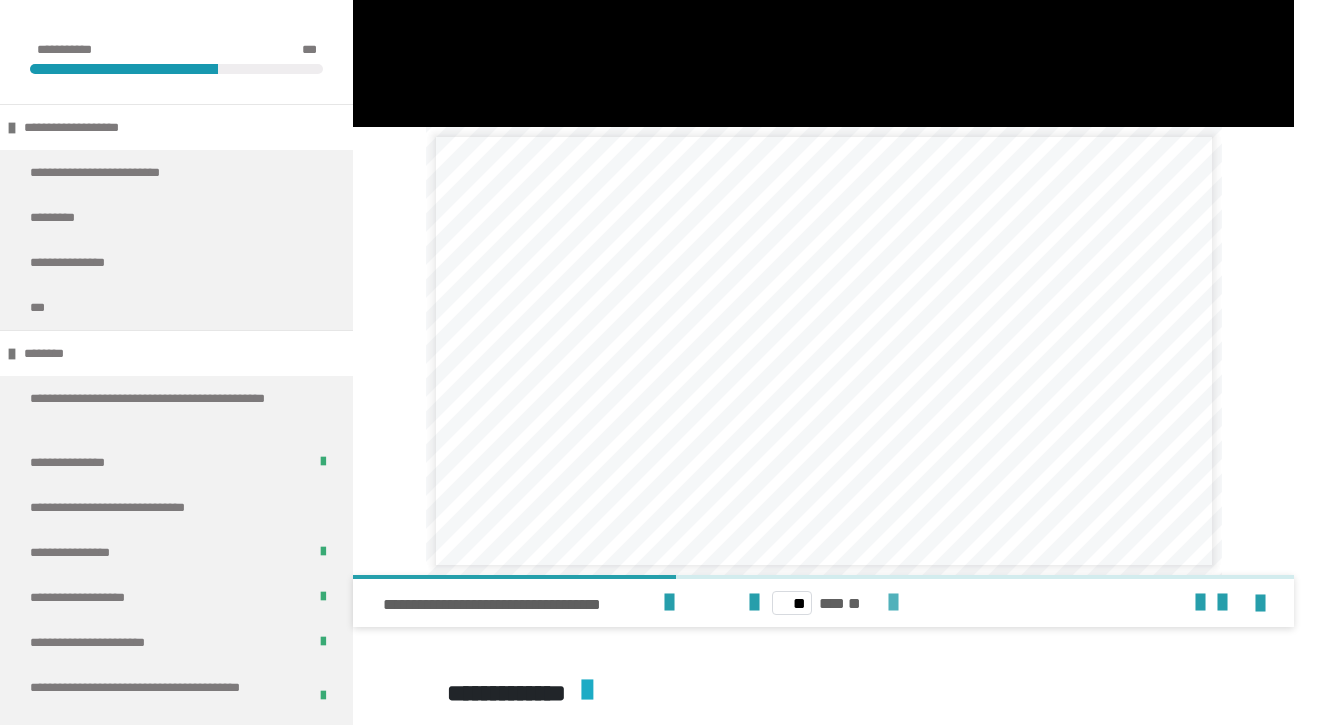 click at bounding box center (893, 603) 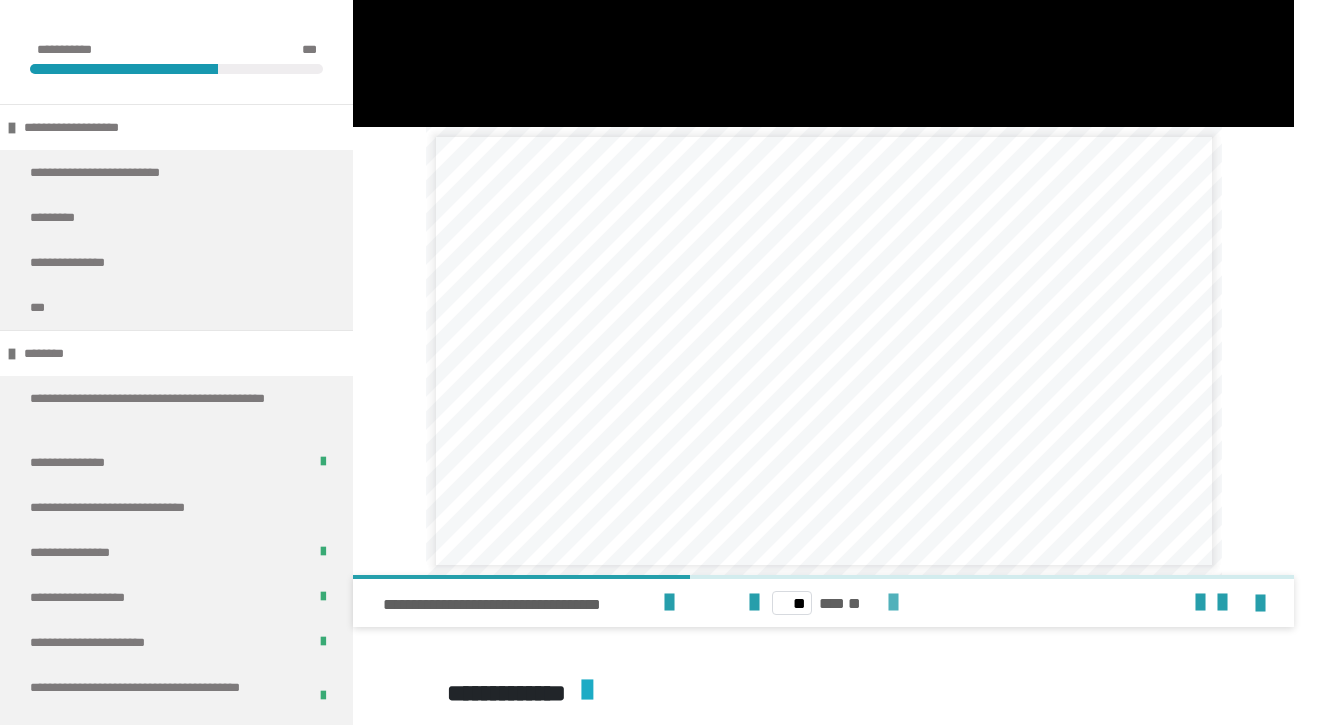 click at bounding box center (893, 603) 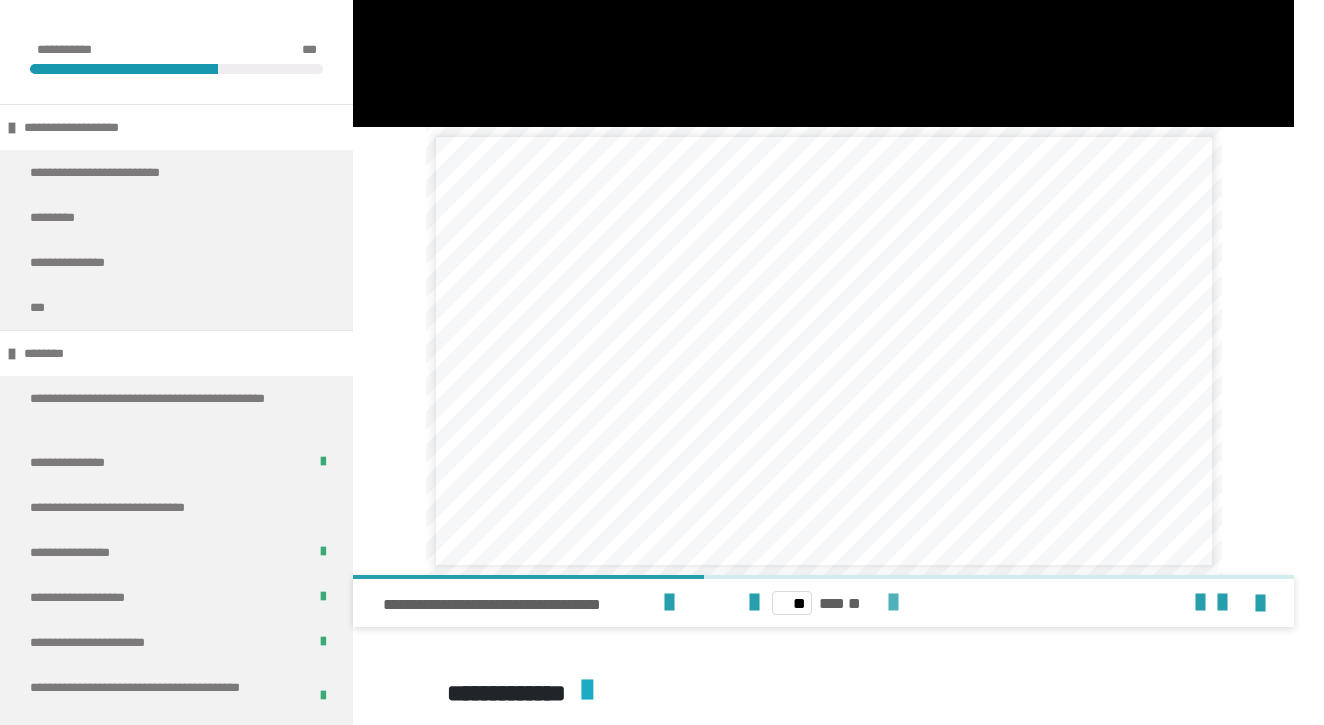 click at bounding box center (893, 603) 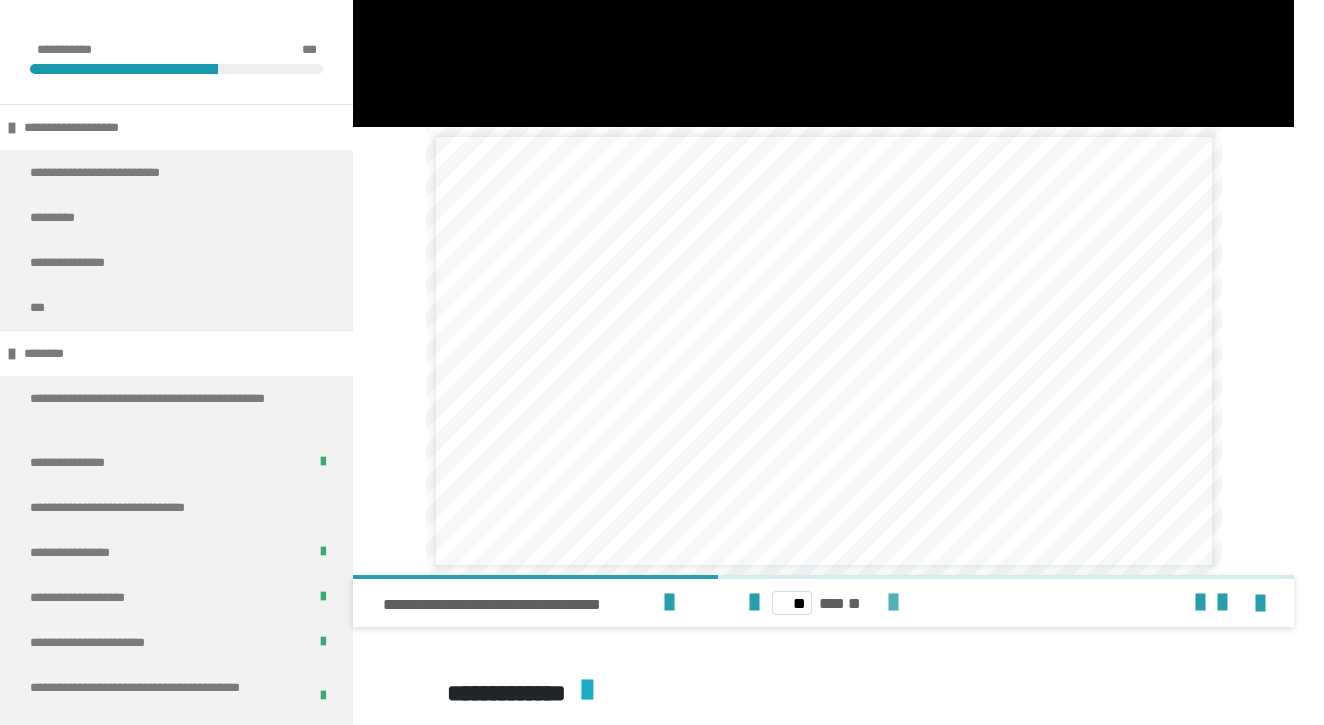 click at bounding box center (893, 603) 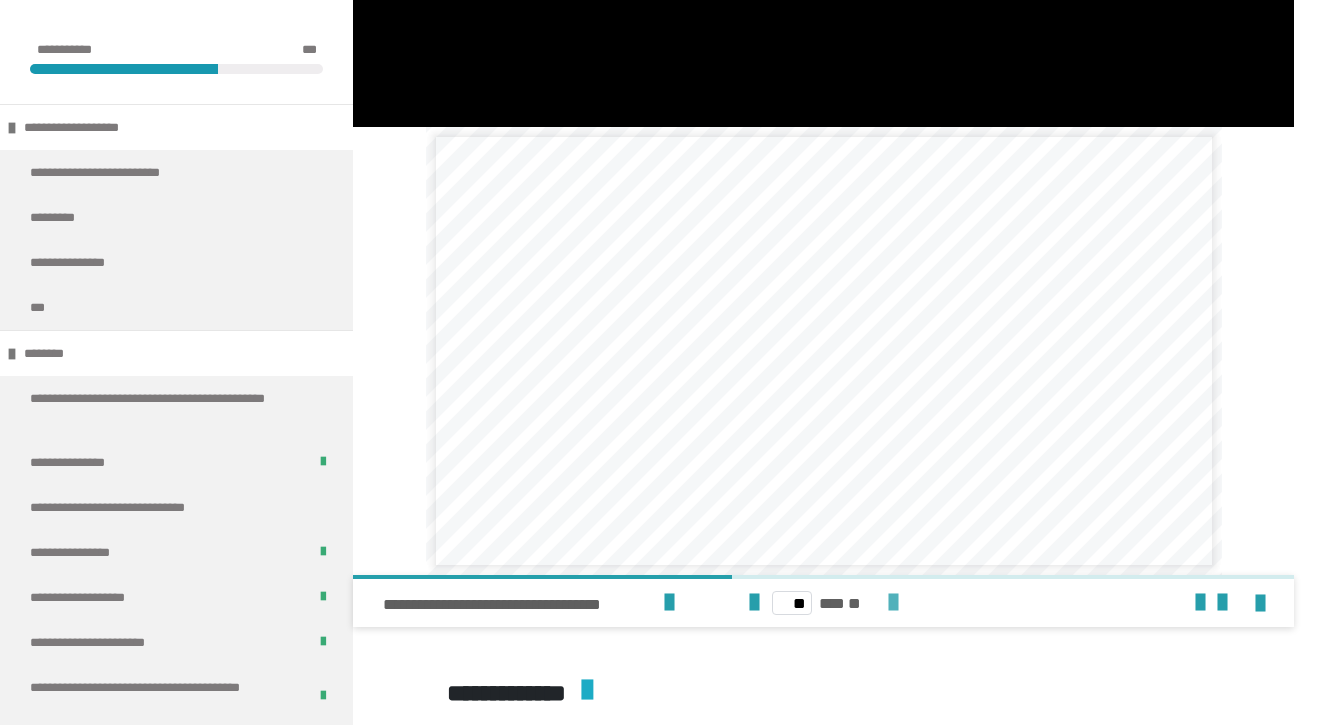 click at bounding box center [893, 603] 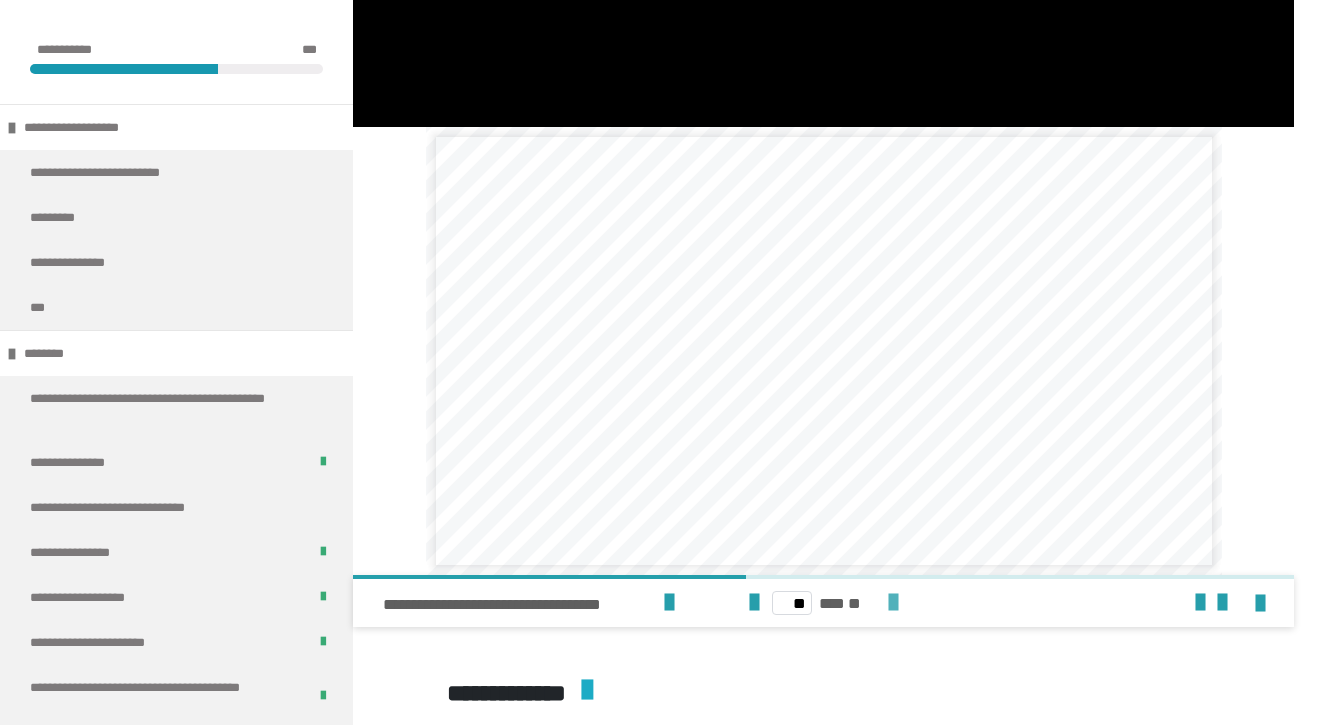 click at bounding box center [893, 603] 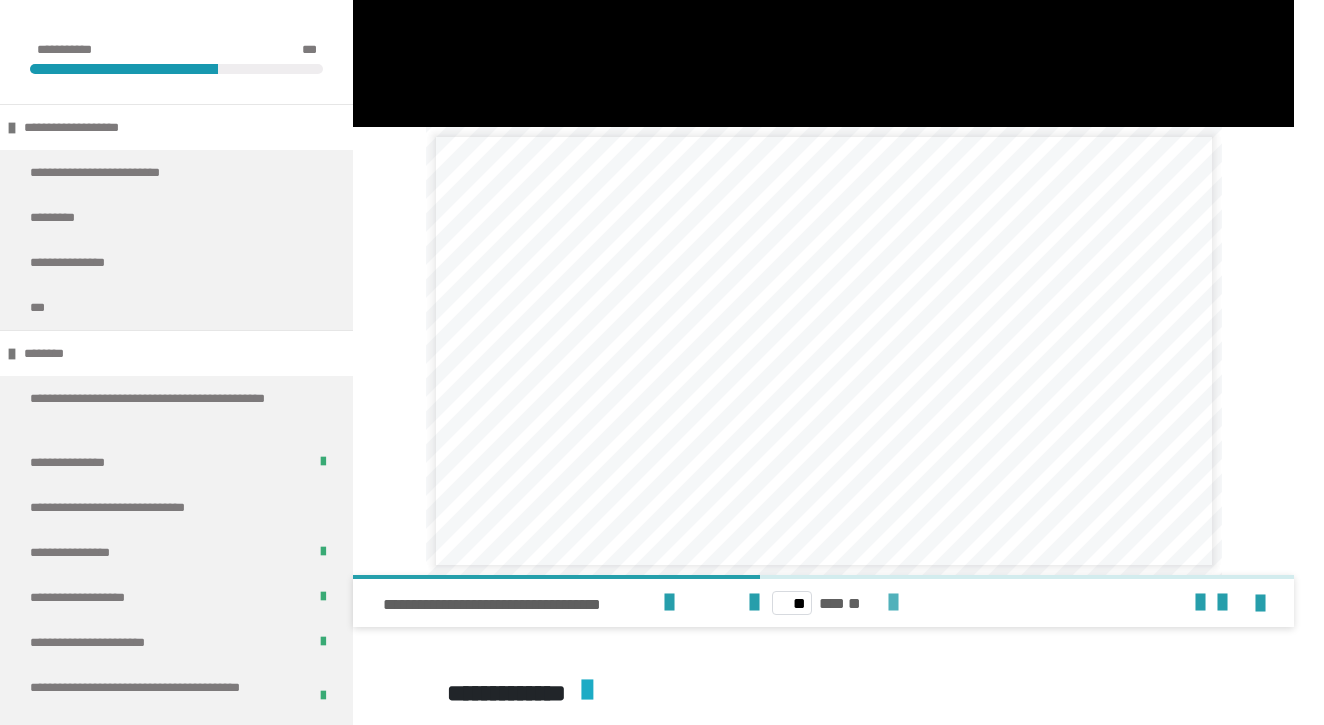 click at bounding box center [893, 603] 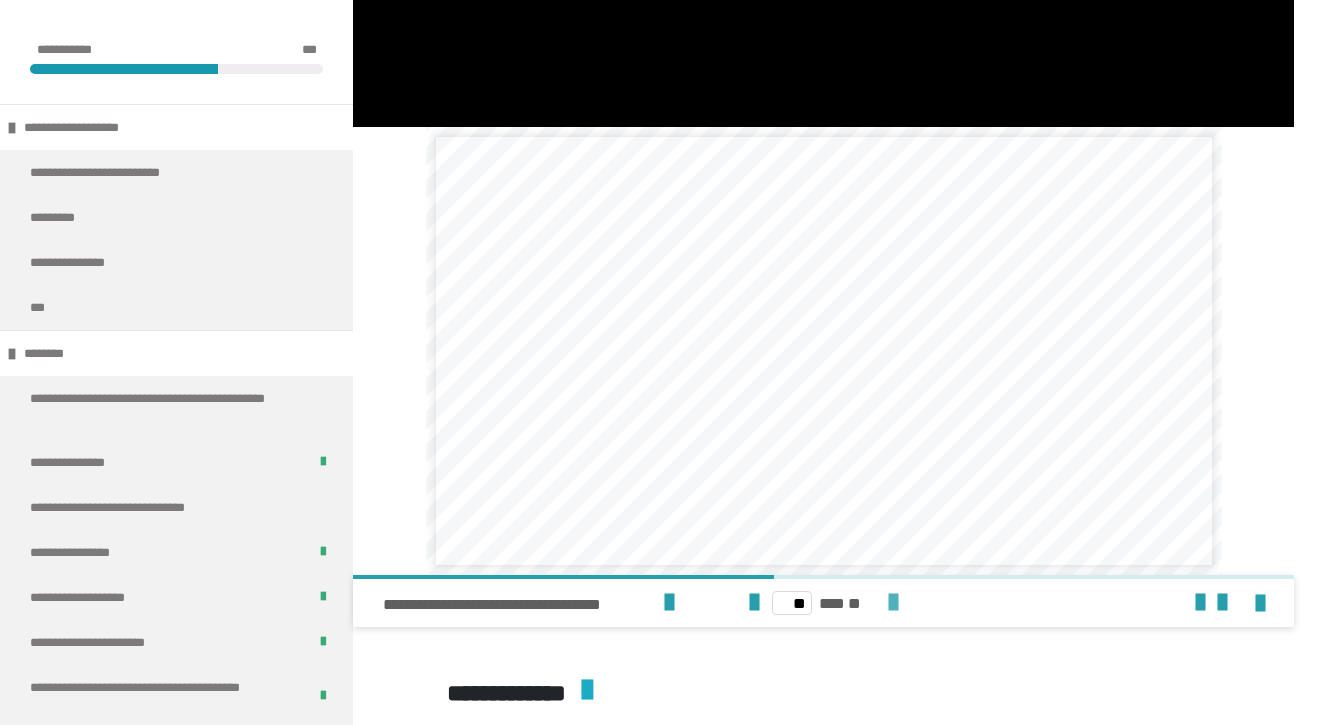 click at bounding box center (893, 603) 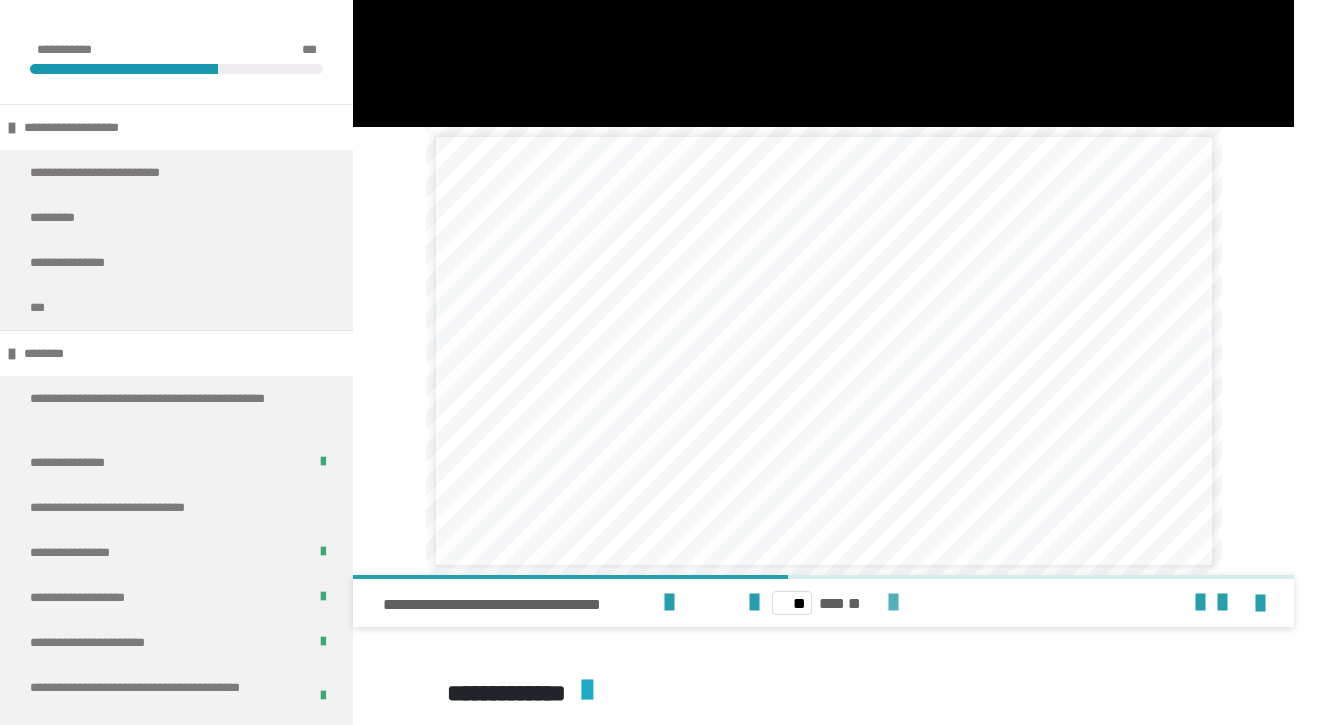click at bounding box center [893, 603] 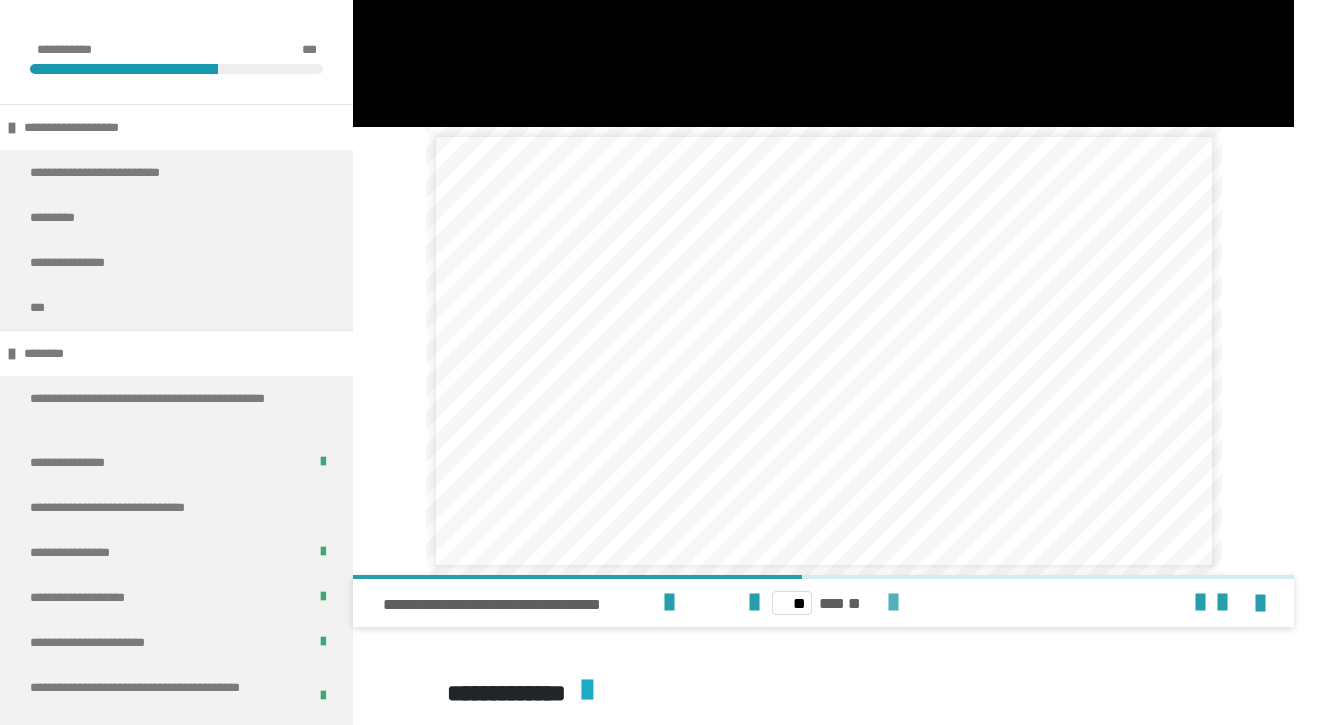 click at bounding box center [893, 603] 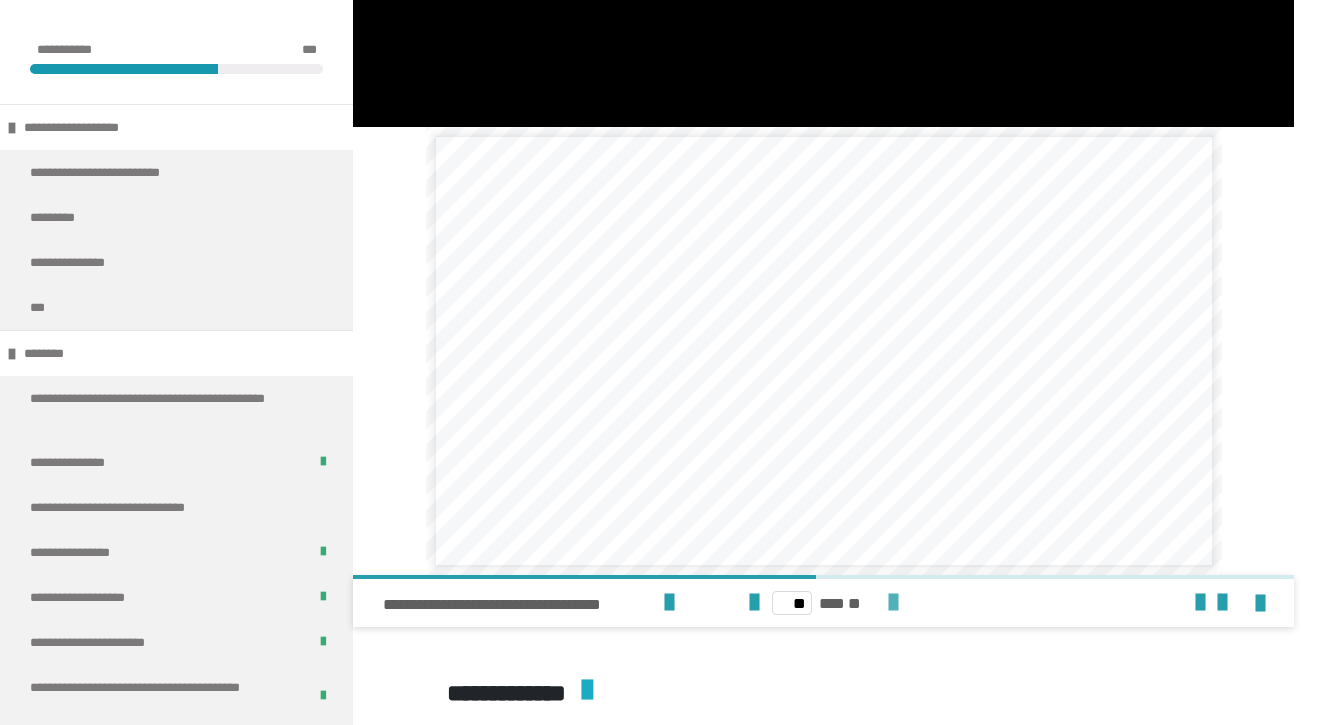 click at bounding box center [893, 603] 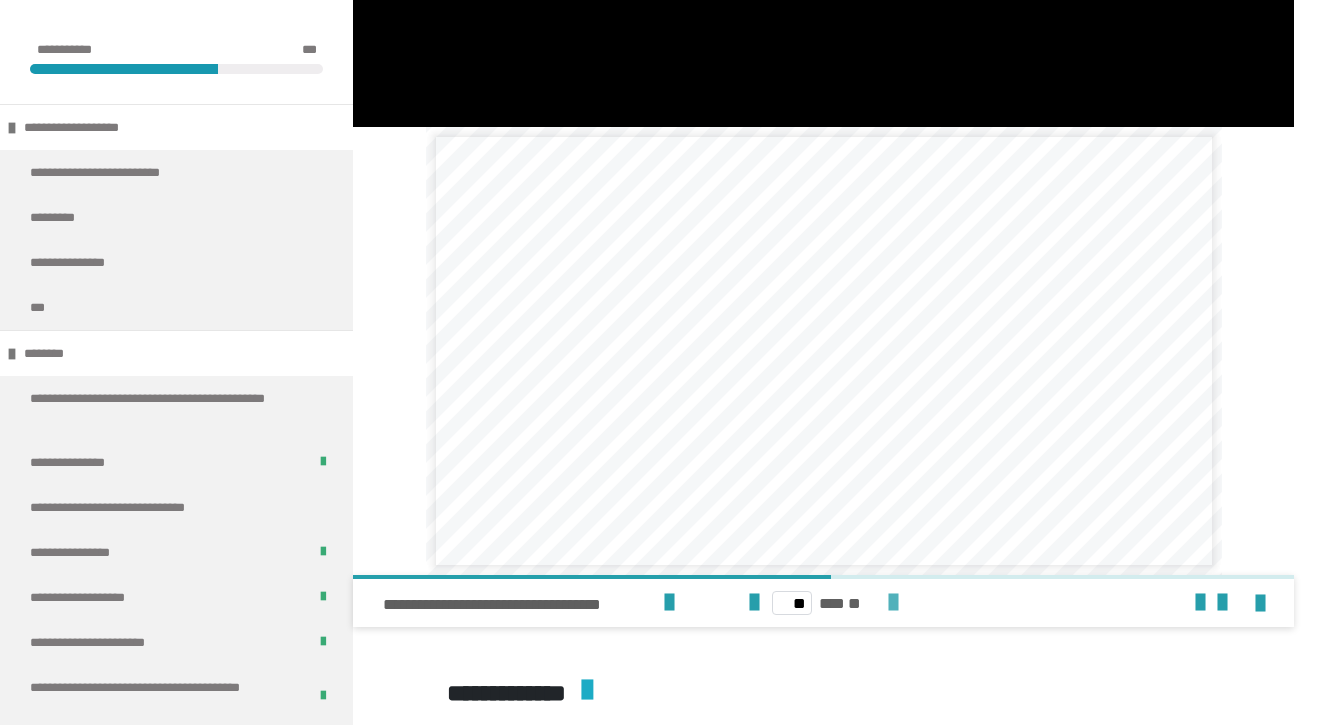 click at bounding box center [893, 603] 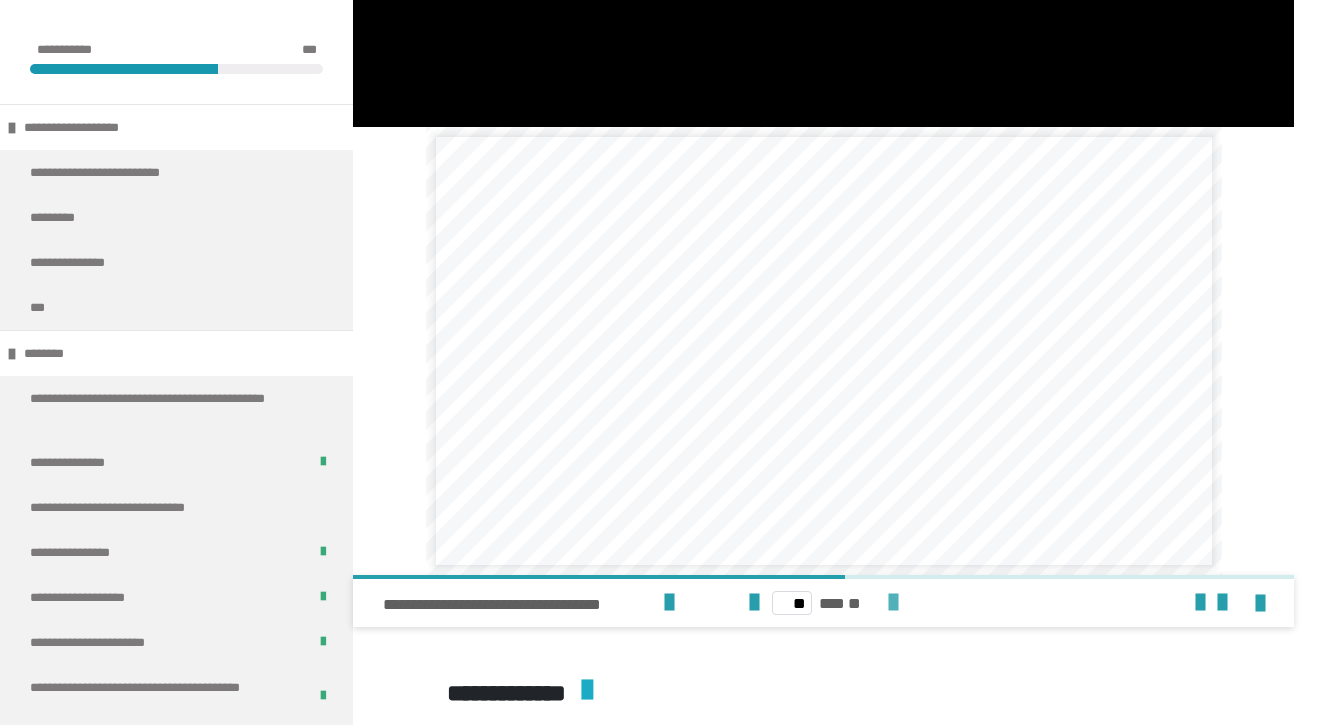 click at bounding box center [893, 603] 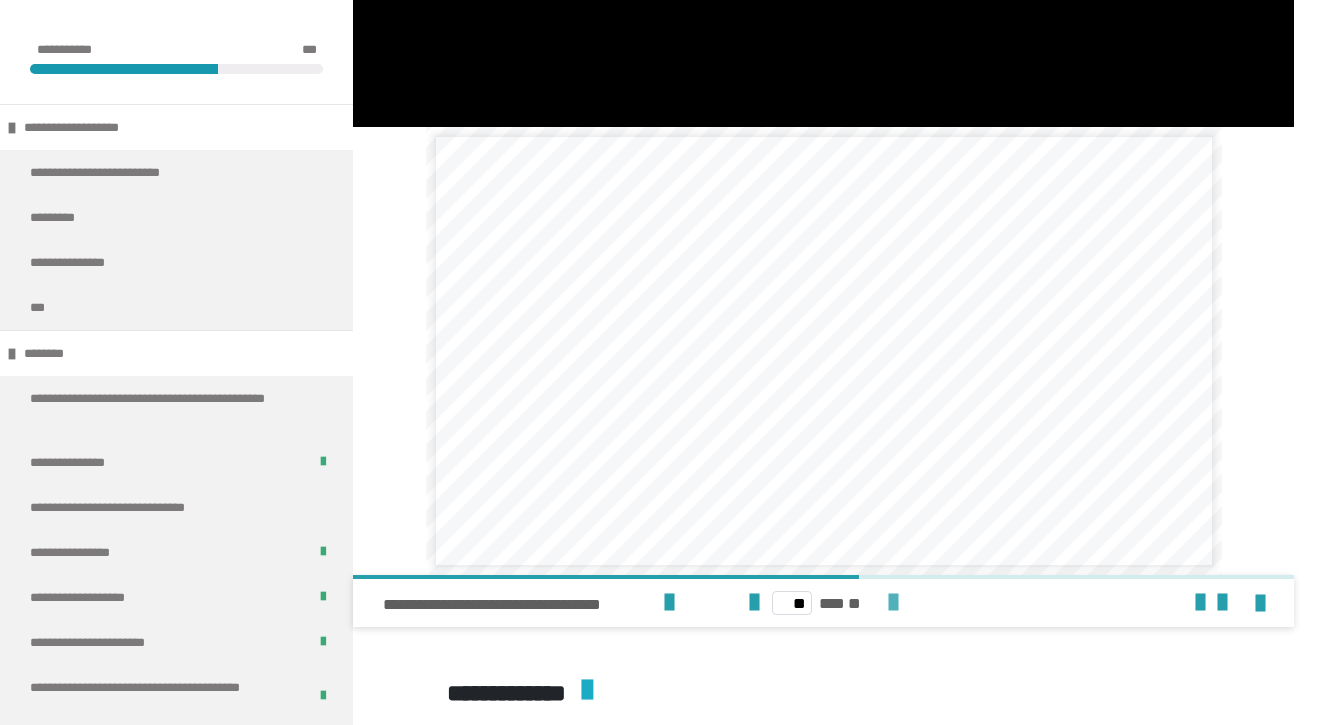 click at bounding box center [893, 603] 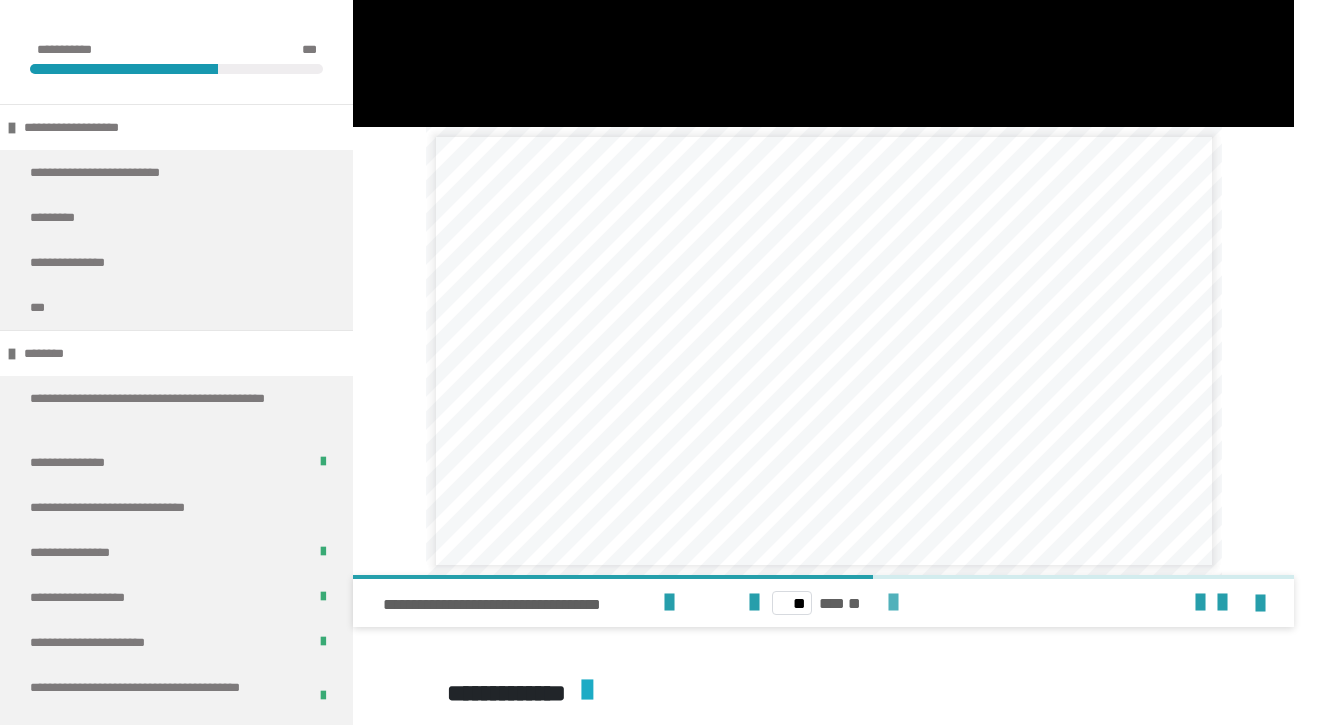 click at bounding box center [893, 603] 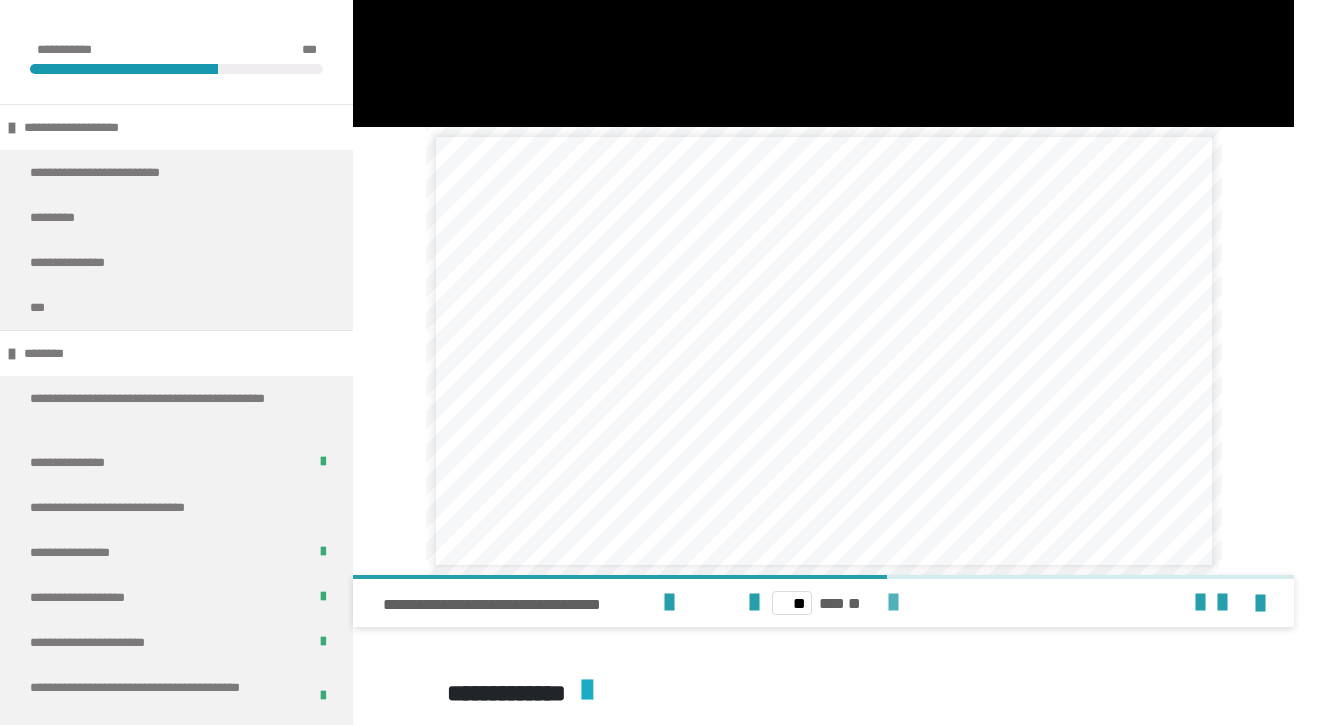 click at bounding box center [893, 603] 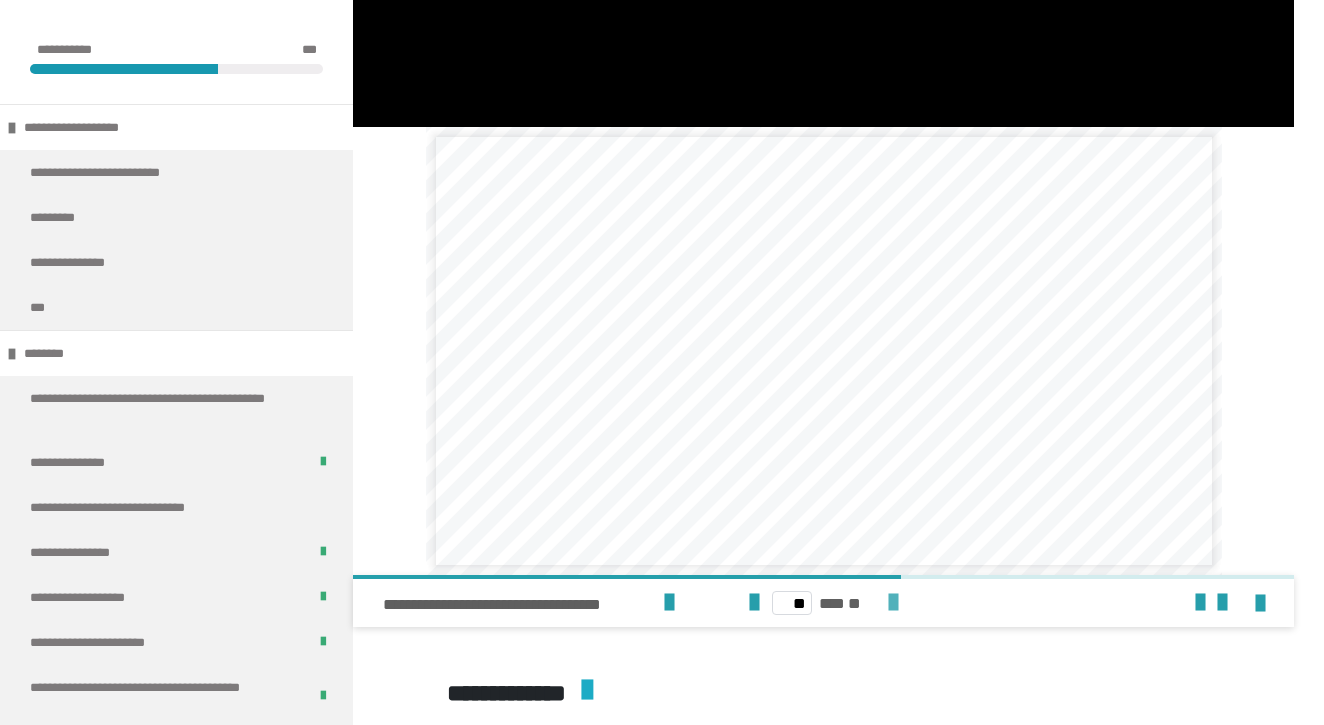 click at bounding box center [893, 603] 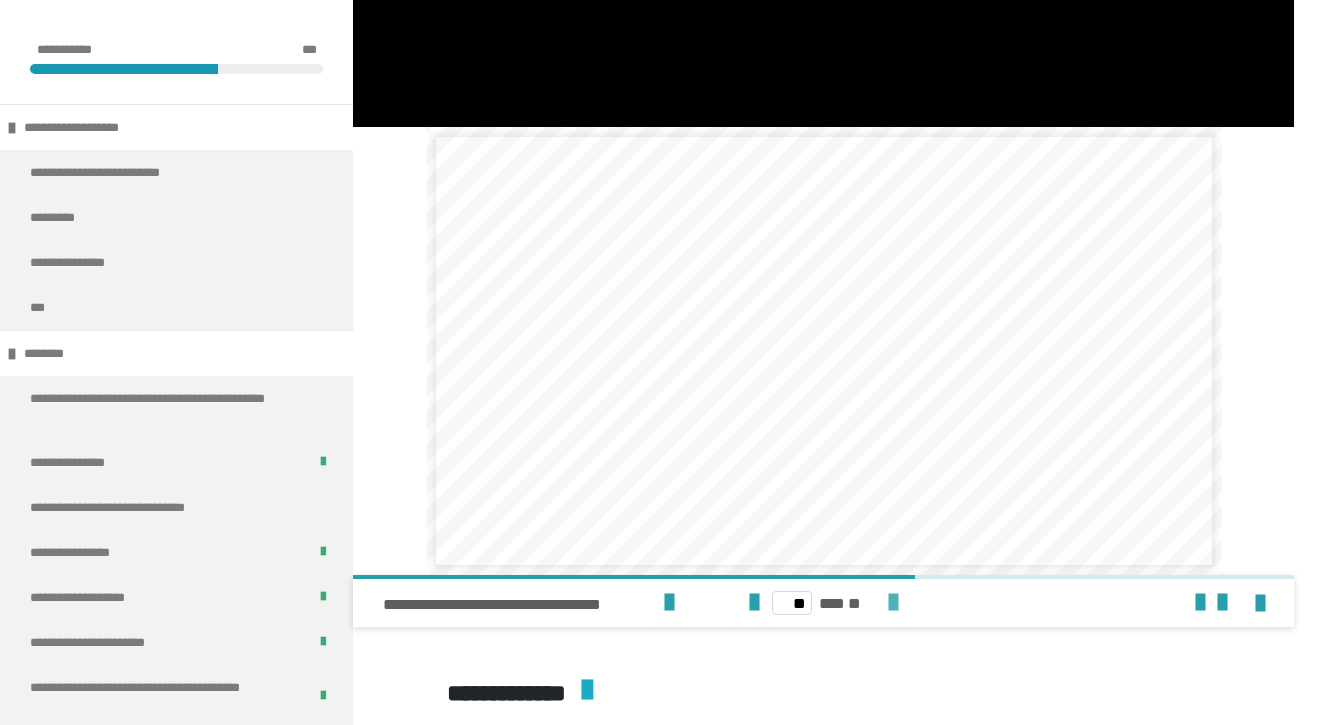 click at bounding box center (893, 603) 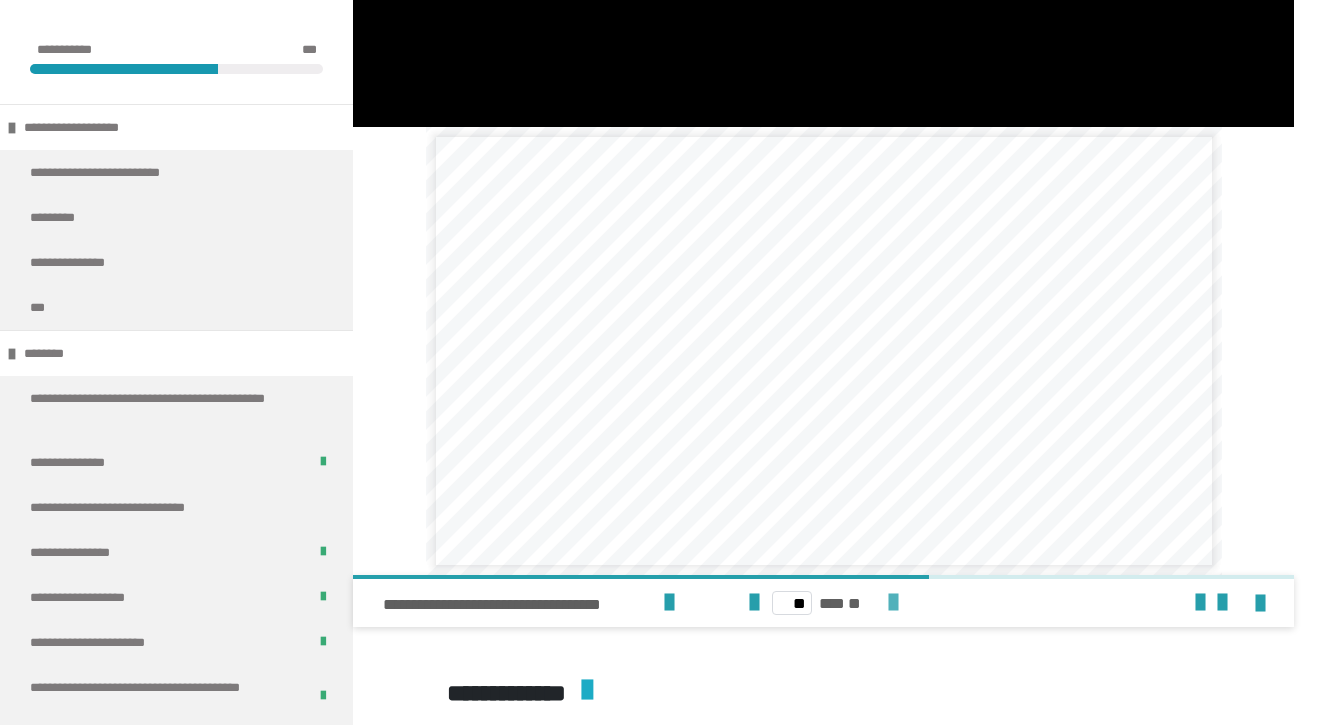 click at bounding box center [893, 603] 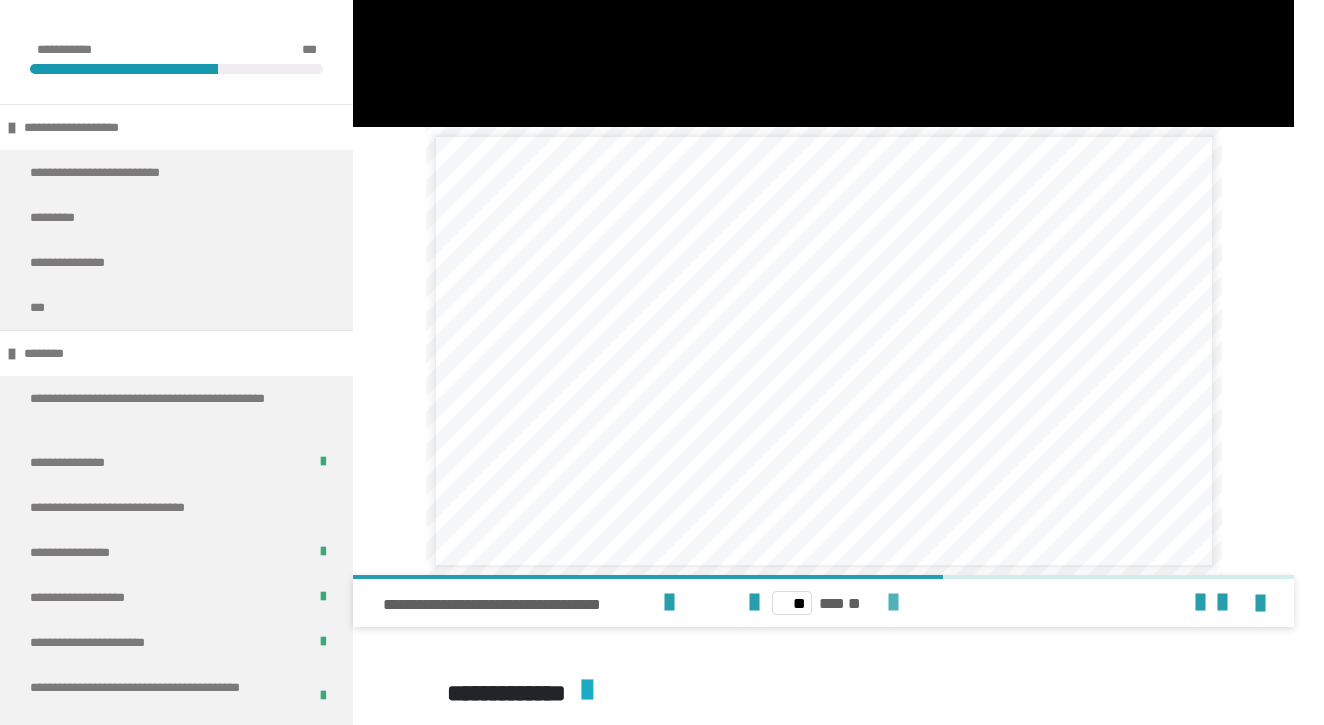 click at bounding box center (893, 603) 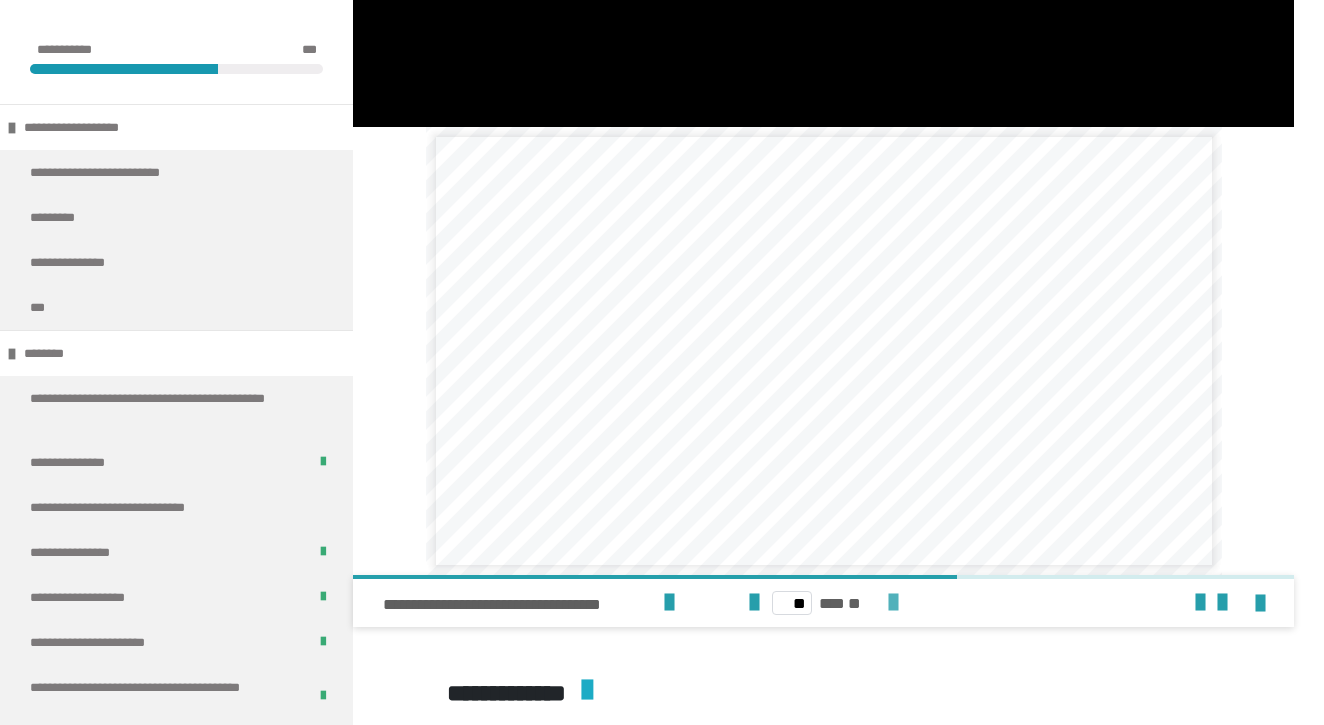 click at bounding box center (893, 603) 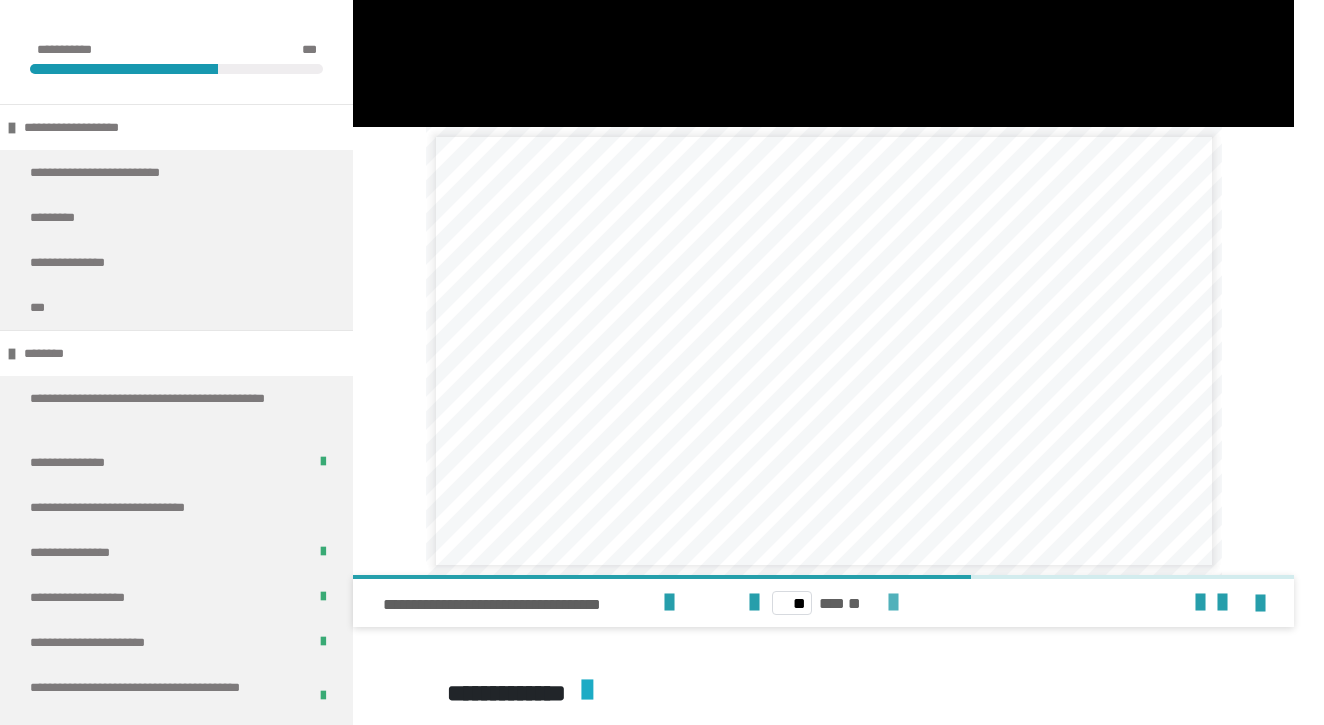 click at bounding box center (893, 603) 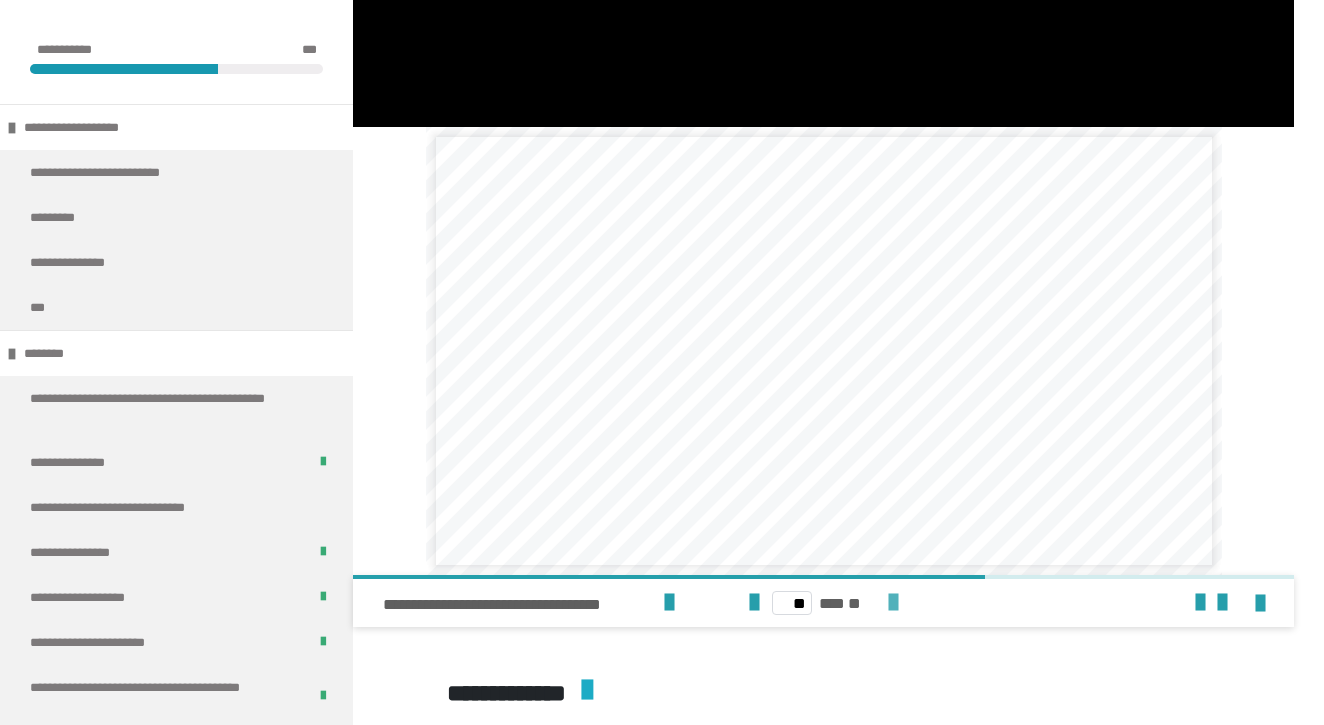 click at bounding box center (893, 603) 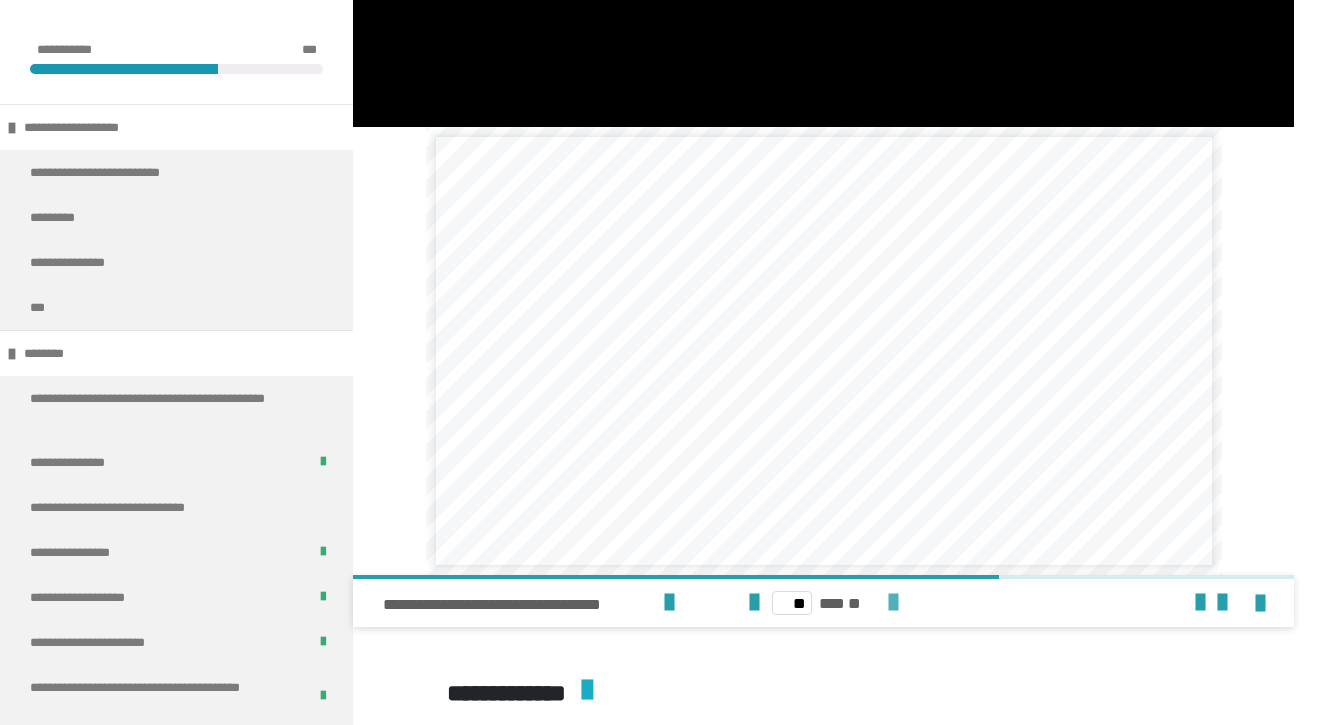 click at bounding box center [893, 603] 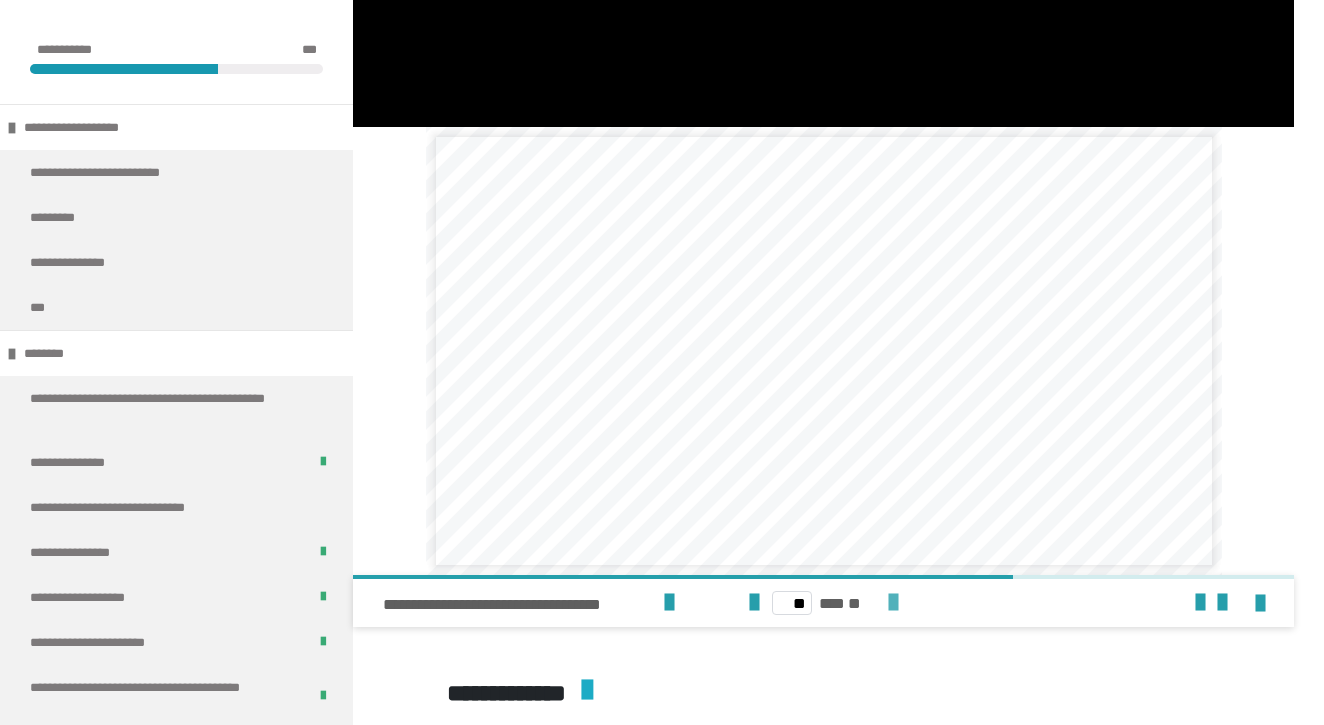 click at bounding box center (893, 603) 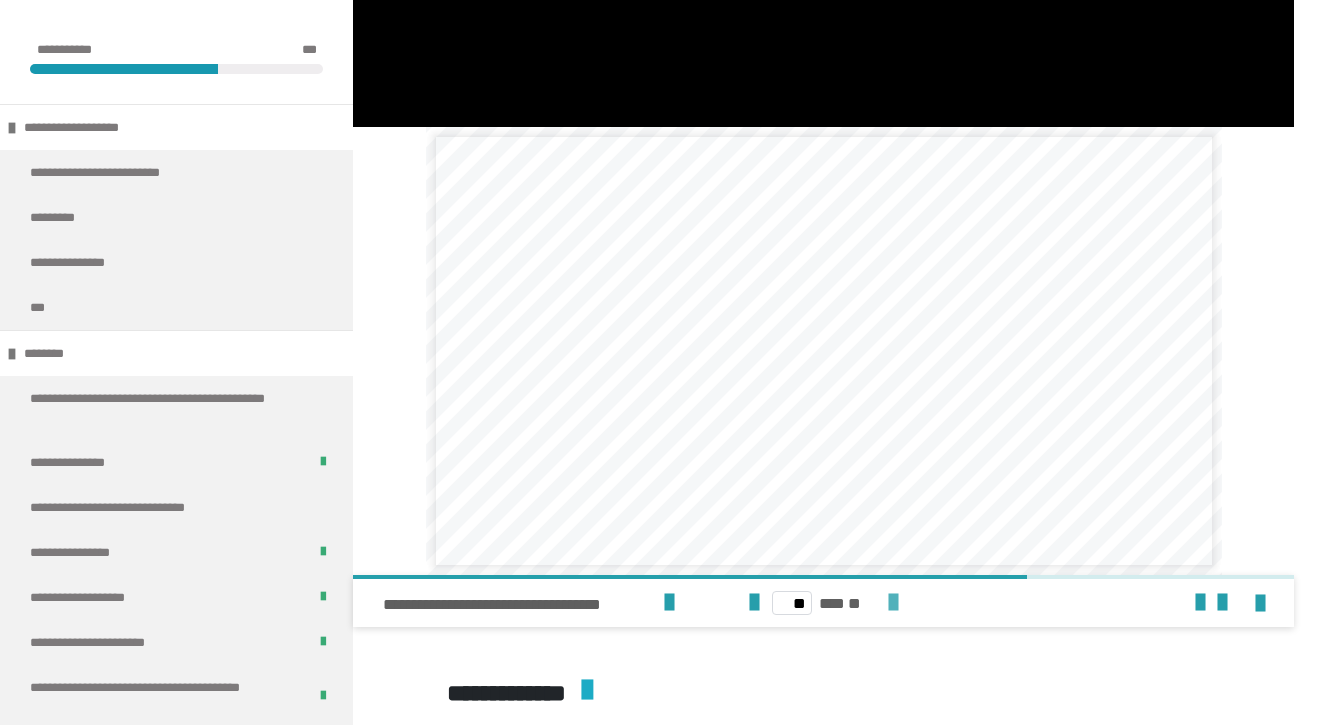 click at bounding box center [893, 603] 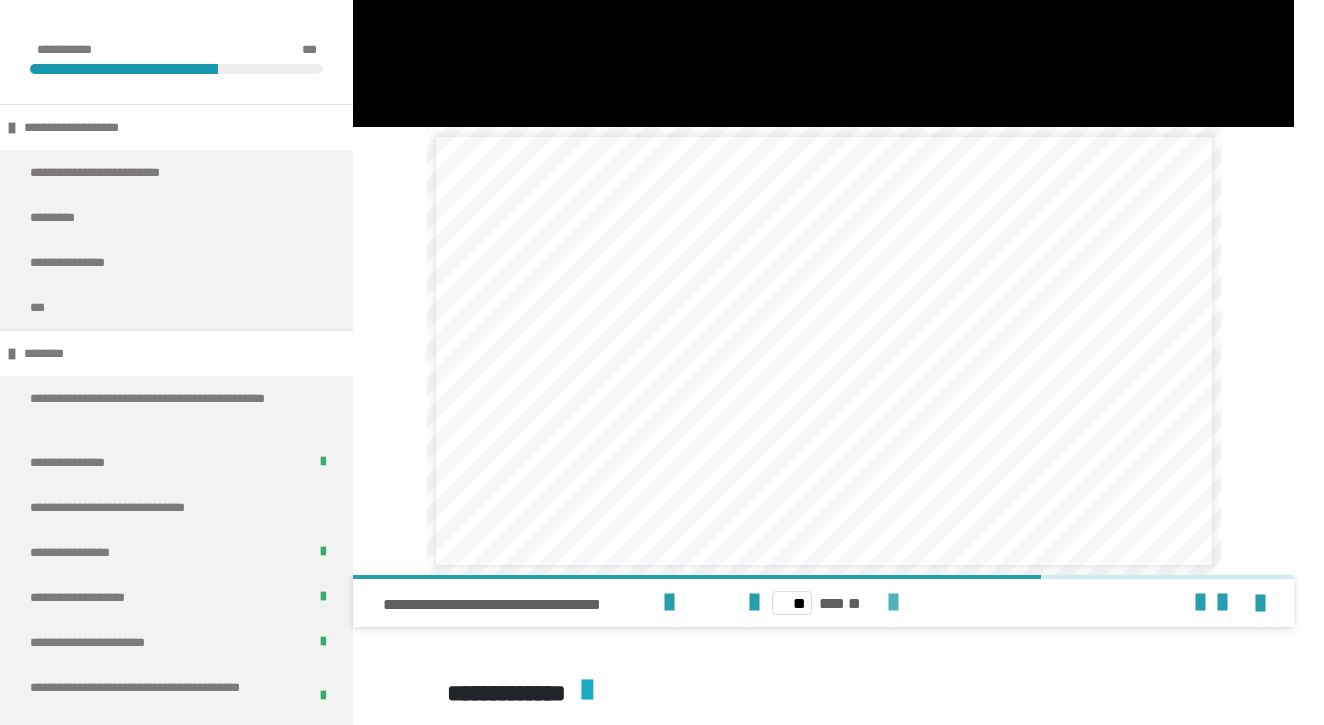 click at bounding box center [893, 603] 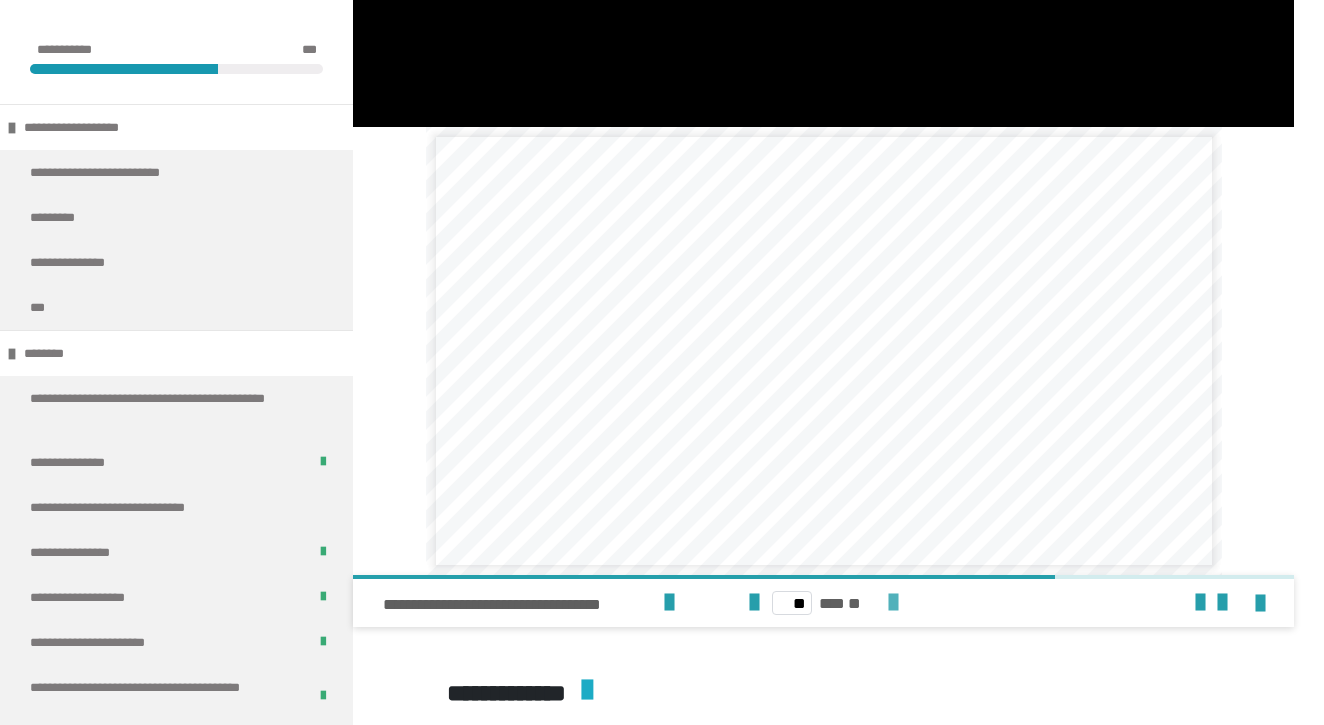 click at bounding box center [893, 603] 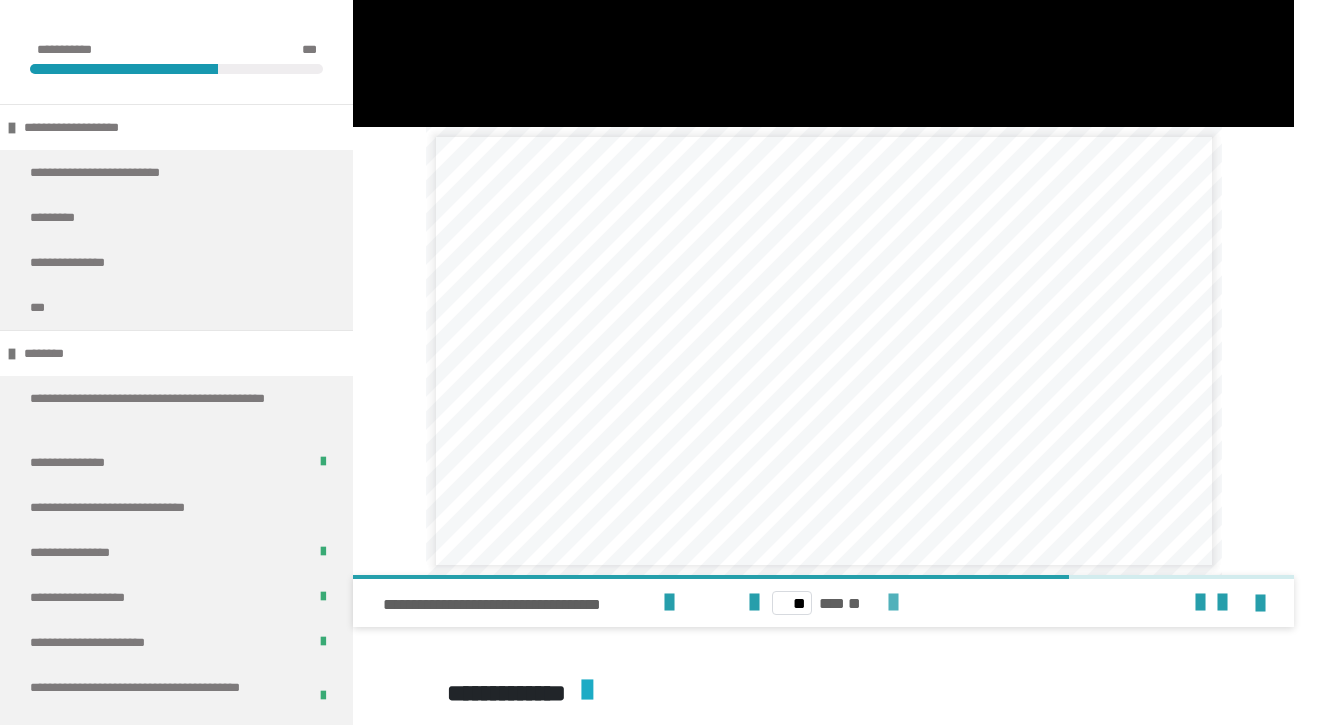 click at bounding box center [893, 603] 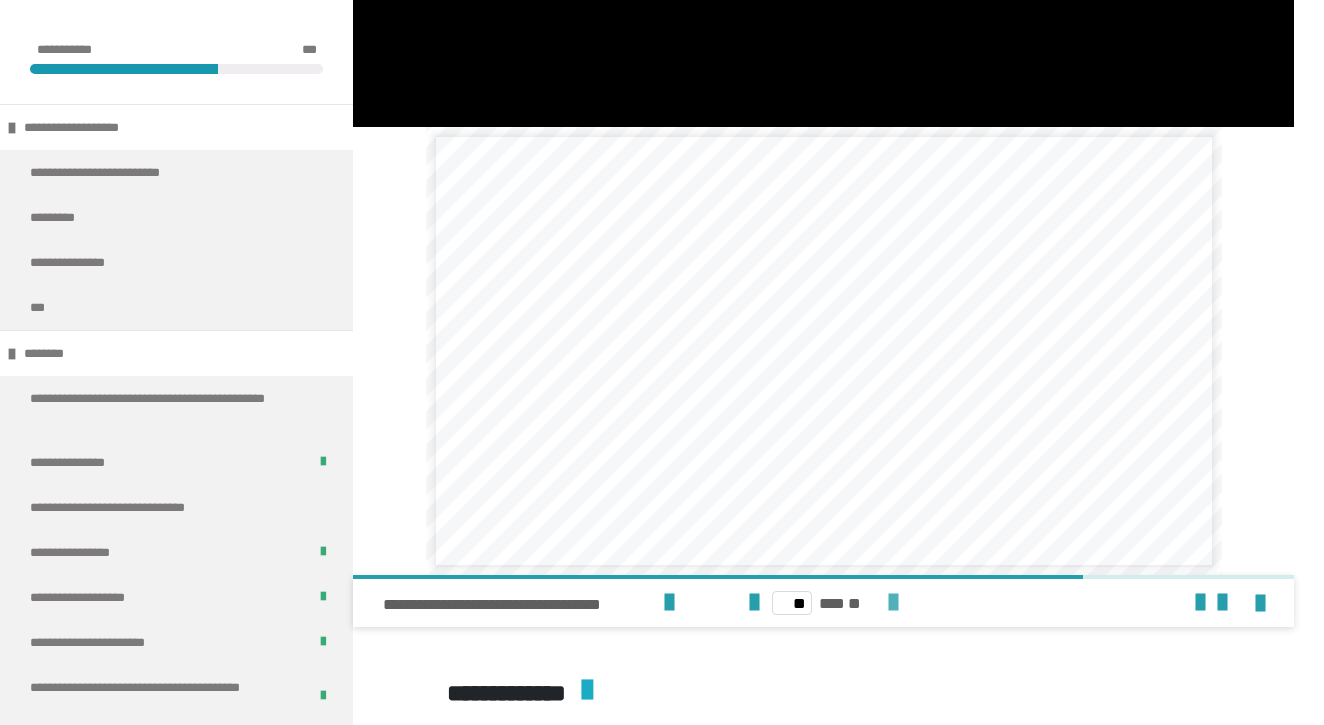 click at bounding box center (893, 603) 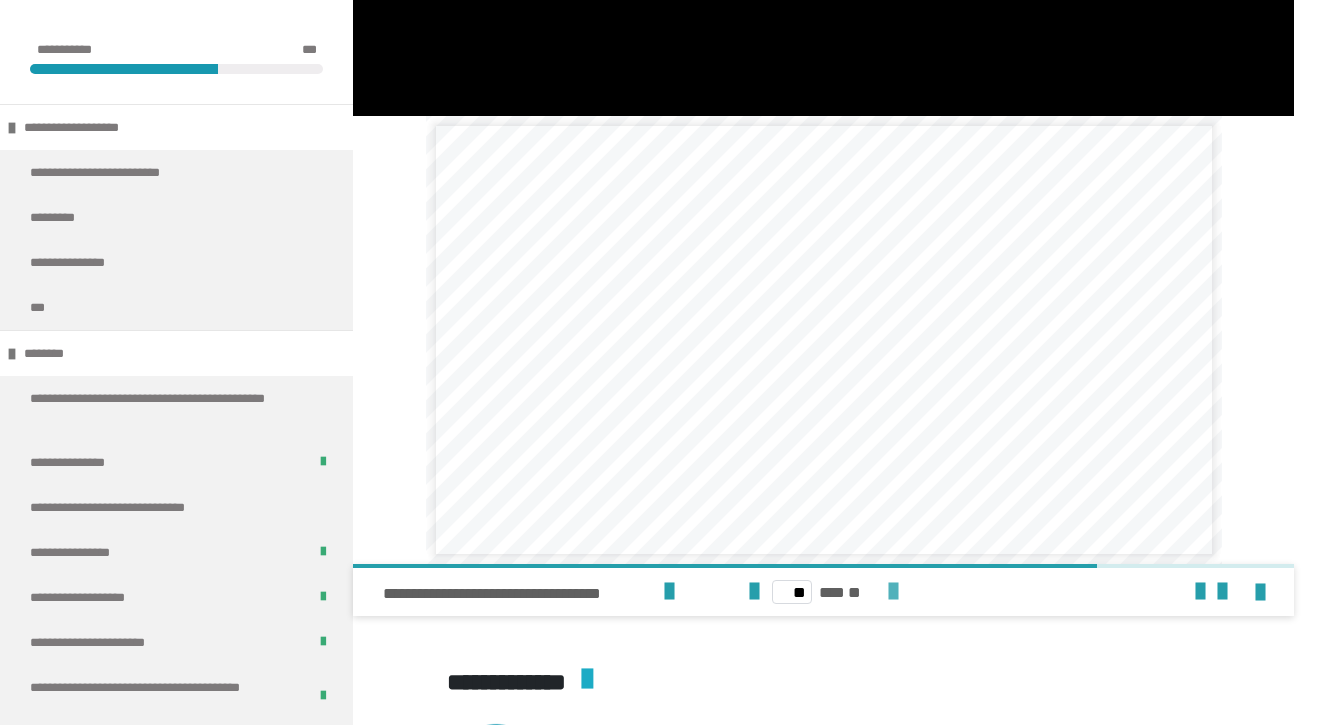 scroll, scrollTop: 1694, scrollLeft: 1, axis: both 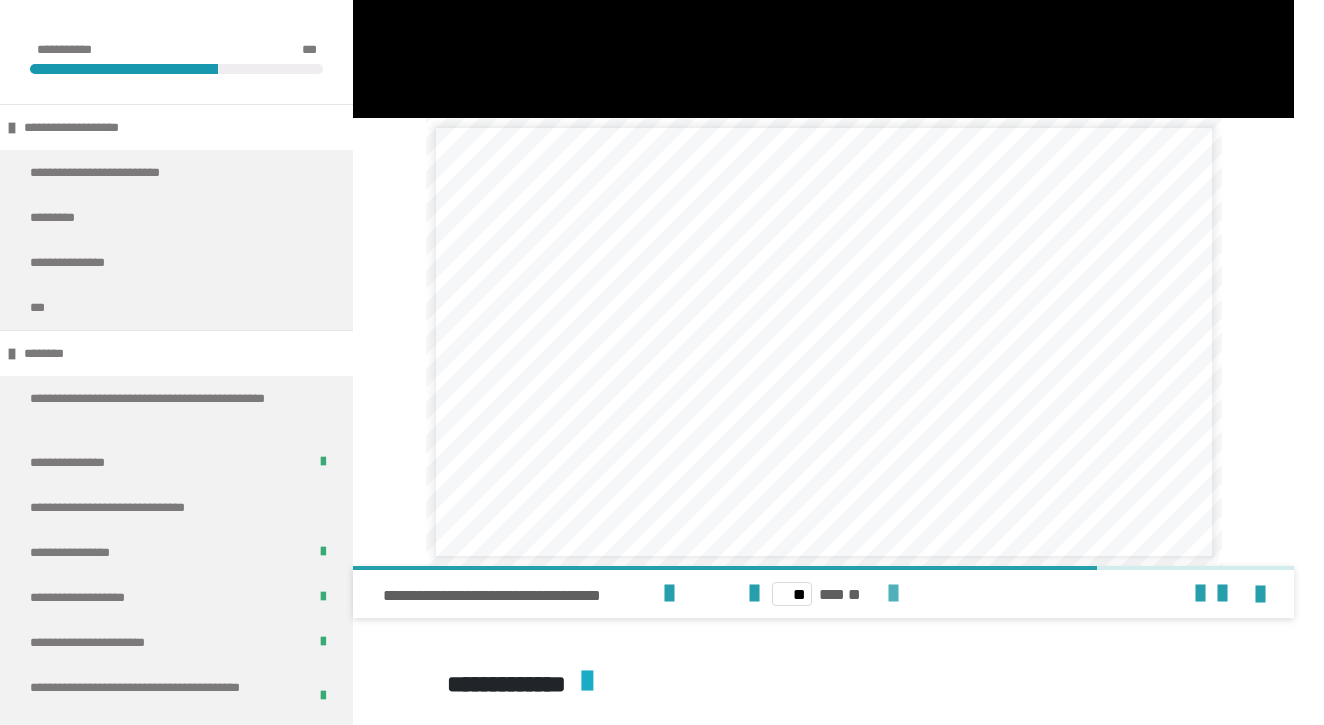 click at bounding box center [893, 594] 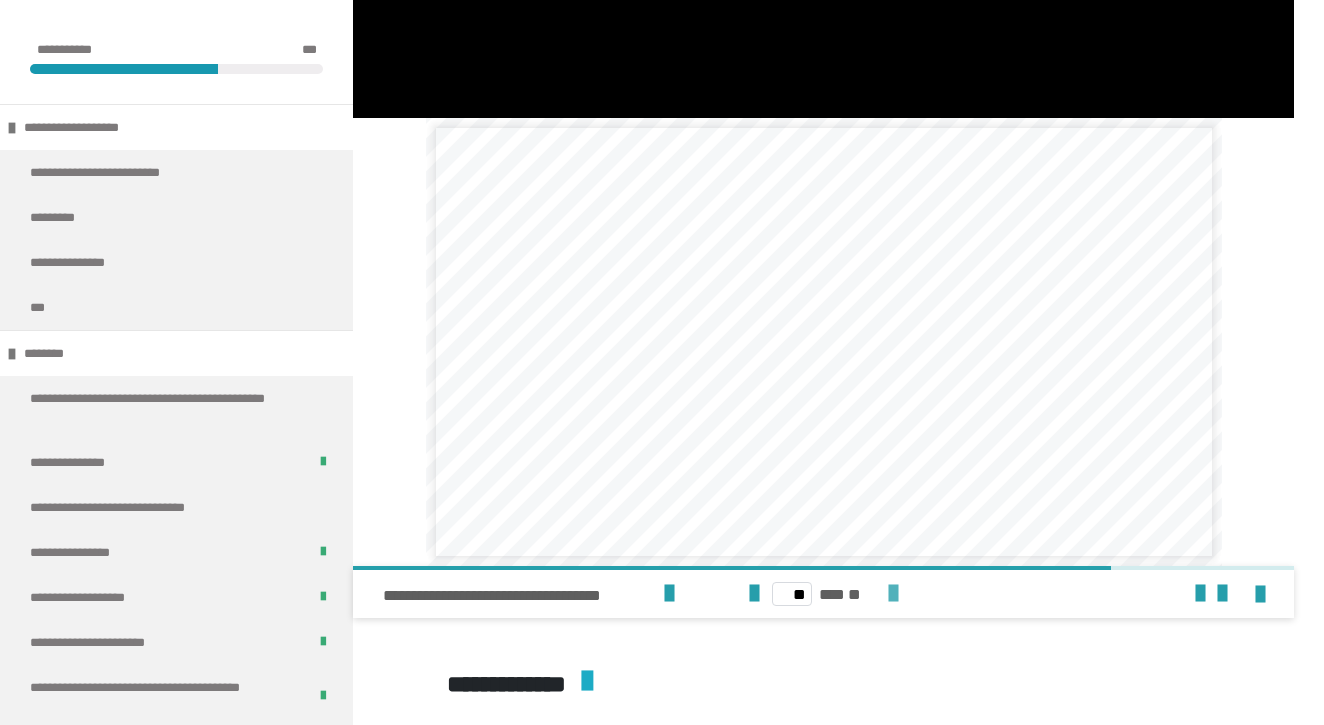 click at bounding box center [893, 594] 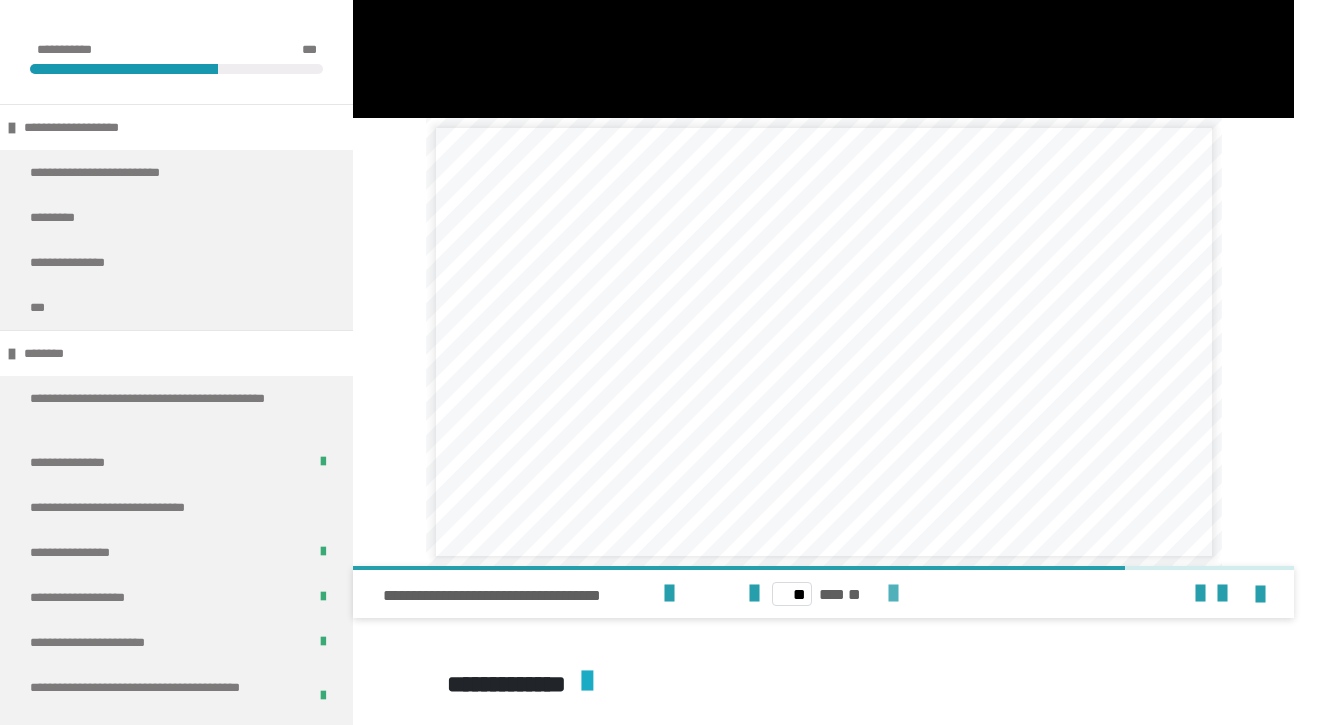 click at bounding box center [893, 594] 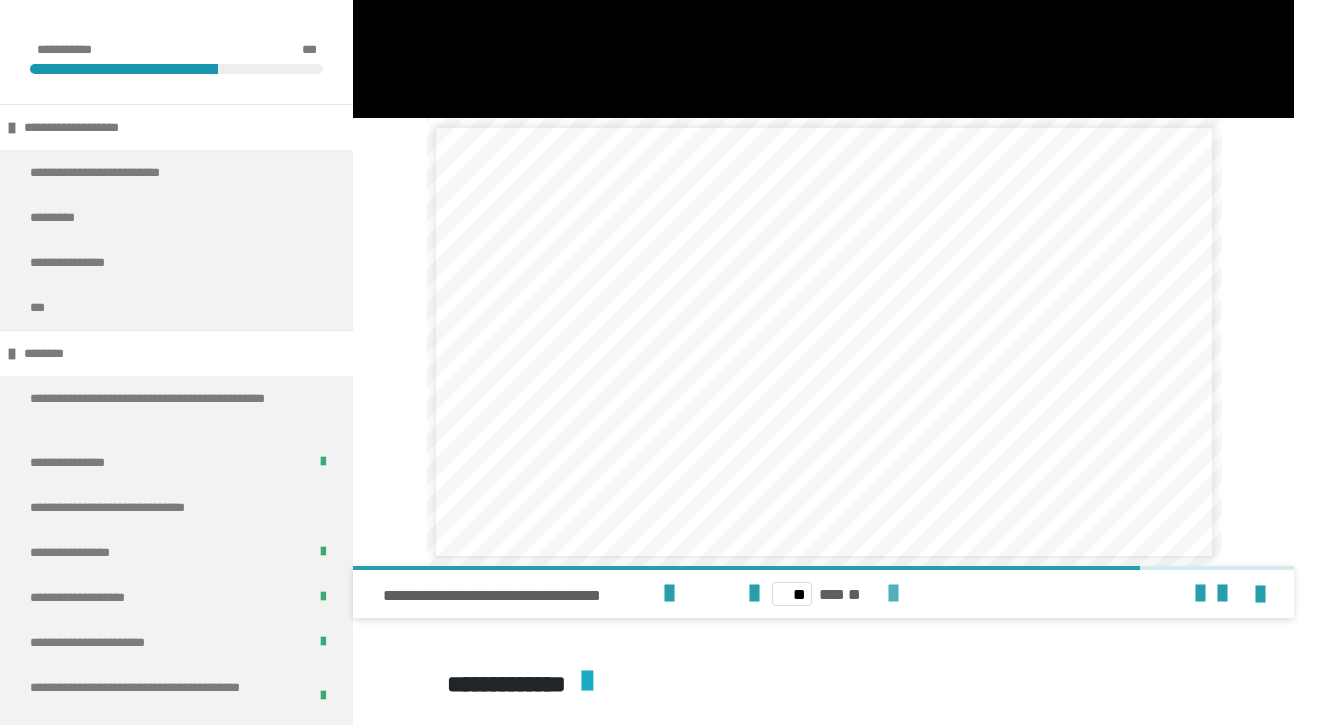 click at bounding box center (893, 594) 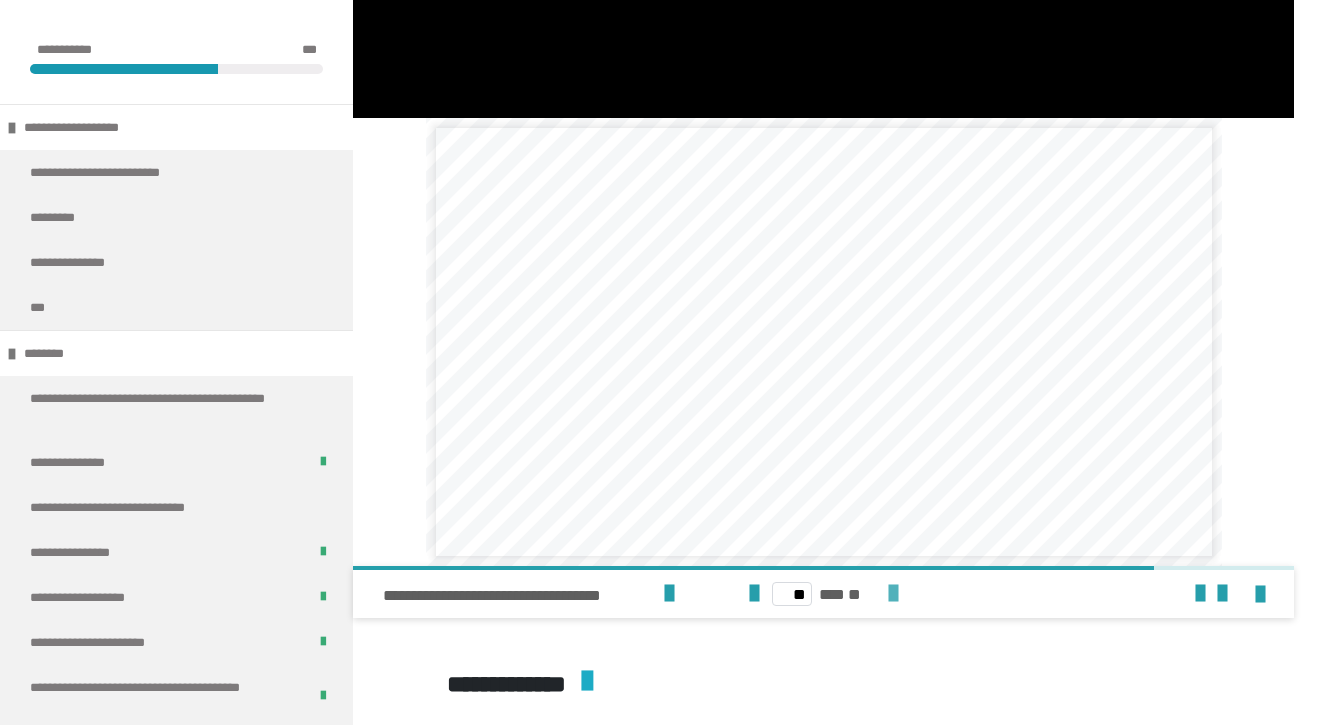 click at bounding box center (893, 594) 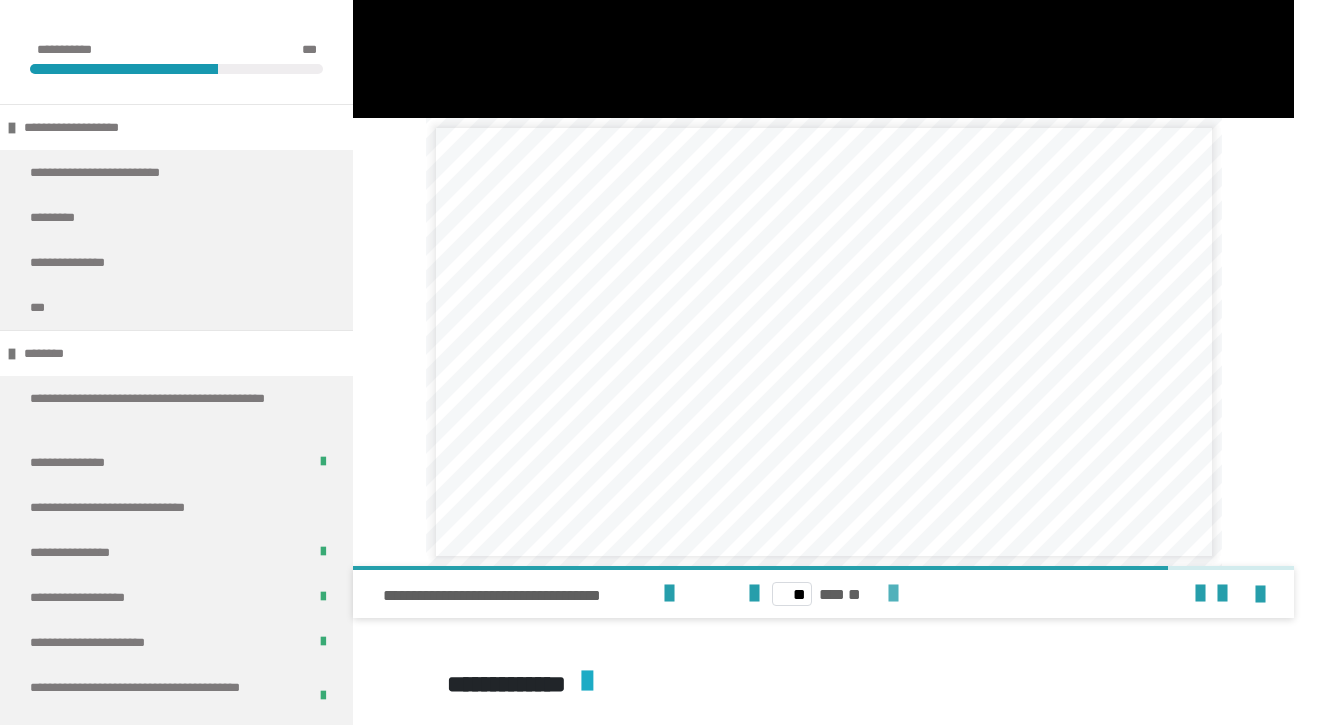 click at bounding box center (893, 594) 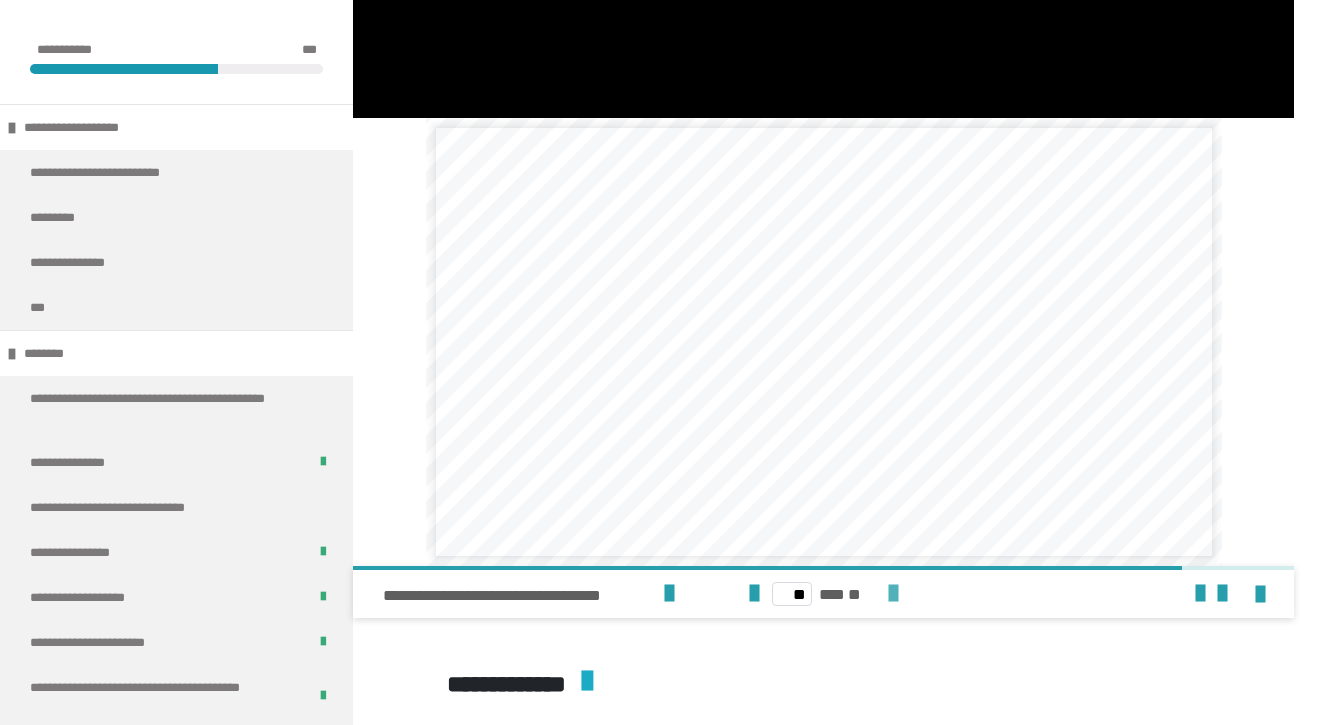 click at bounding box center (893, 594) 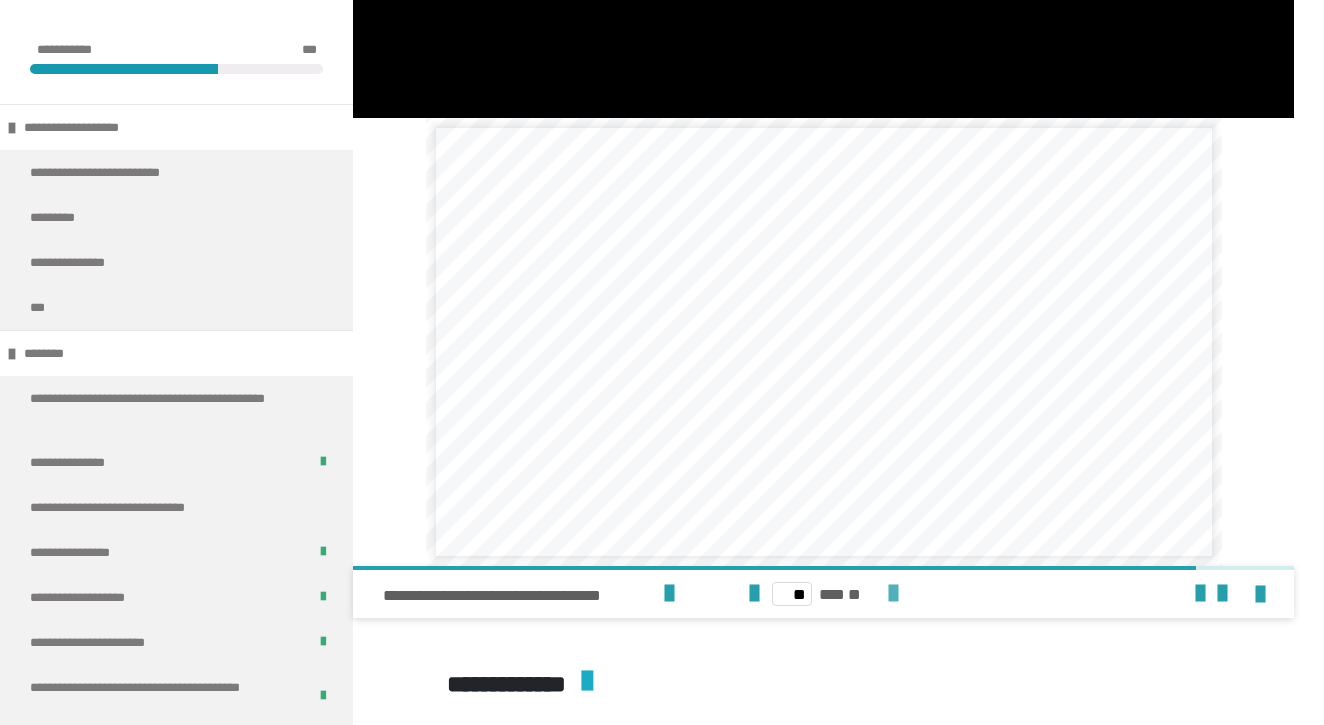 click at bounding box center [893, 594] 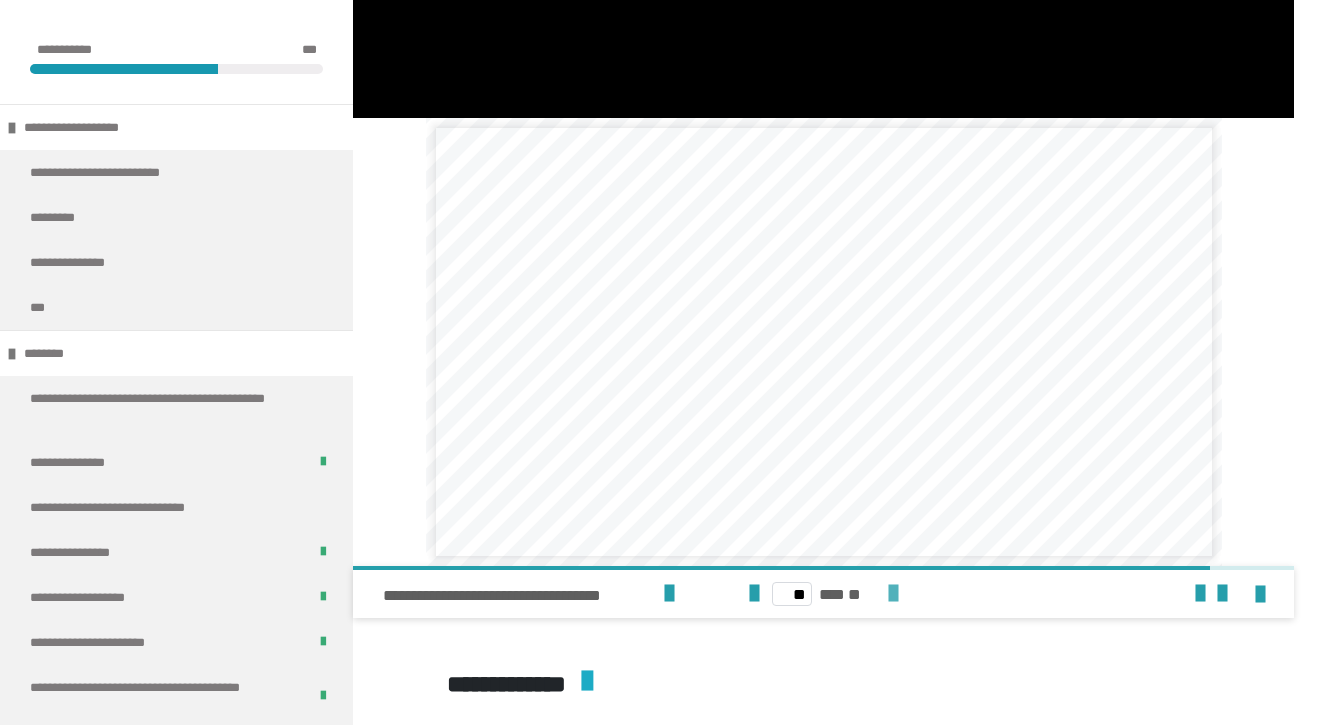 click at bounding box center (893, 594) 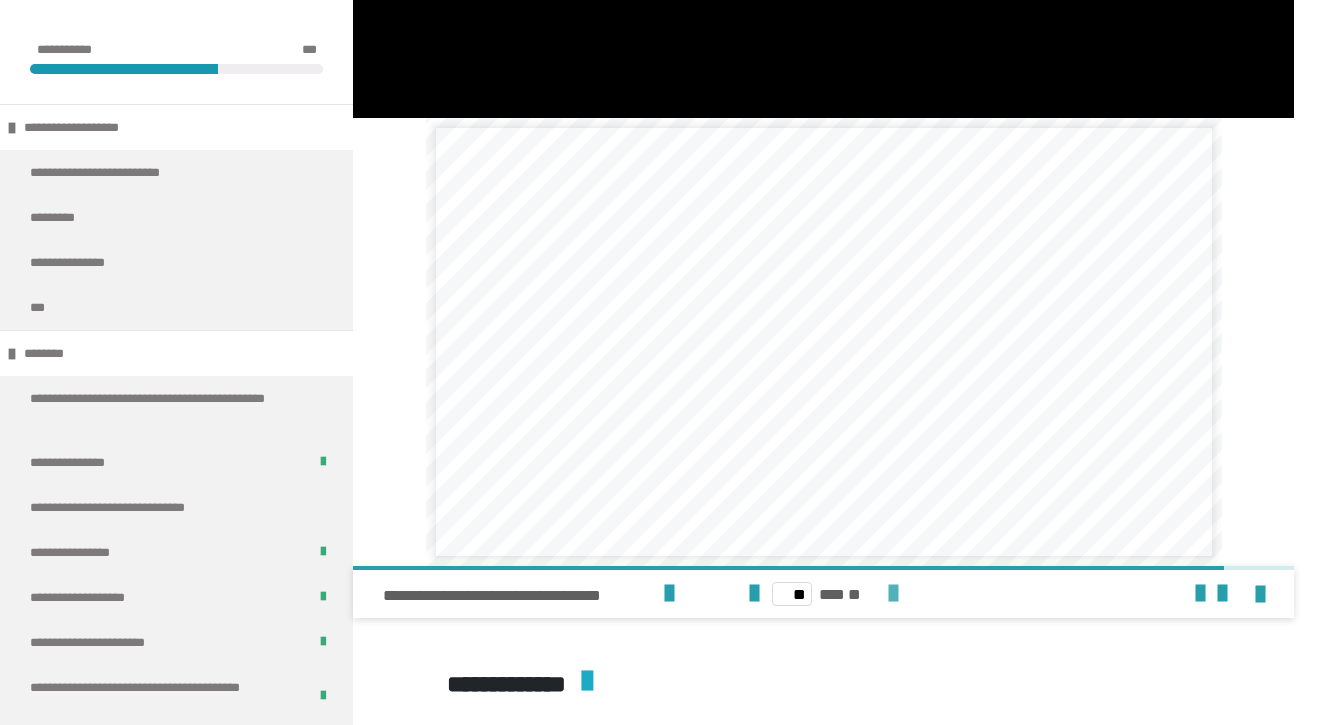 click at bounding box center [893, 594] 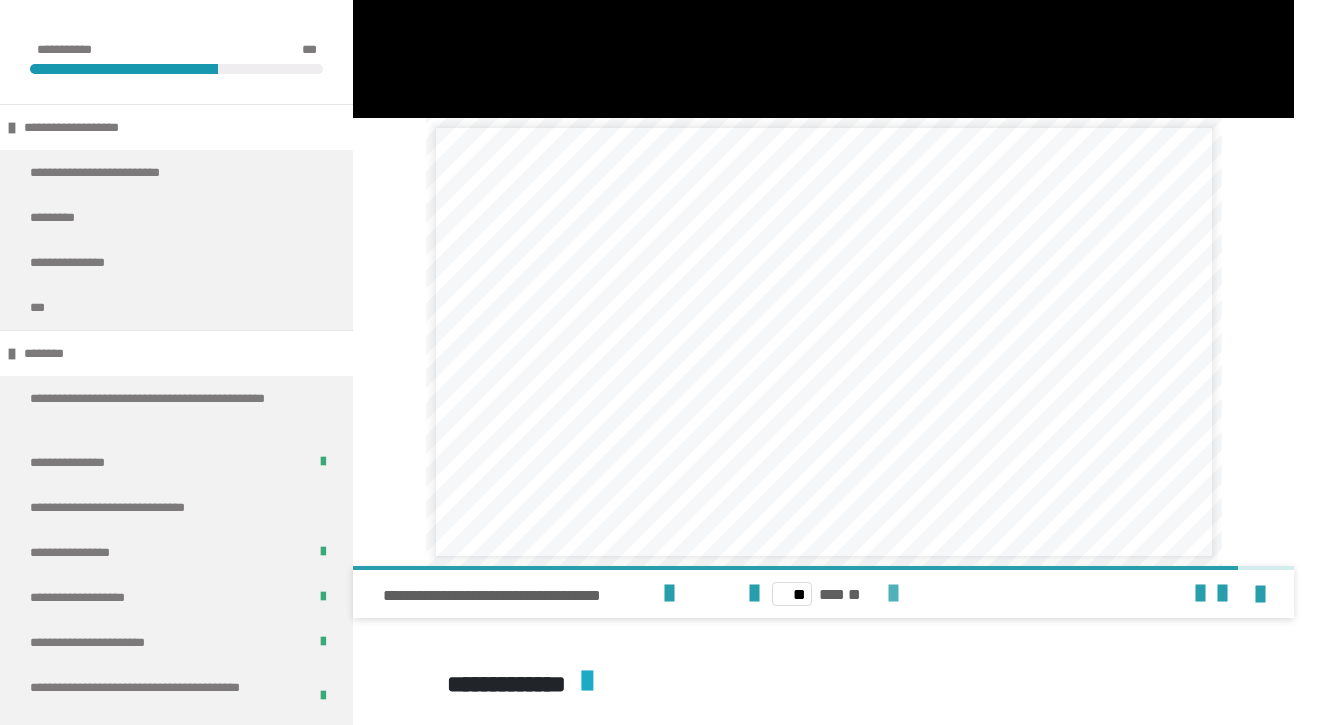 click at bounding box center [893, 594] 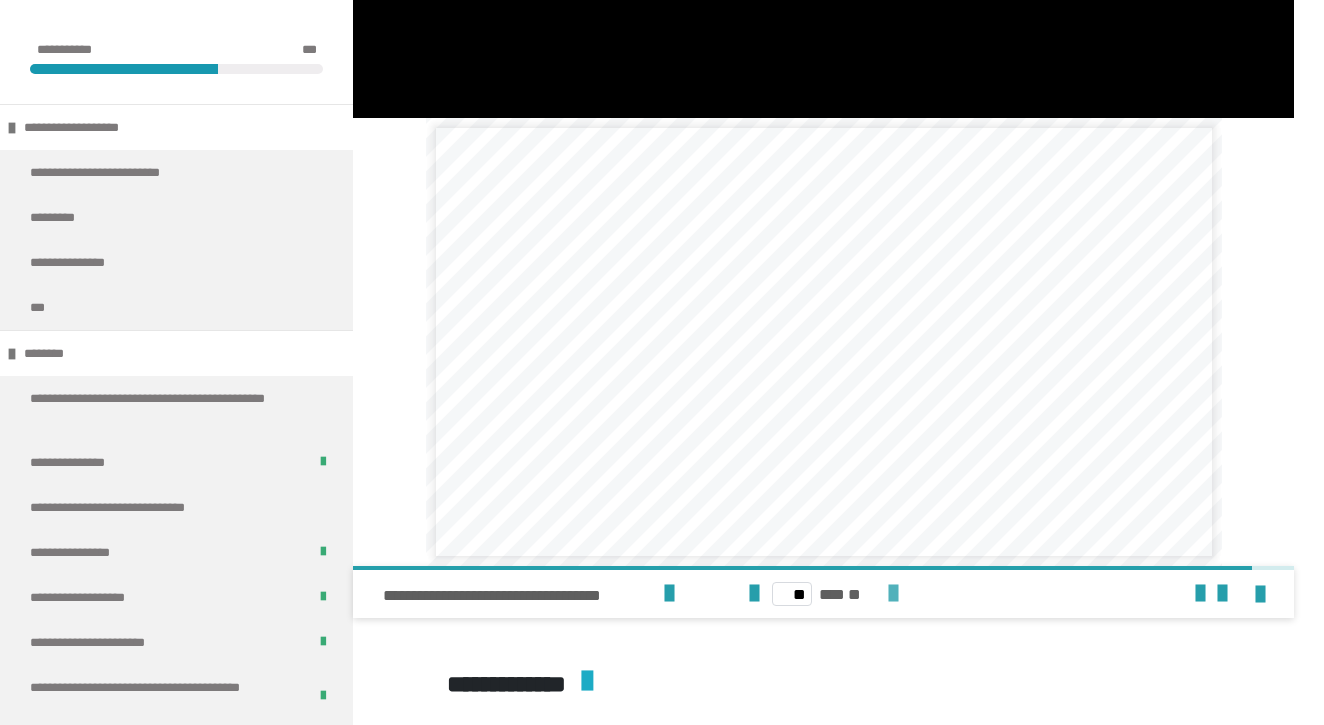 click at bounding box center (893, 594) 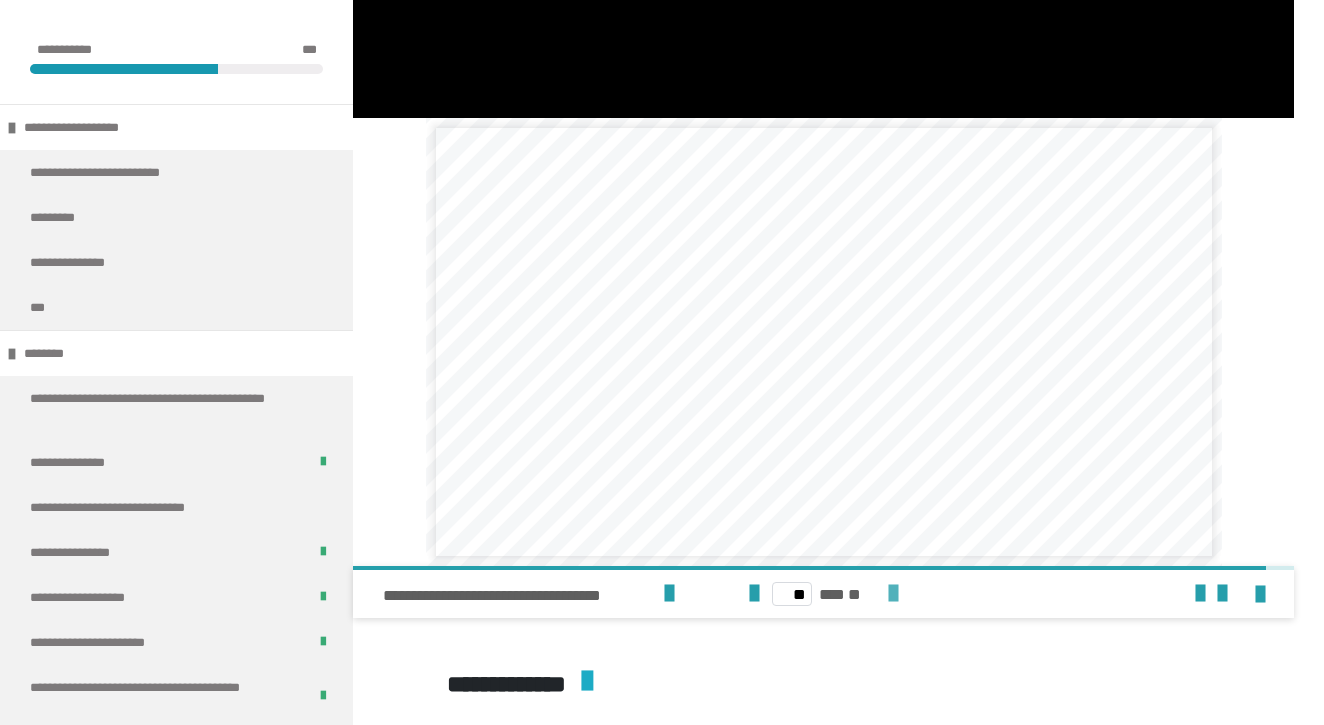 click at bounding box center (893, 594) 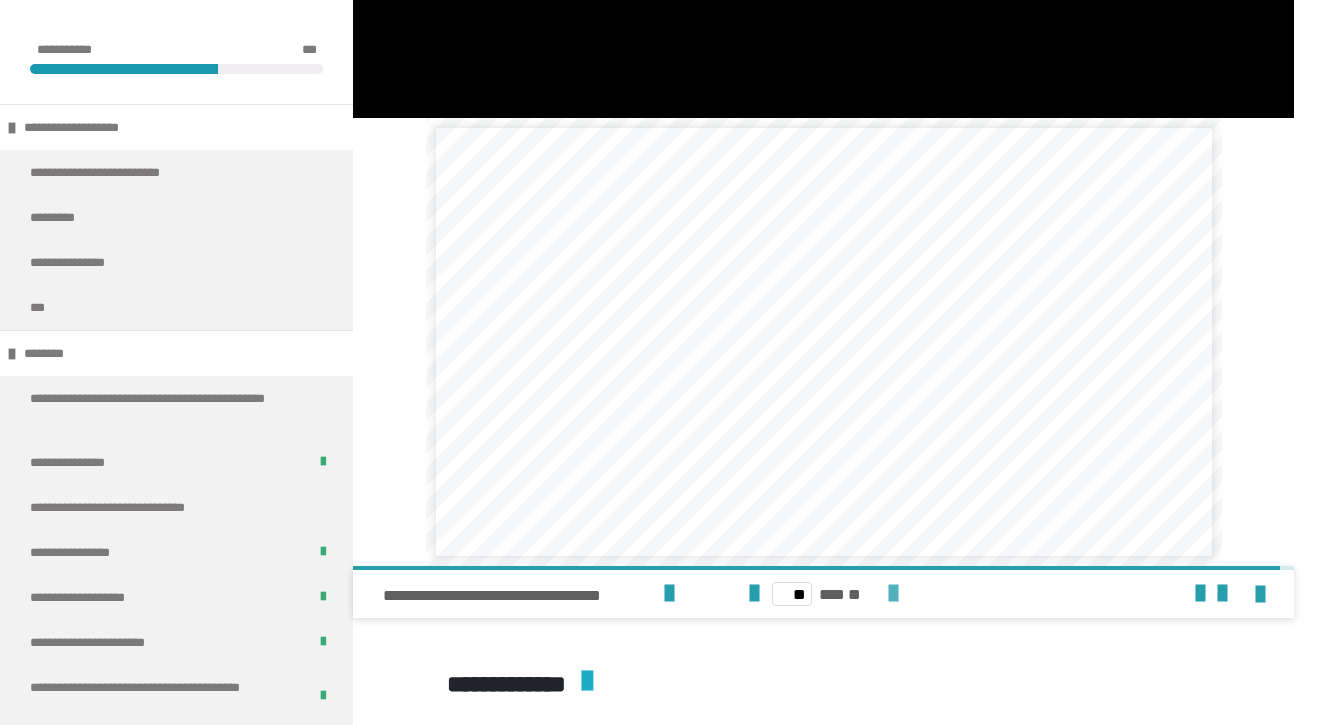click at bounding box center (893, 594) 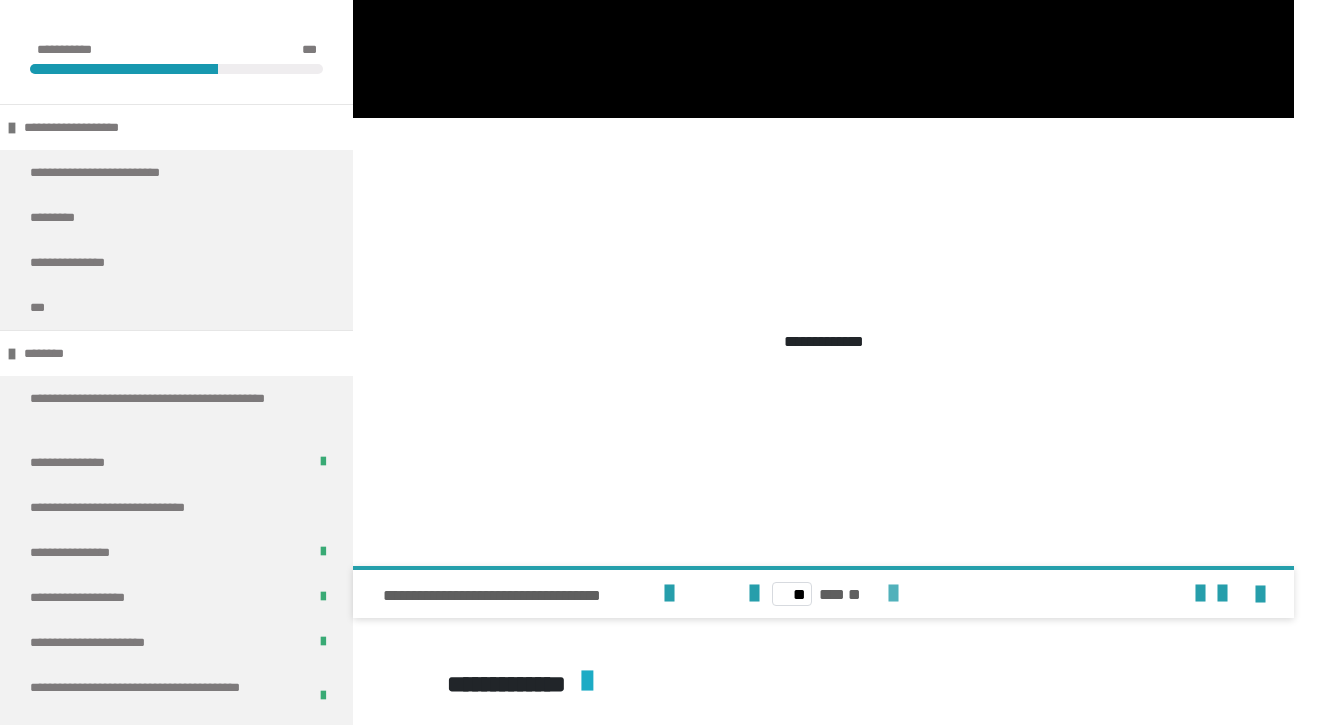 type on "**" 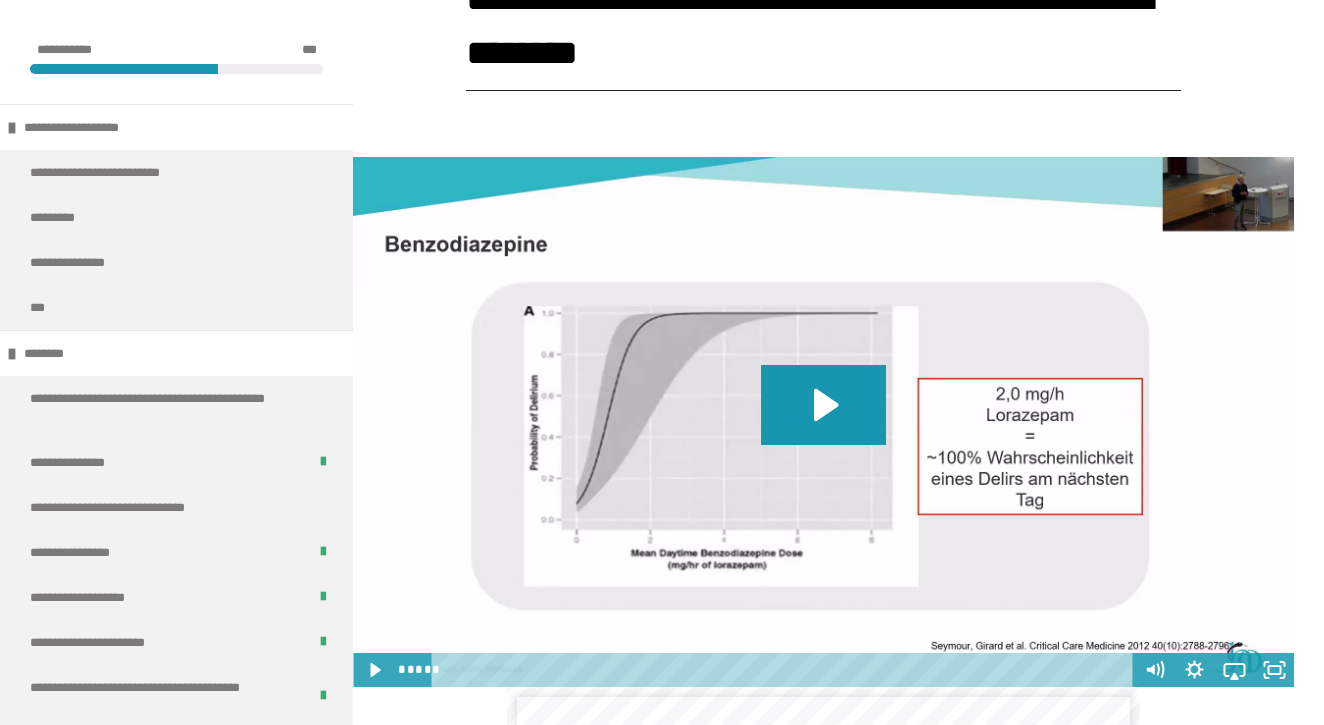scroll, scrollTop: 2753, scrollLeft: 0, axis: vertical 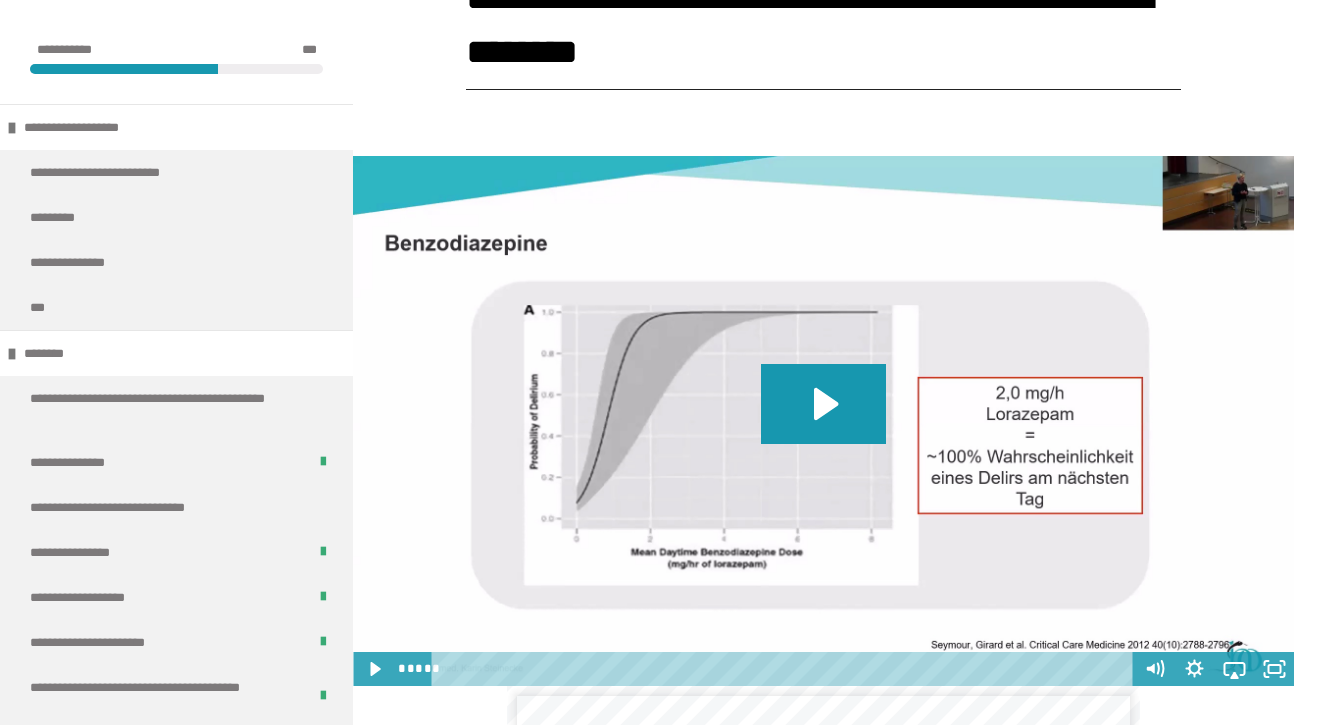 click at bounding box center [823, 420] 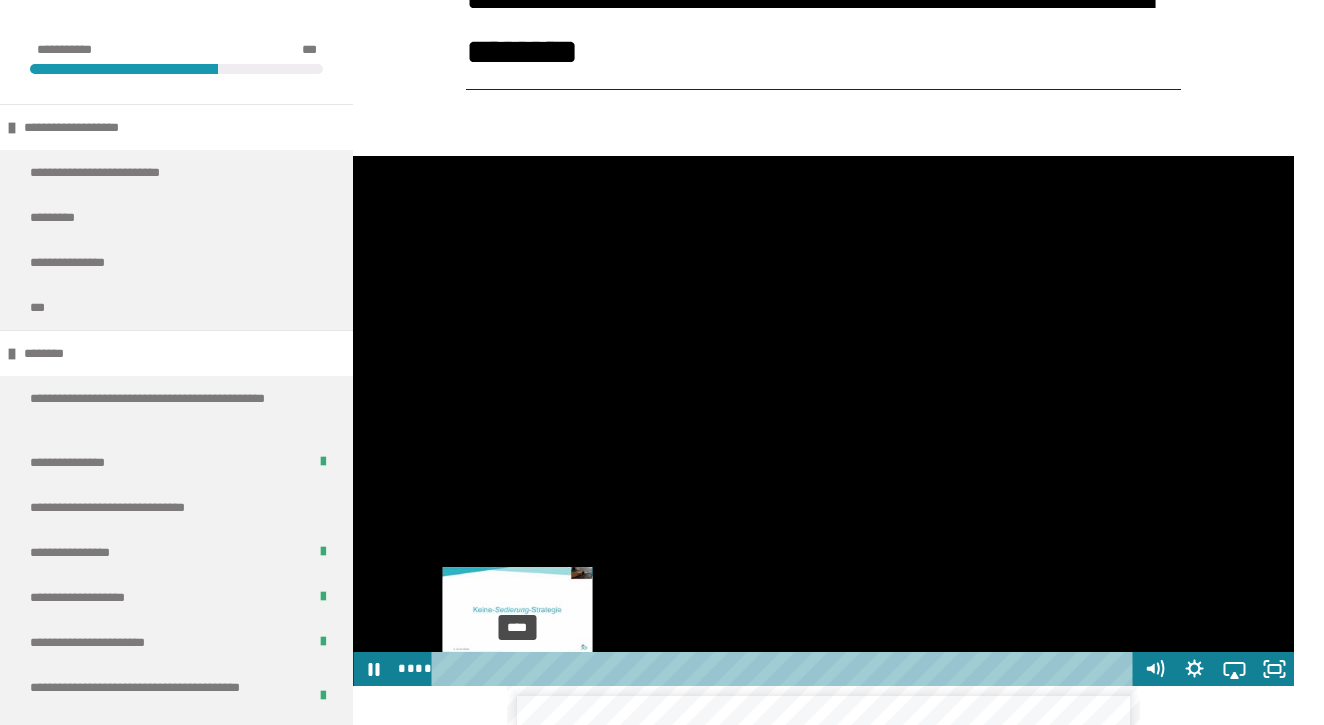 click on "****" at bounding box center [785, 669] 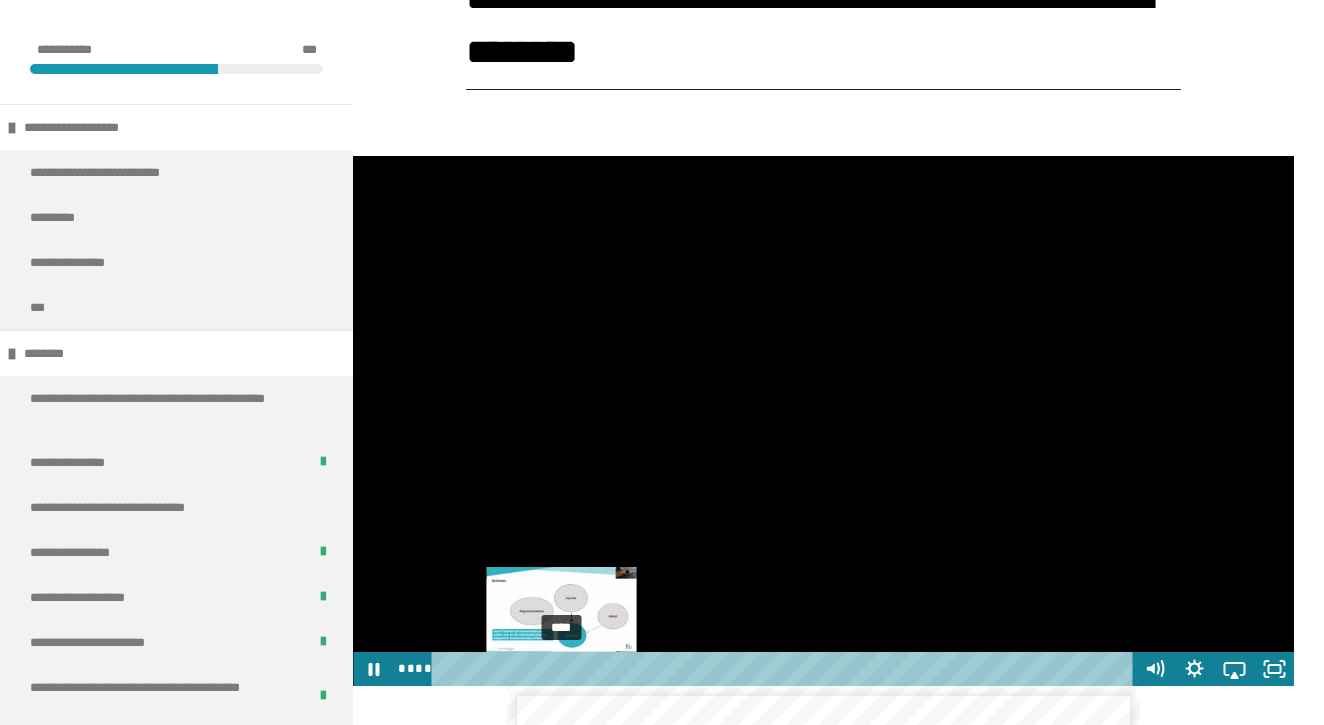 click on "****" at bounding box center [785, 669] 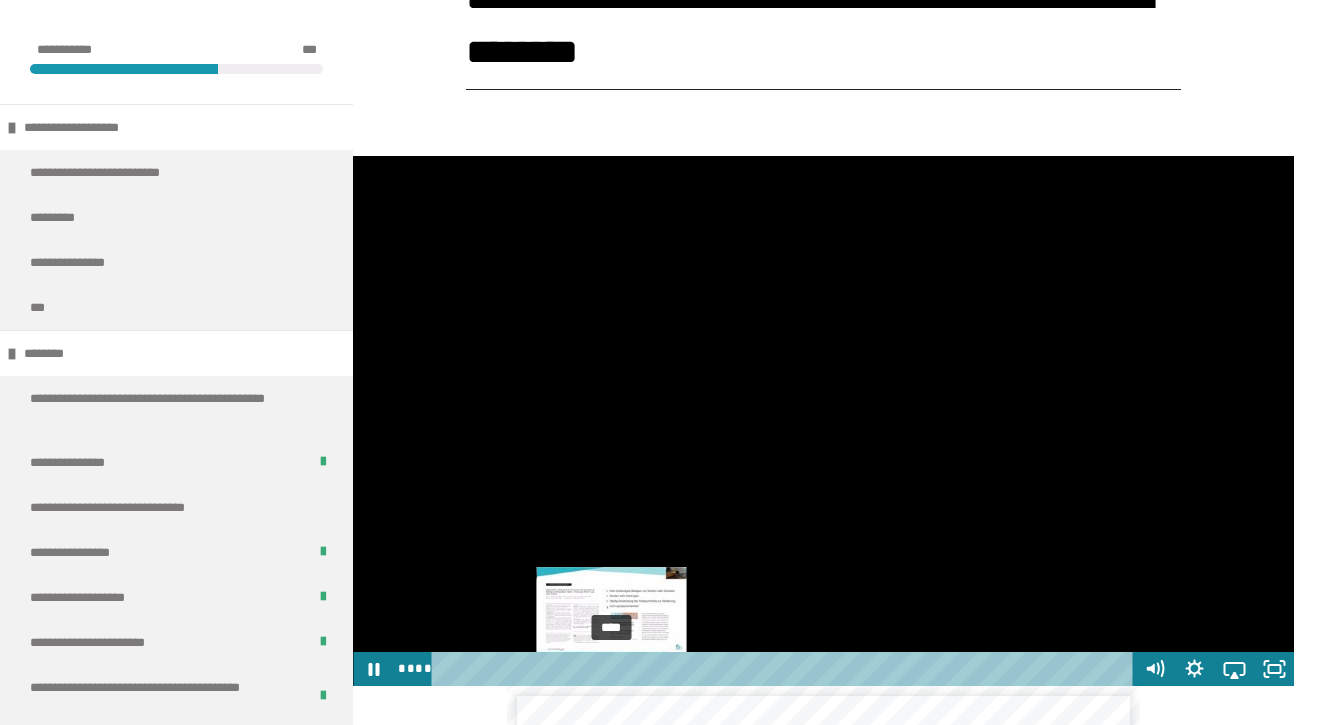 click on "****" at bounding box center (785, 669) 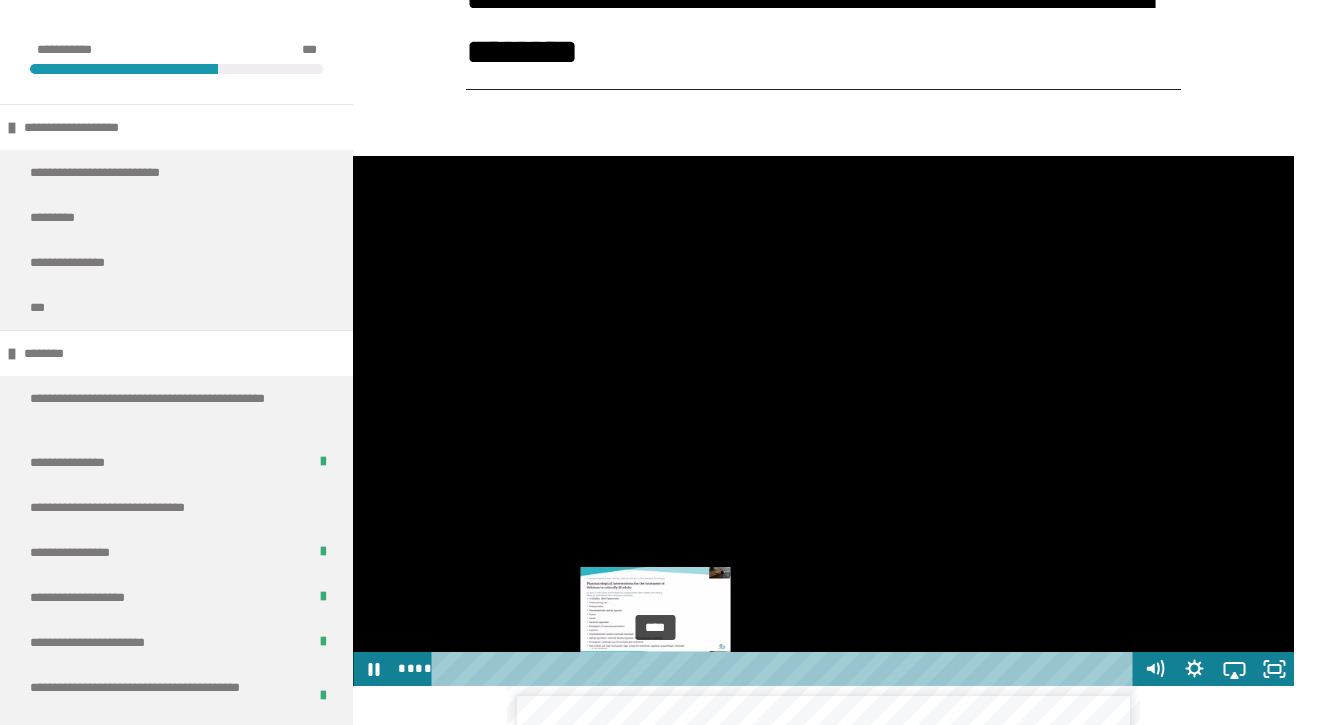 click on "****" at bounding box center (785, 669) 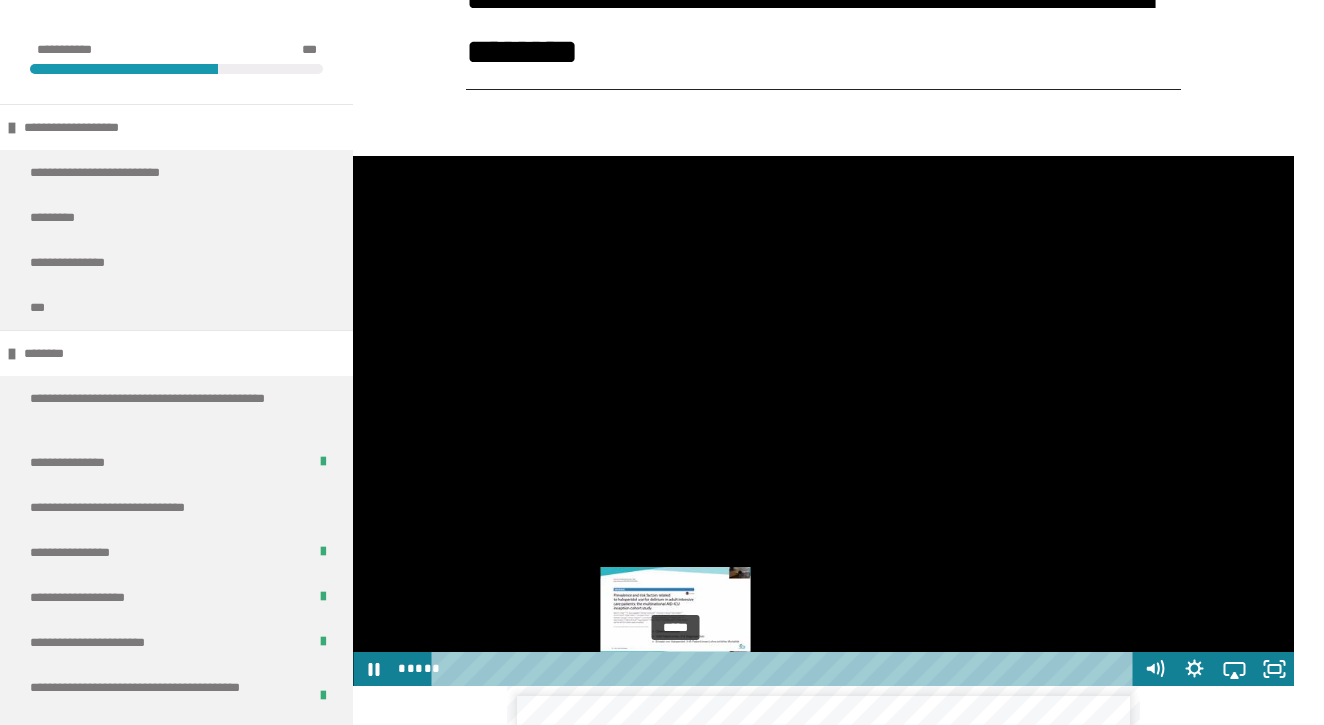 click on "*****" at bounding box center [785, 669] 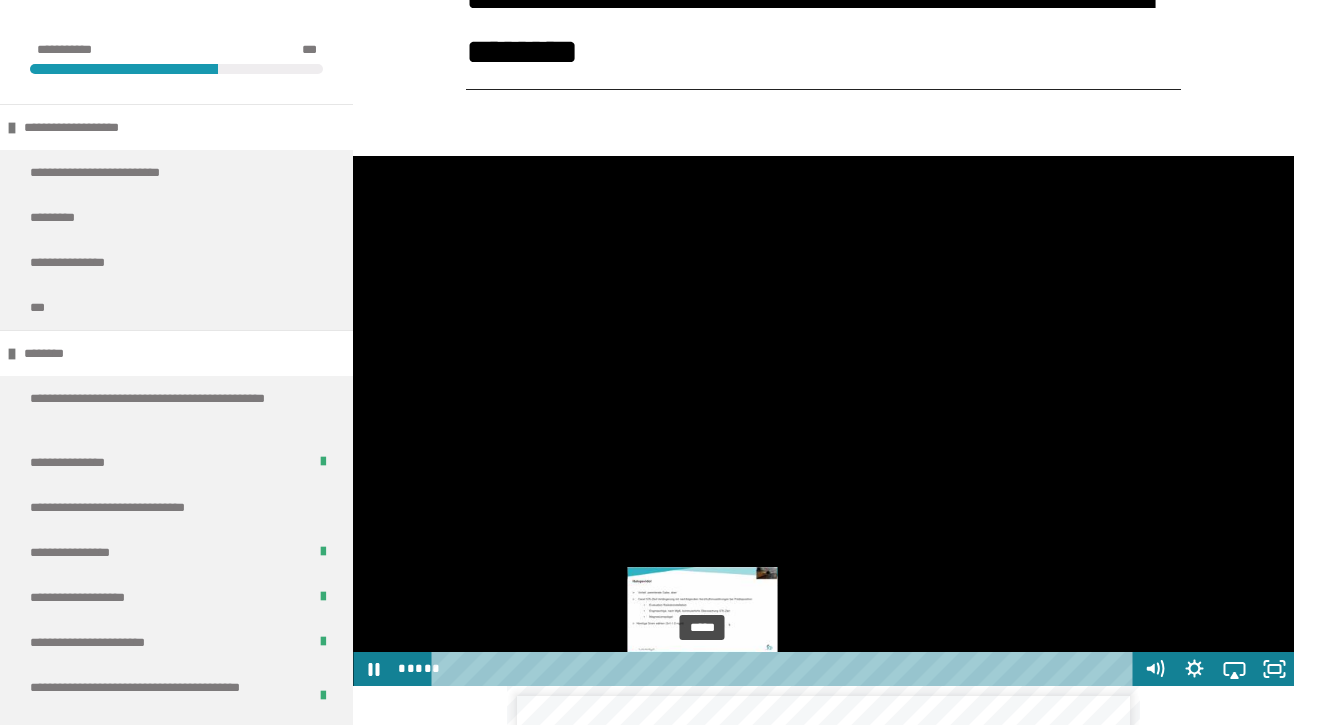 click on "*****" at bounding box center [785, 669] 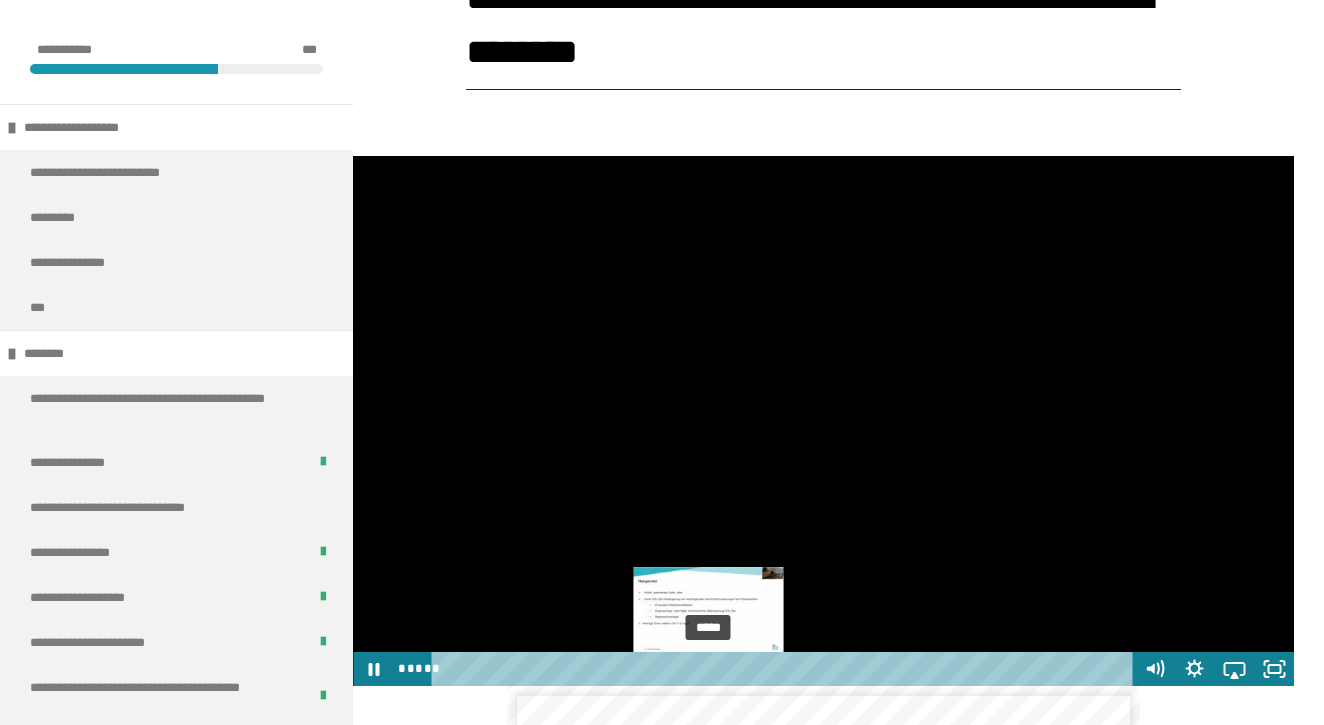 click on "*****" at bounding box center (785, 669) 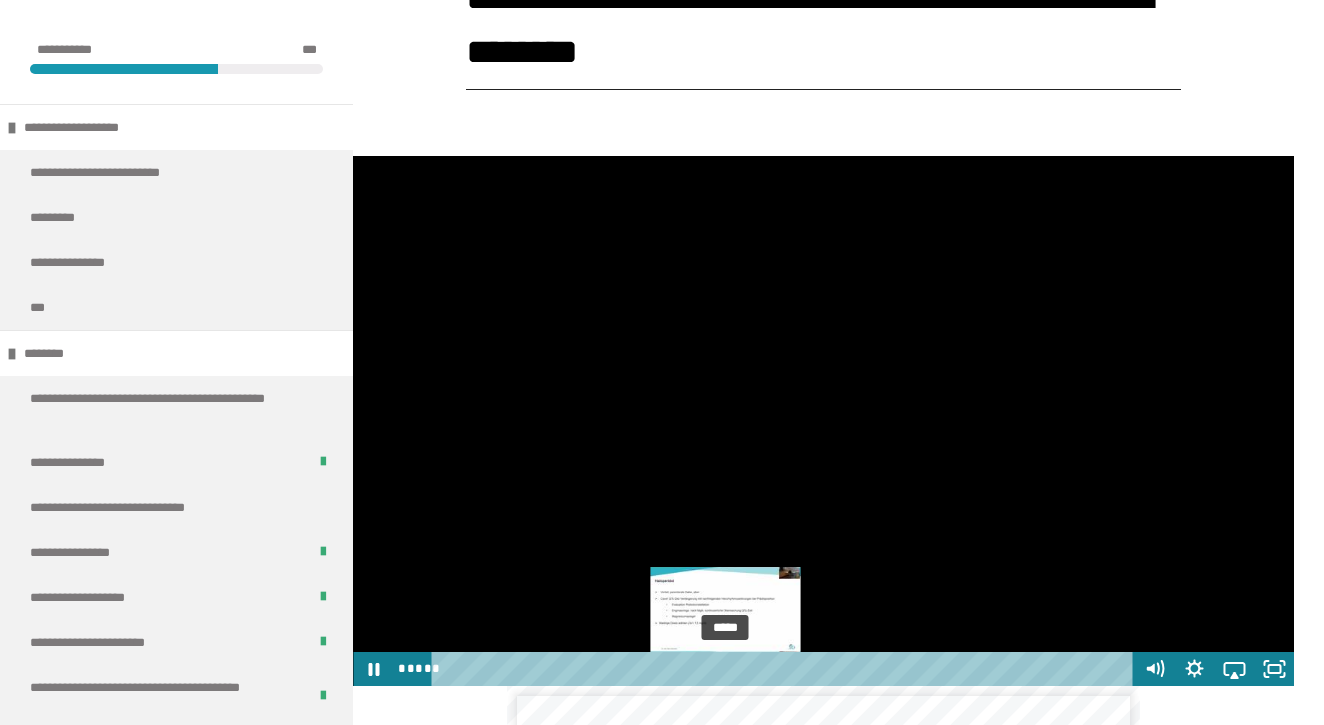 click on "*****" at bounding box center (785, 669) 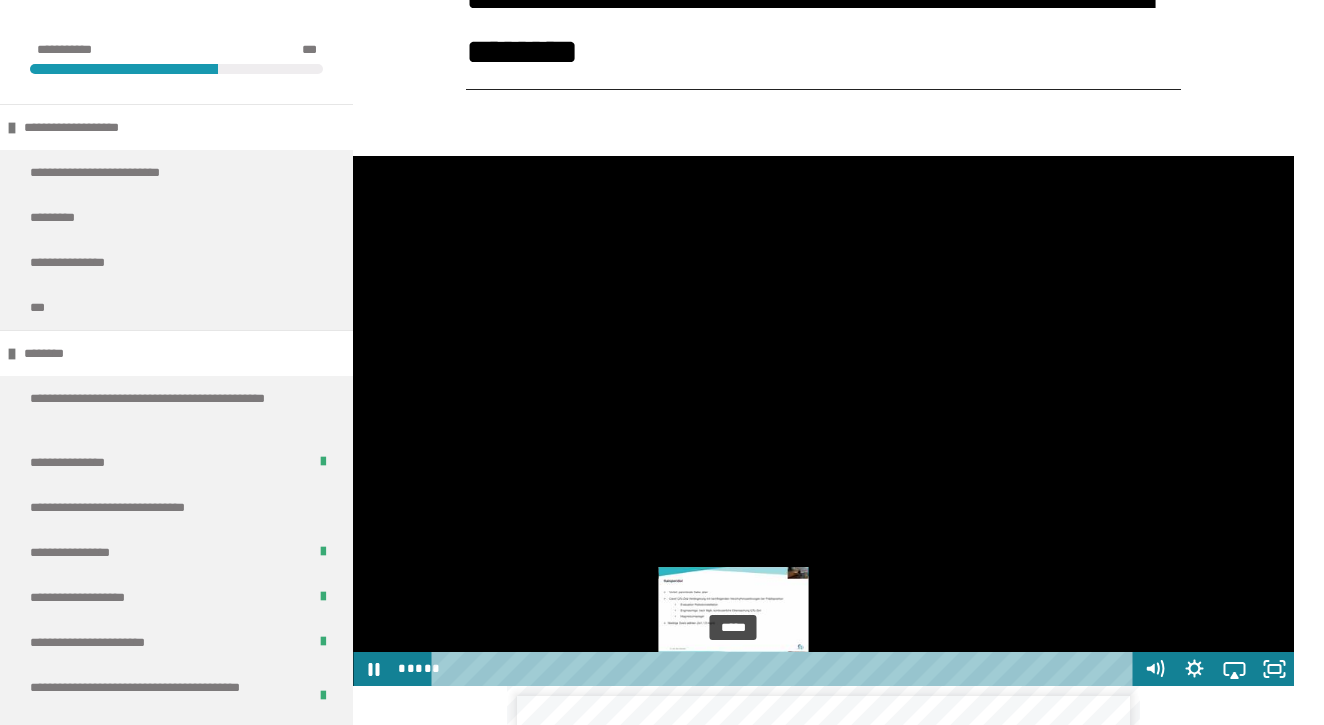 click on "*****" at bounding box center [785, 669] 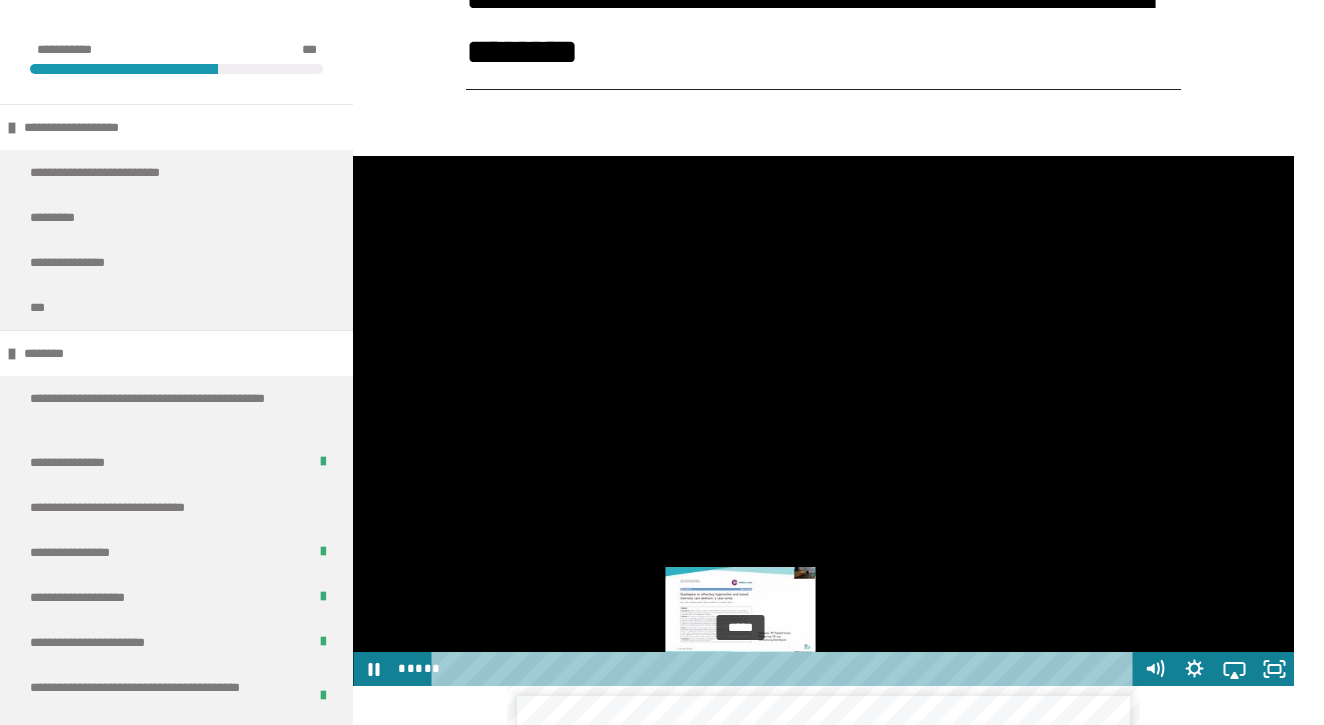 click on "*****" at bounding box center [785, 669] 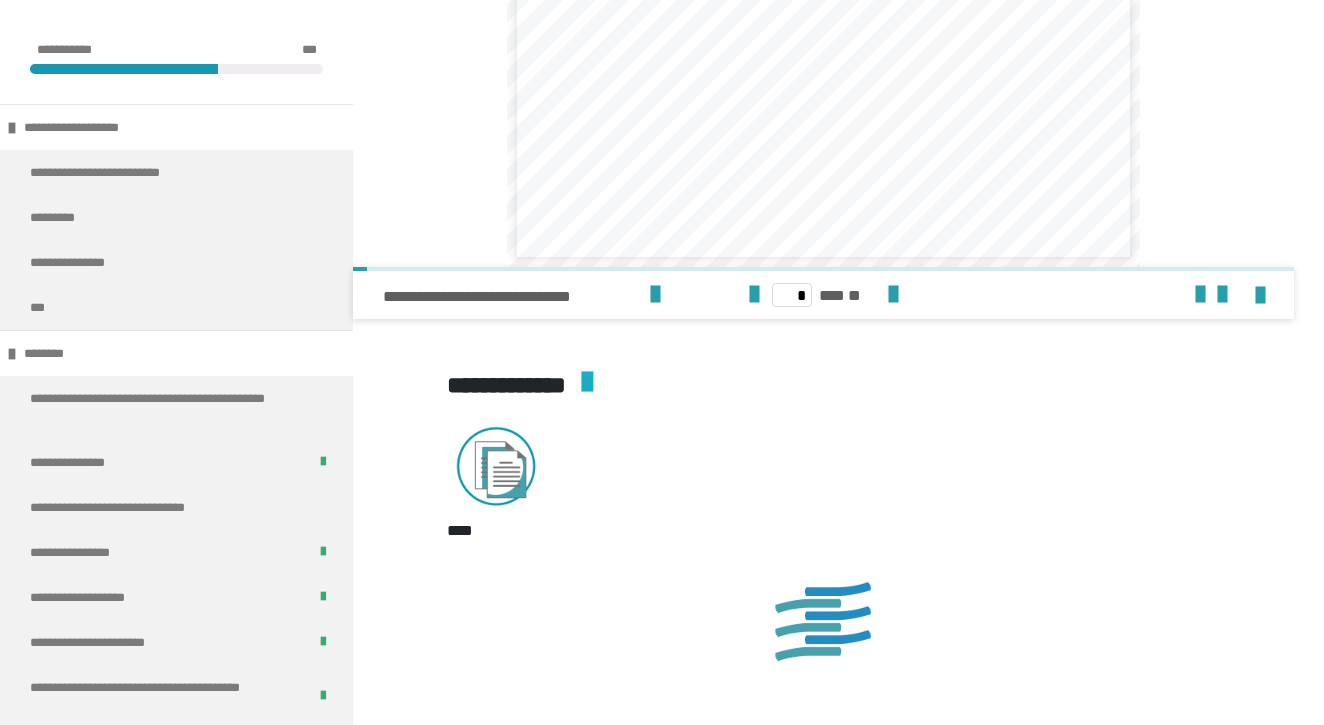 scroll, scrollTop: 3619, scrollLeft: 0, axis: vertical 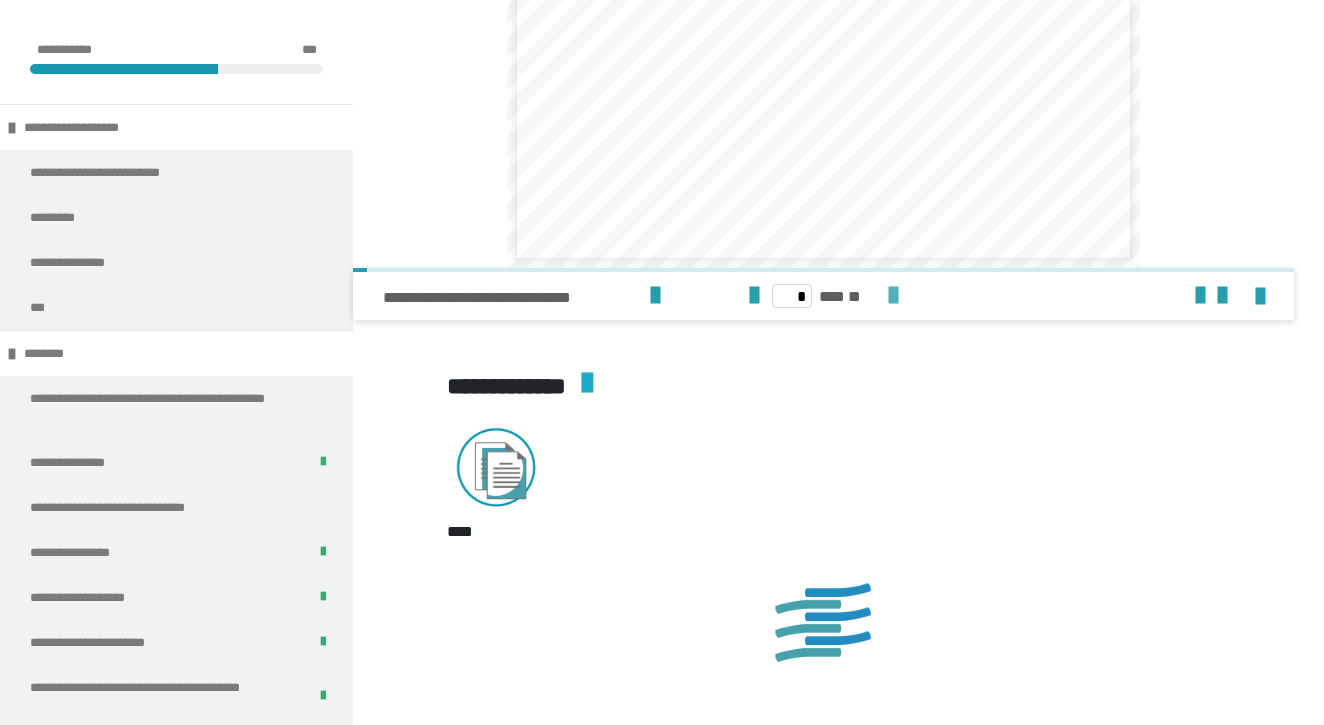click at bounding box center (893, 296) 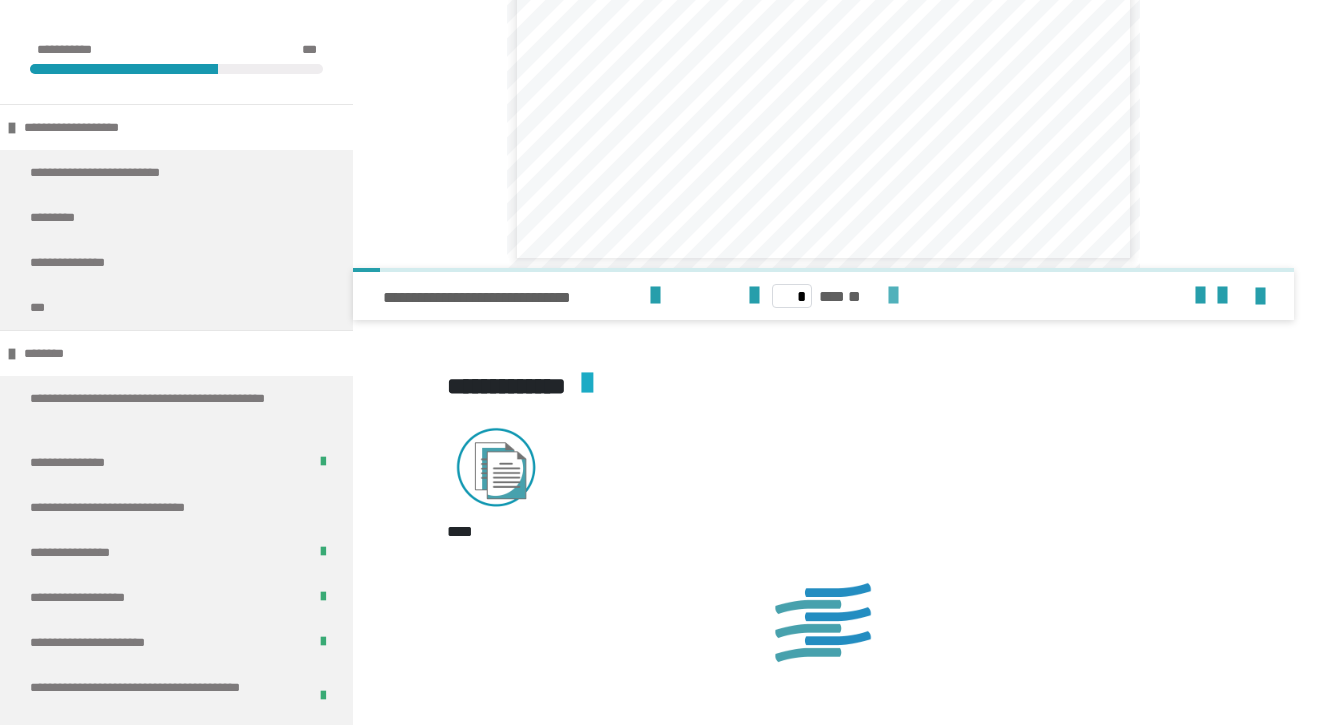 click at bounding box center [893, 296] 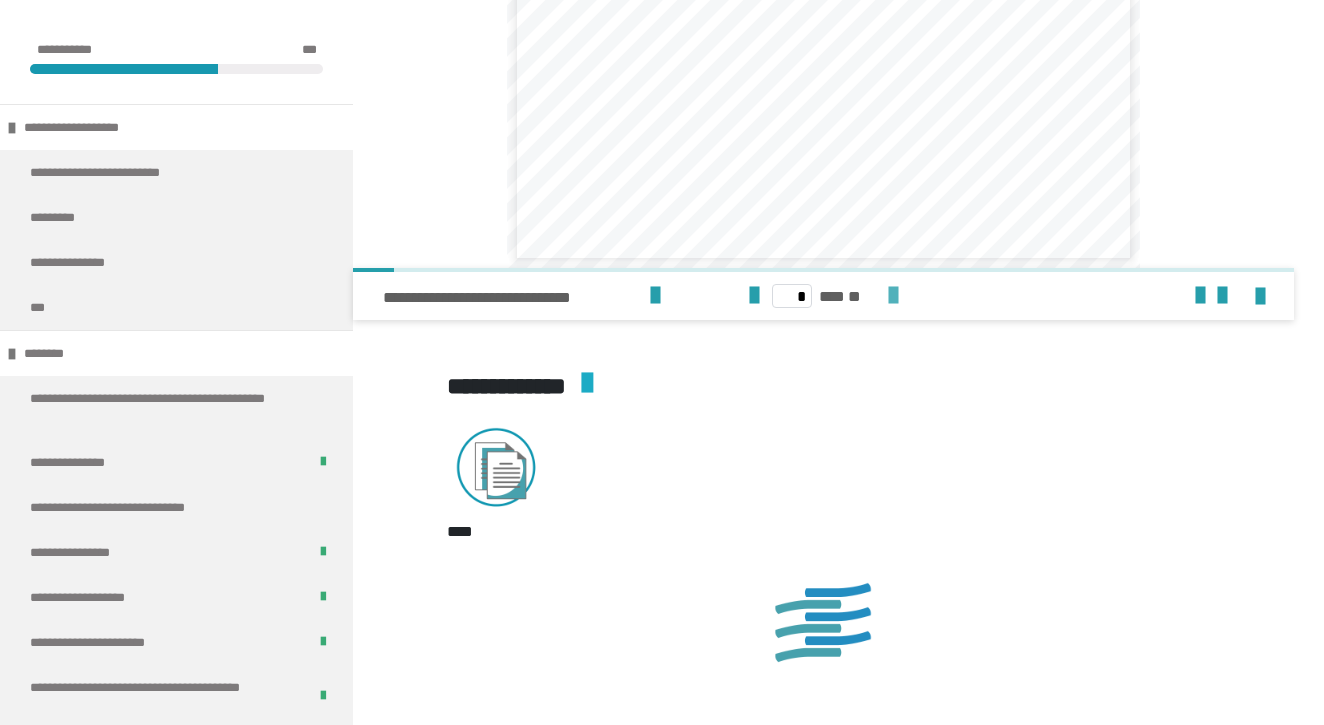 click at bounding box center (893, 296) 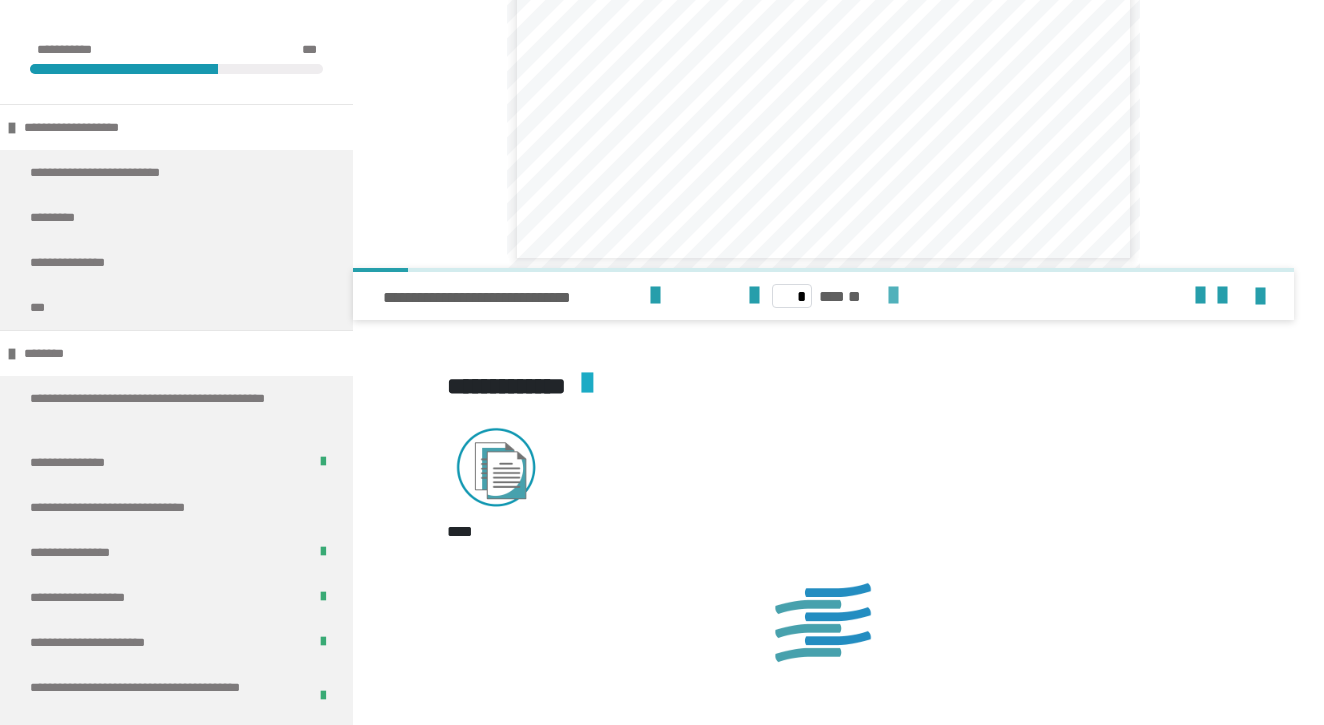 click at bounding box center [893, 296] 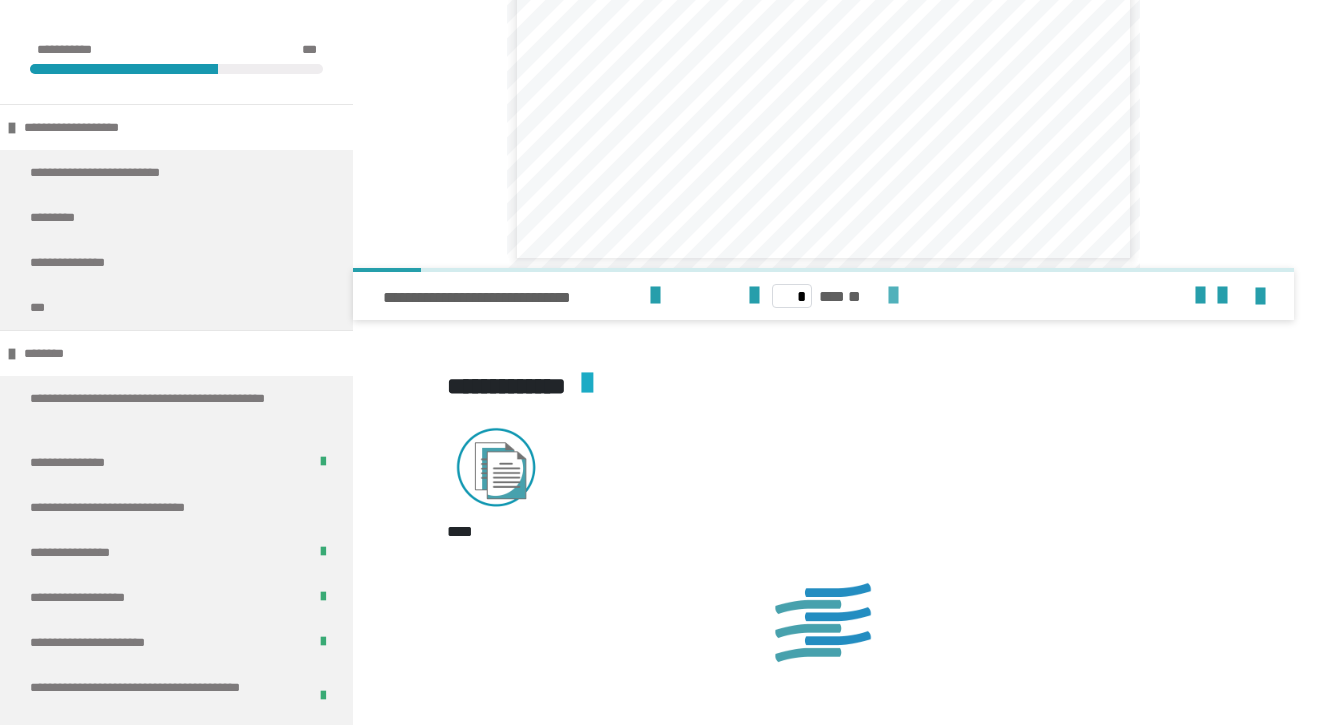click at bounding box center (893, 296) 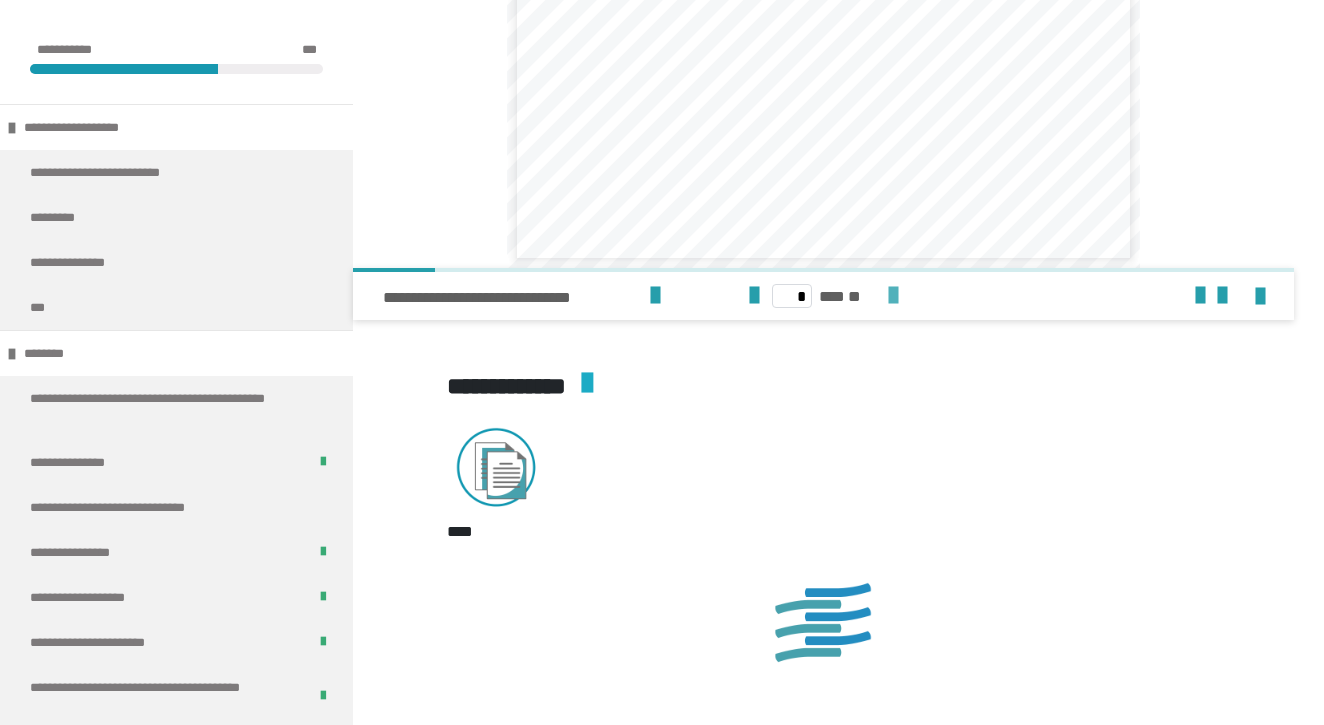 click at bounding box center (893, 296) 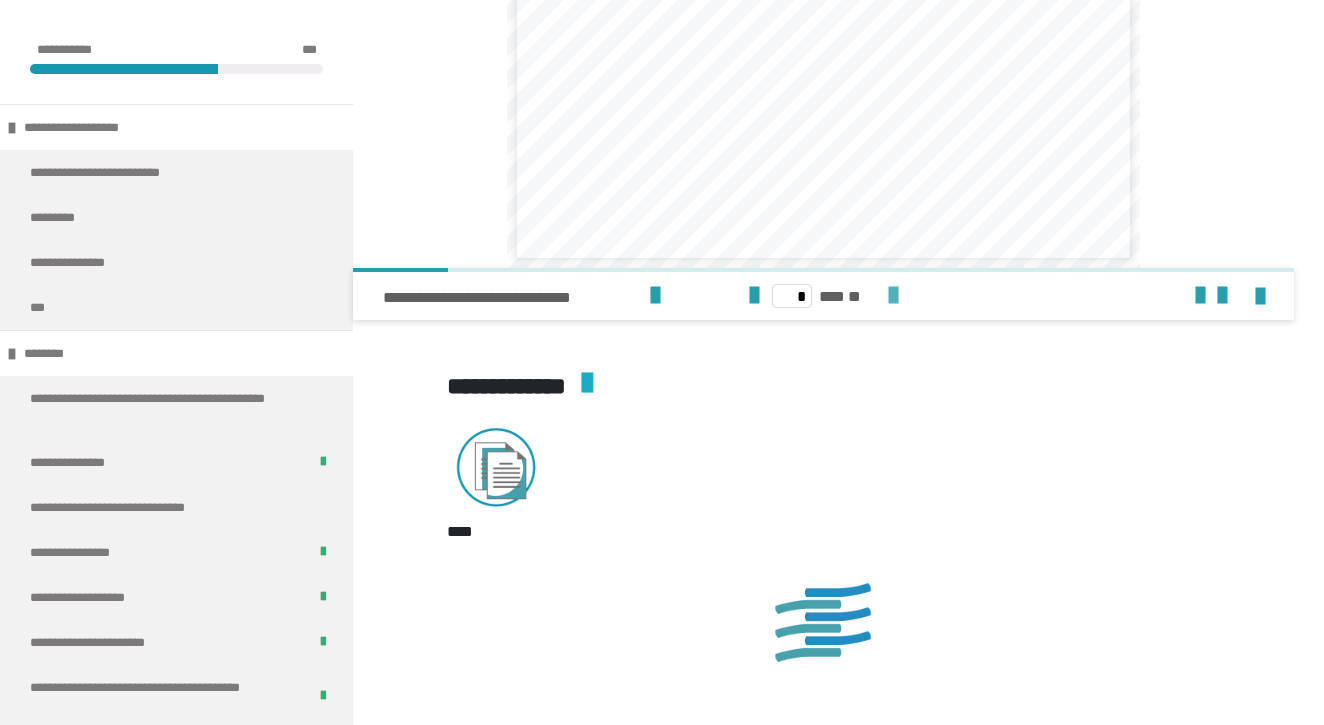 click at bounding box center (893, 296) 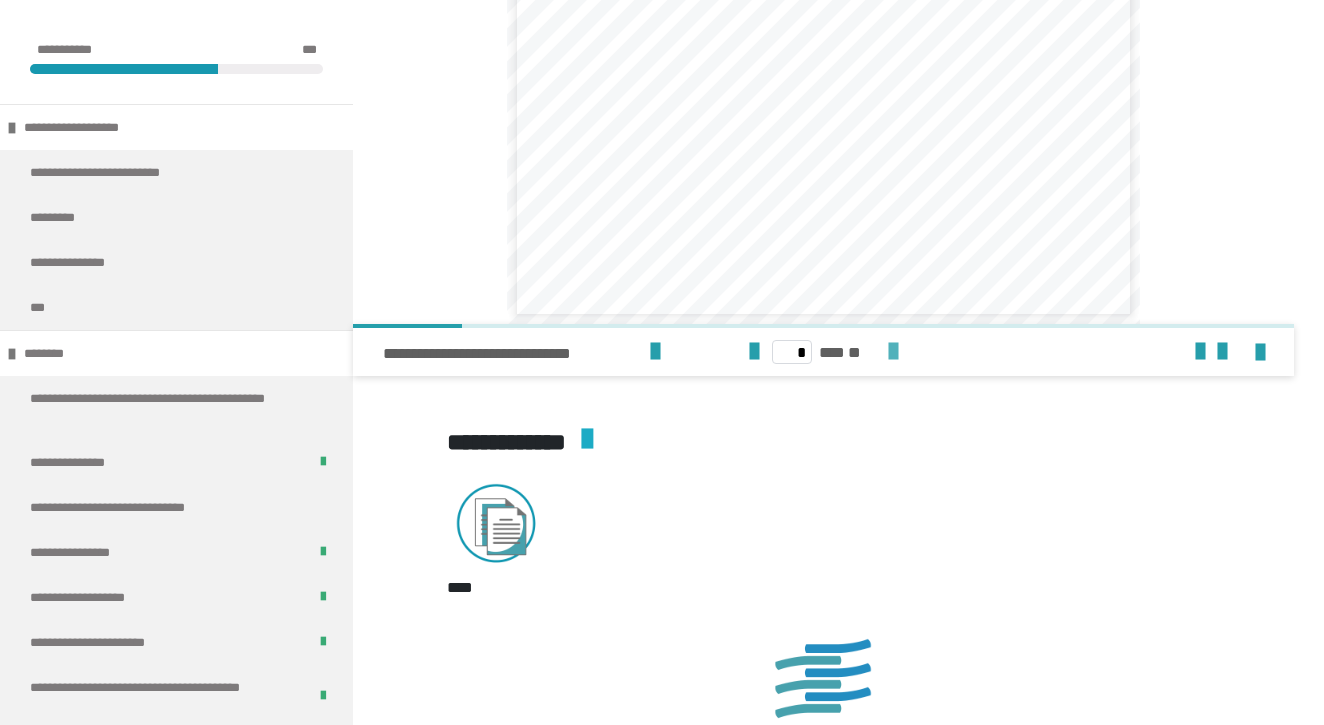 scroll, scrollTop: 3558, scrollLeft: 0, axis: vertical 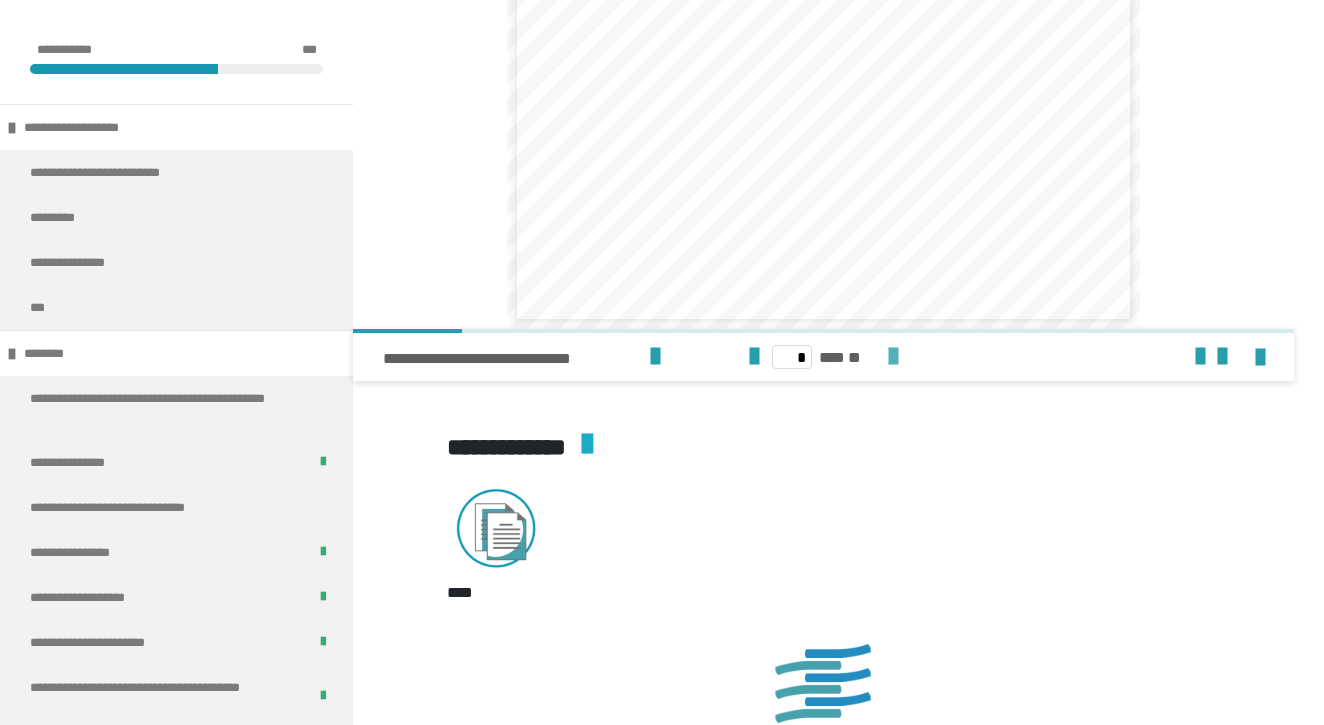 click at bounding box center [893, 357] 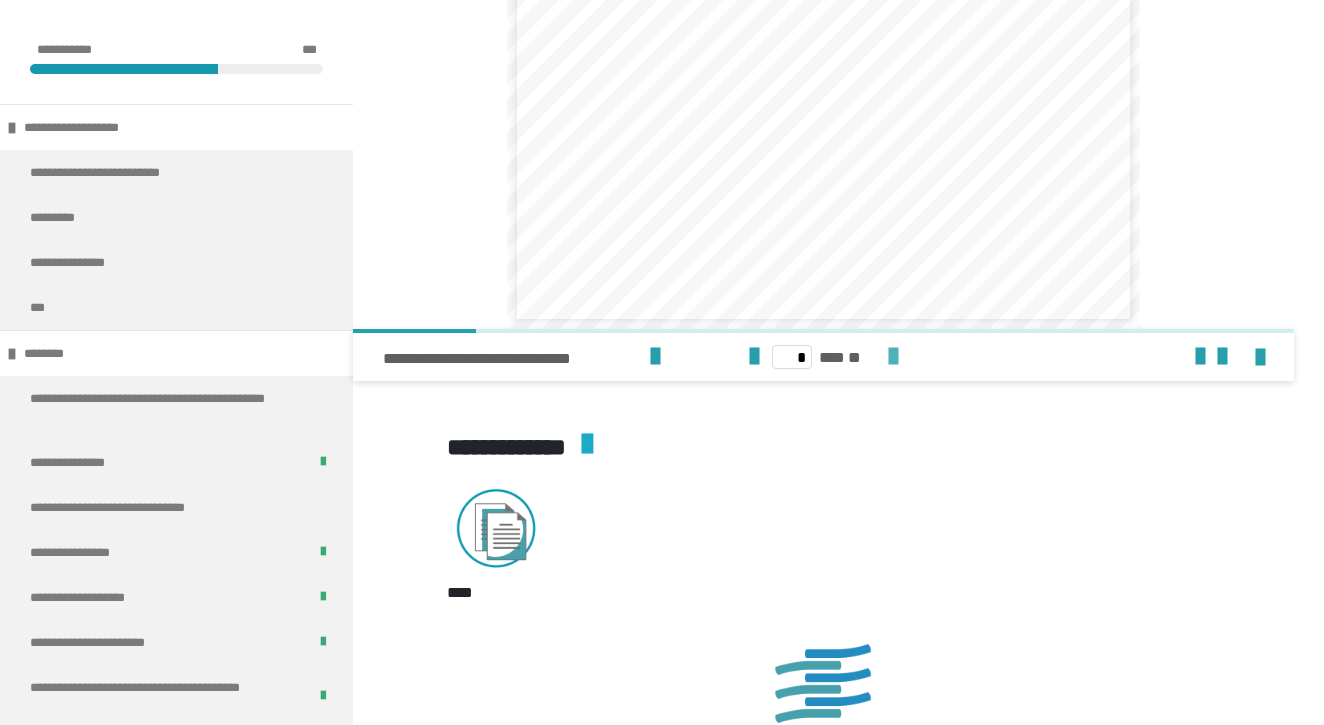 click at bounding box center [893, 357] 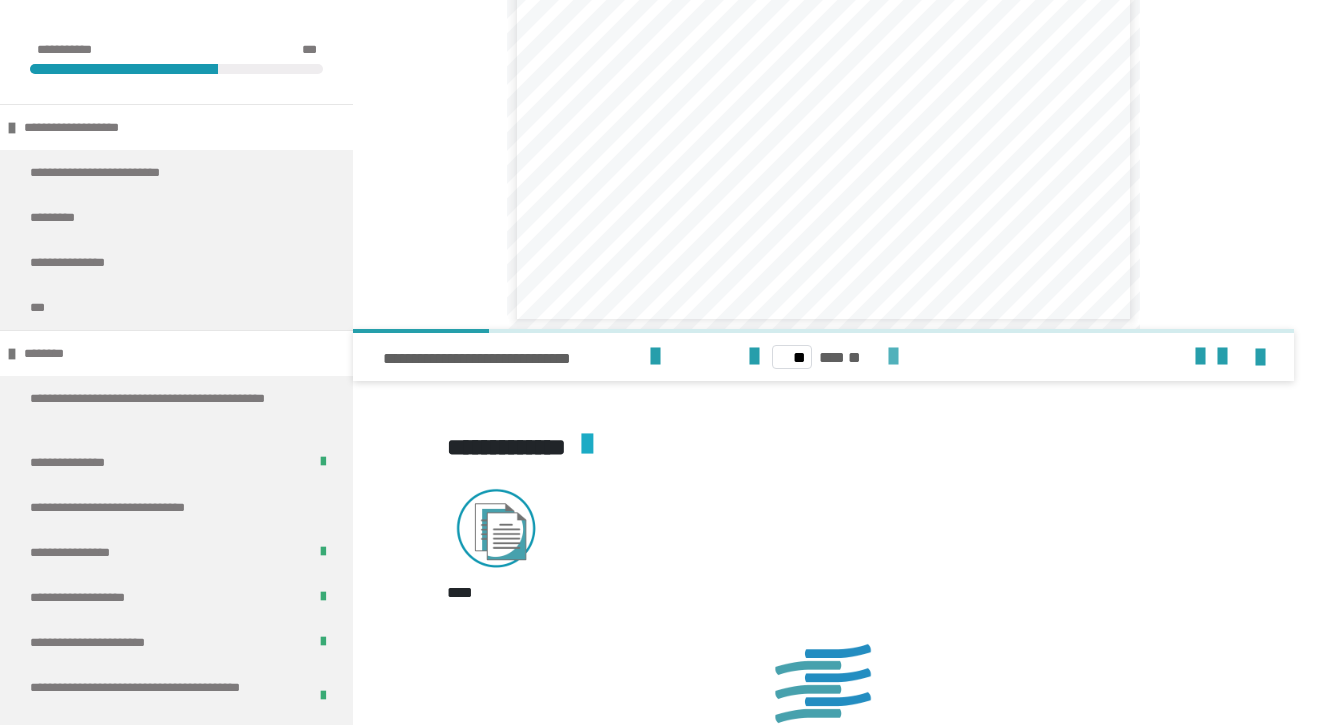click at bounding box center (893, 357) 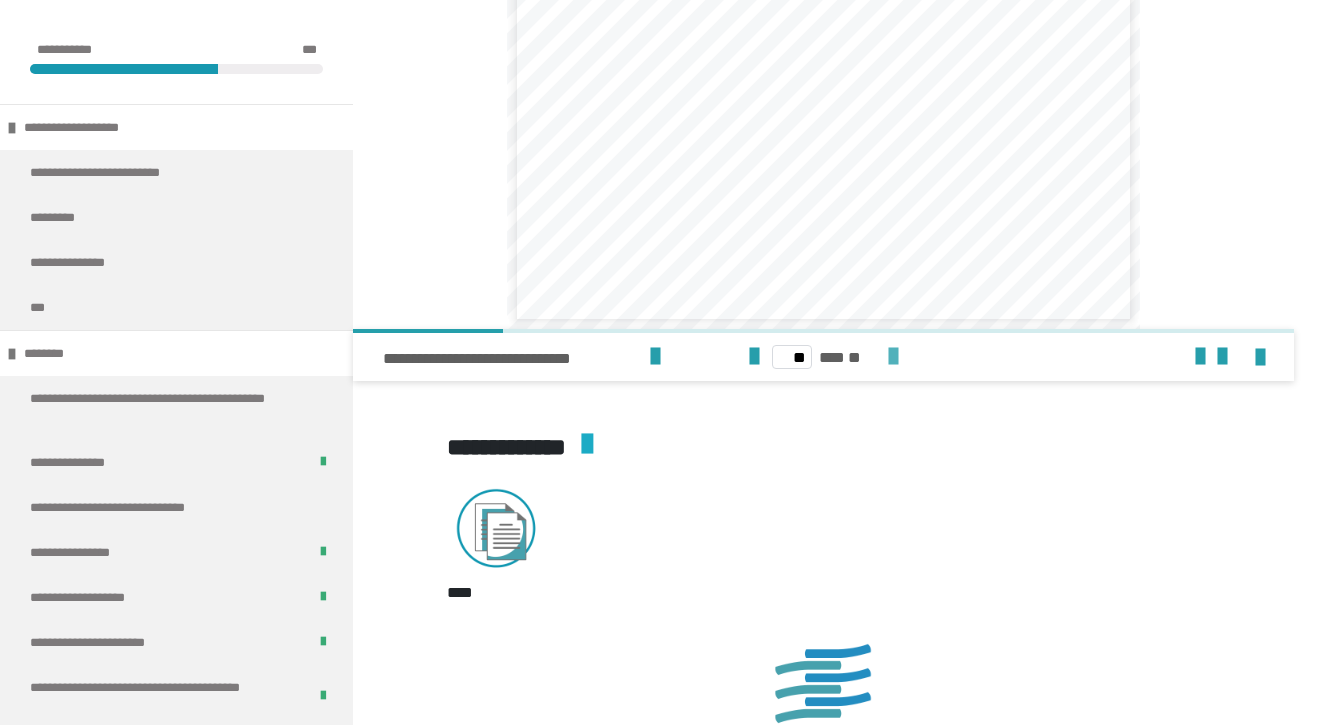 click at bounding box center [893, 357] 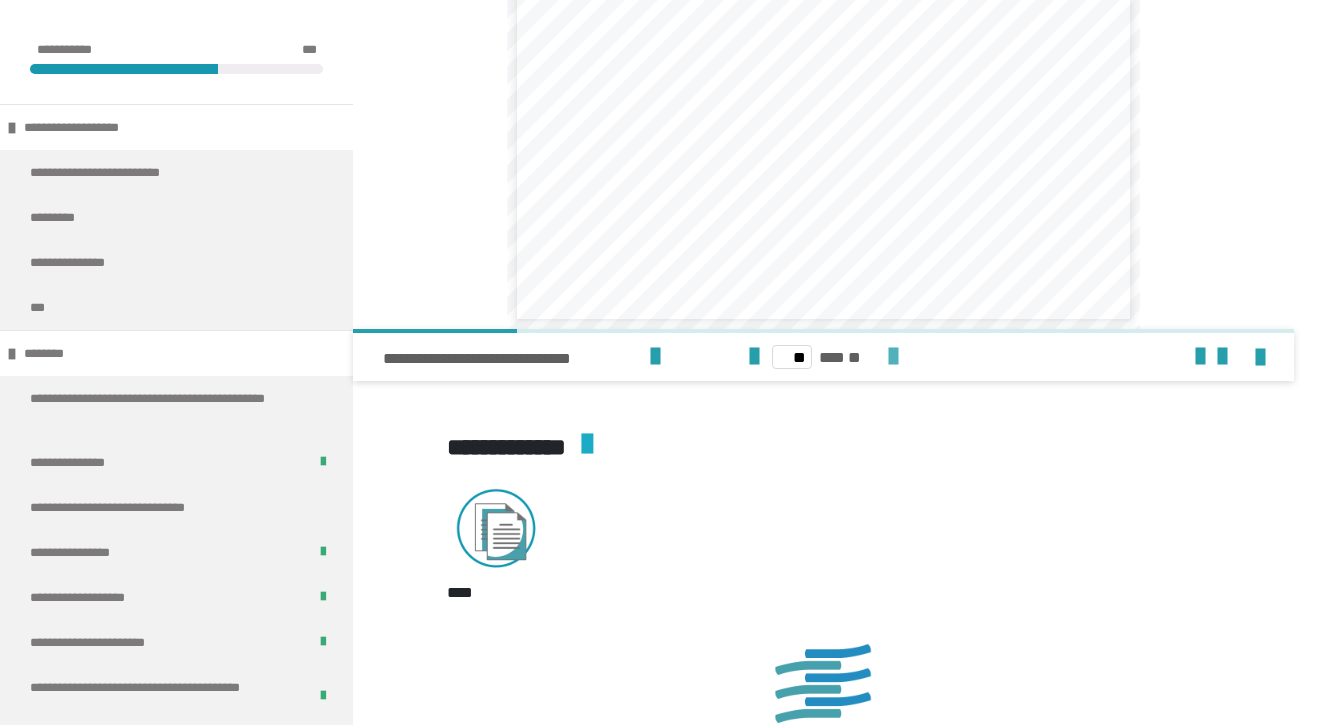 click at bounding box center (893, 357) 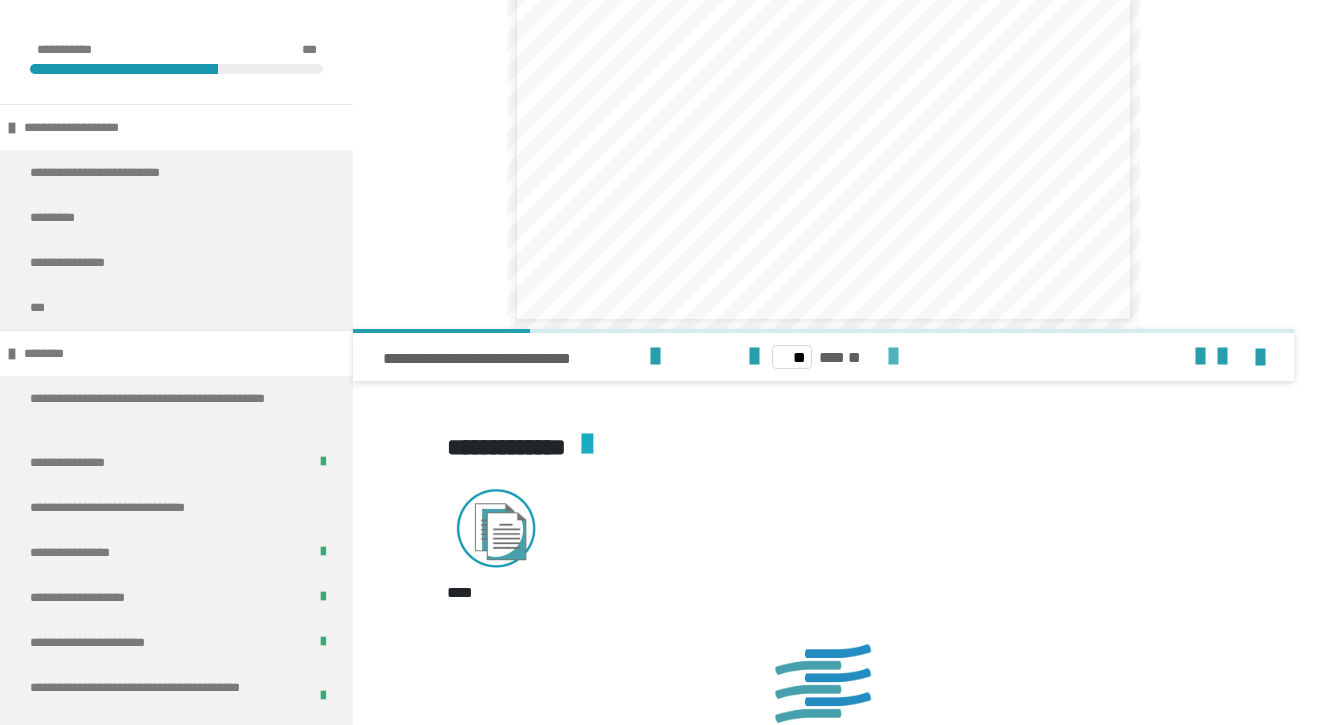 click at bounding box center [893, 357] 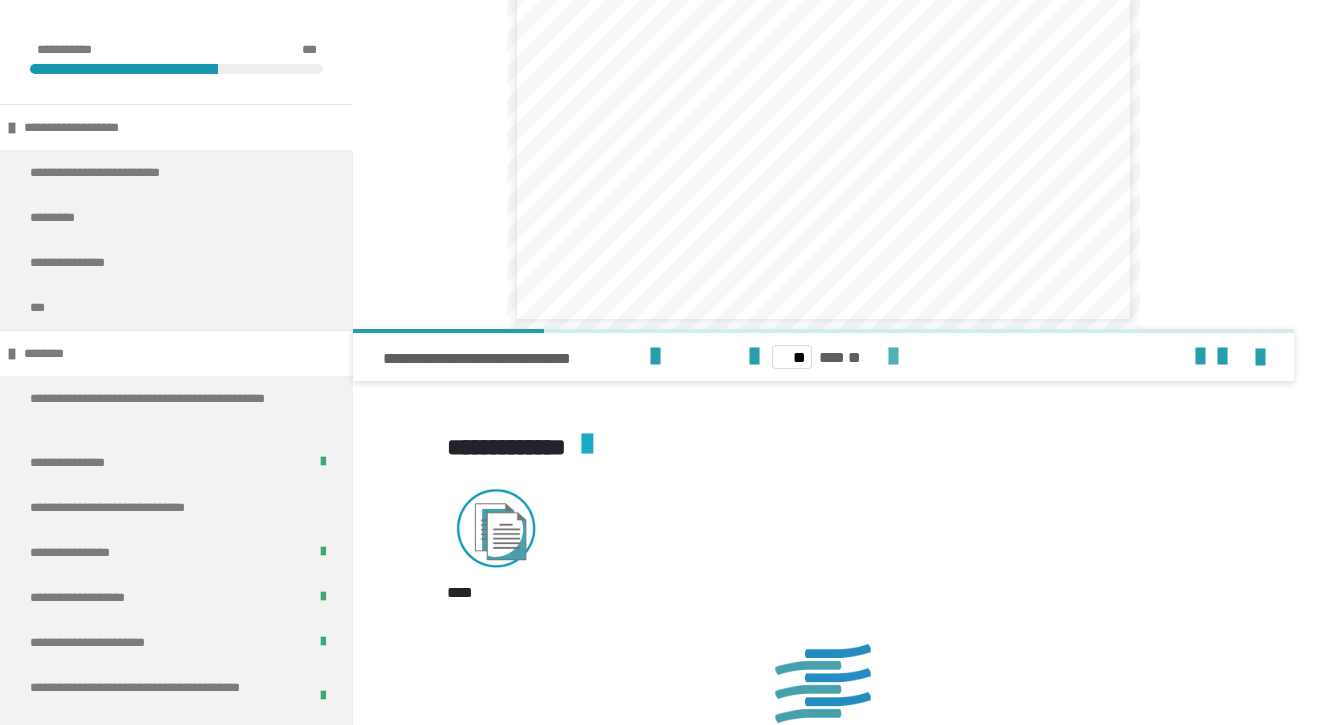 click at bounding box center [893, 357] 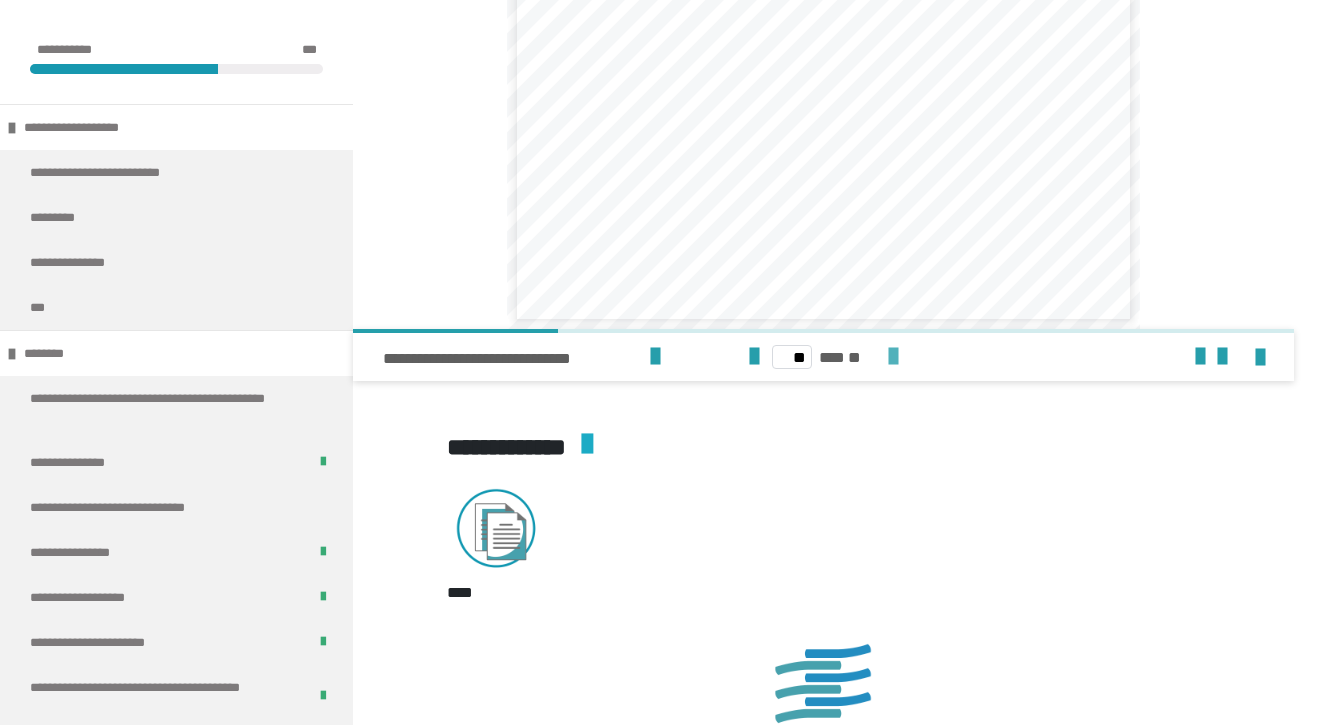click at bounding box center (893, 357) 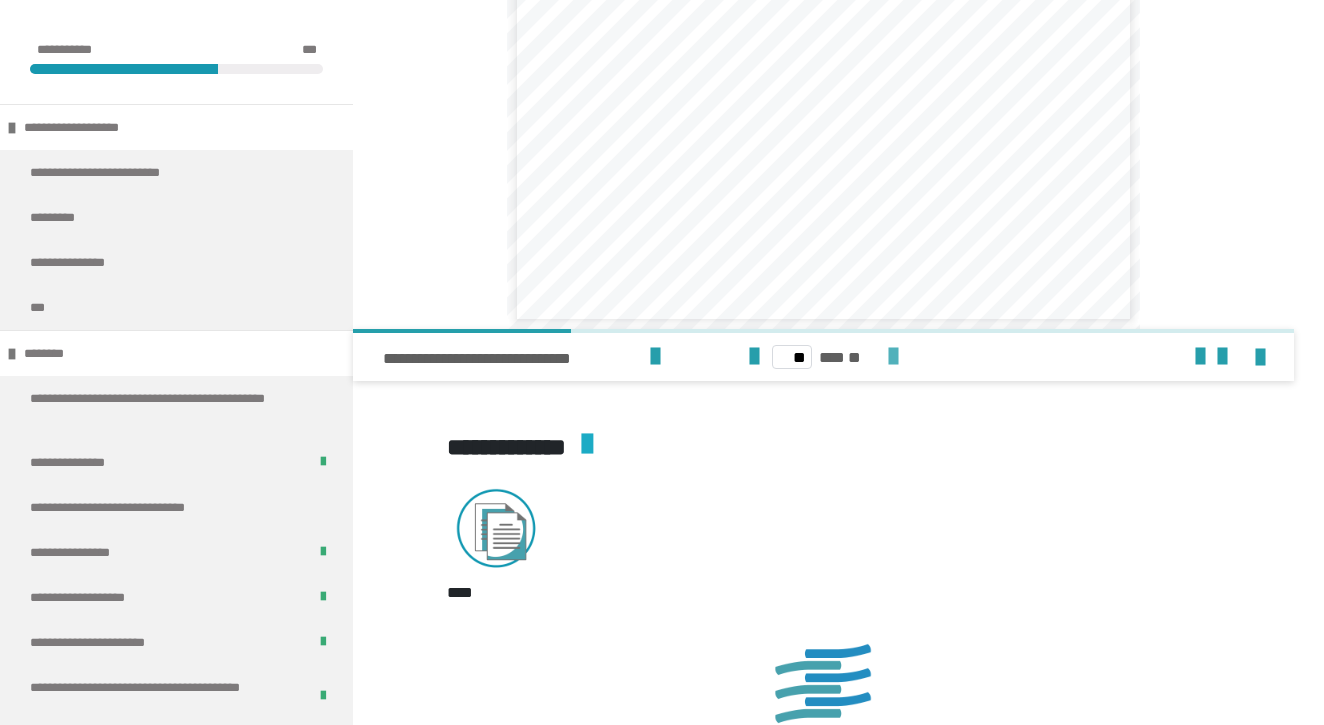 click at bounding box center [893, 357] 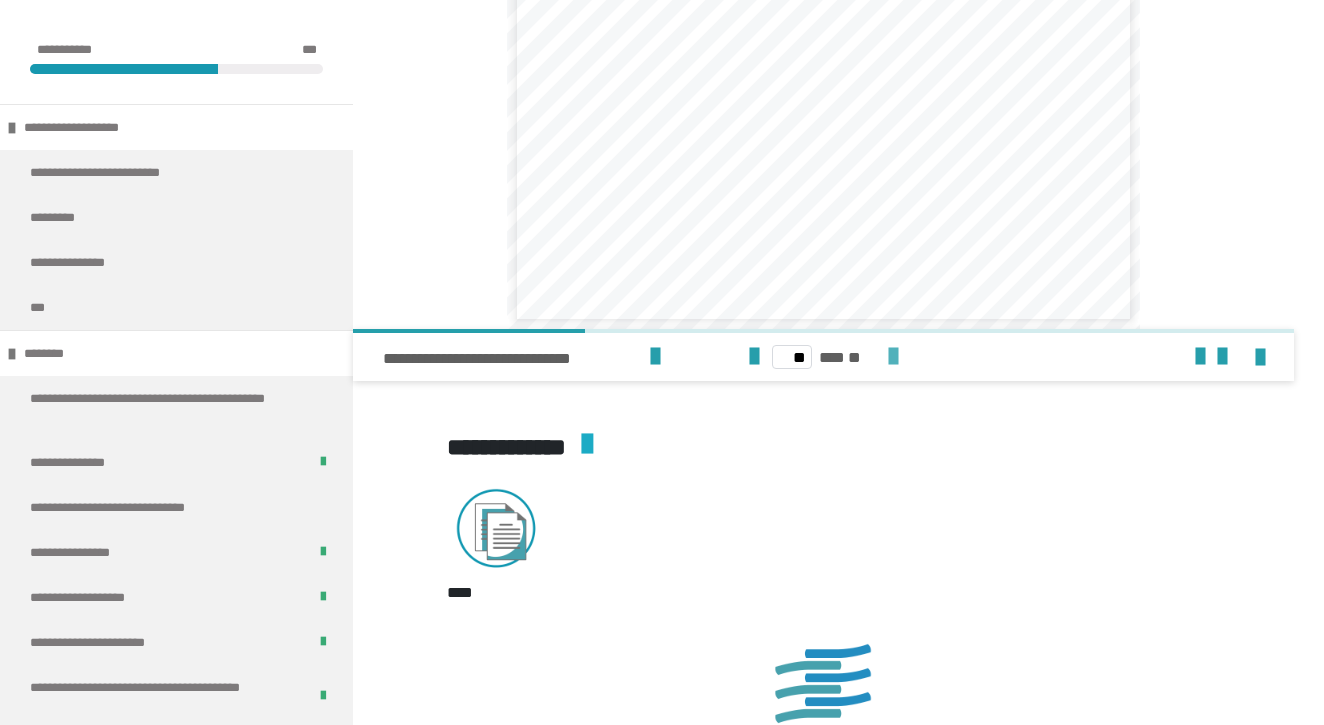 click at bounding box center [893, 357] 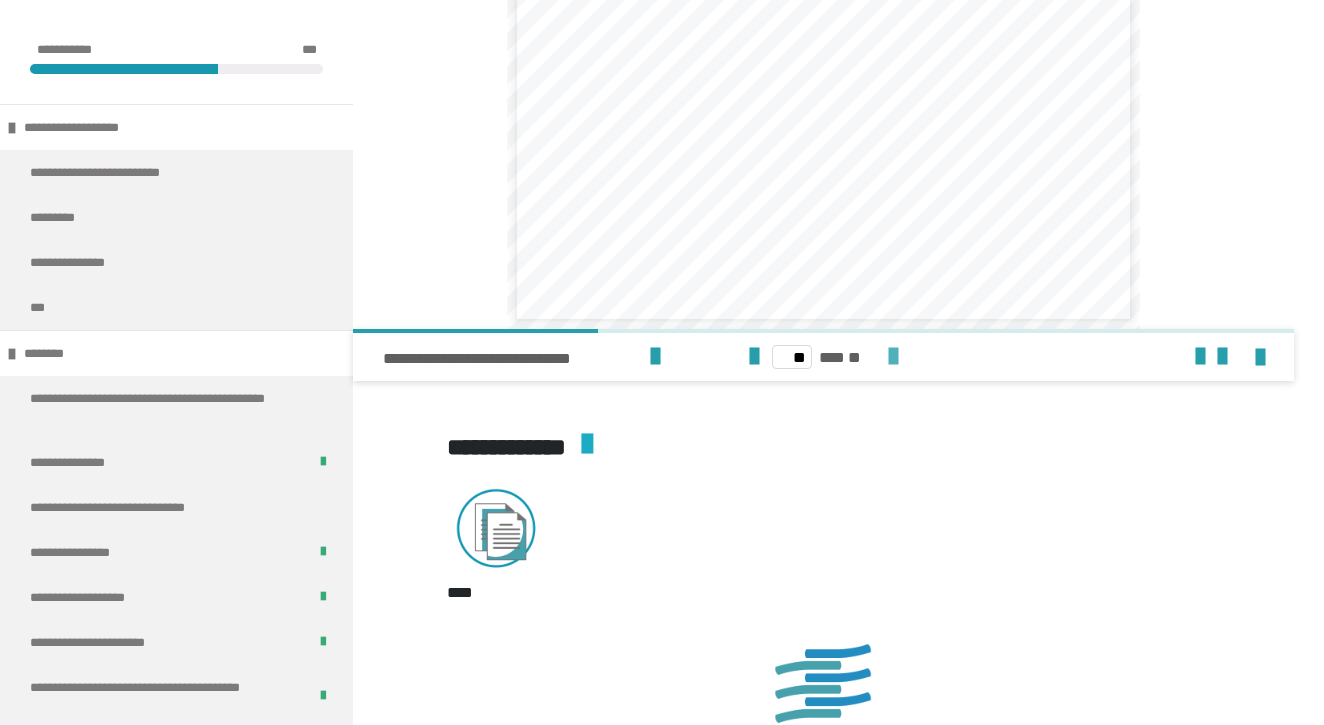 click at bounding box center (893, 357) 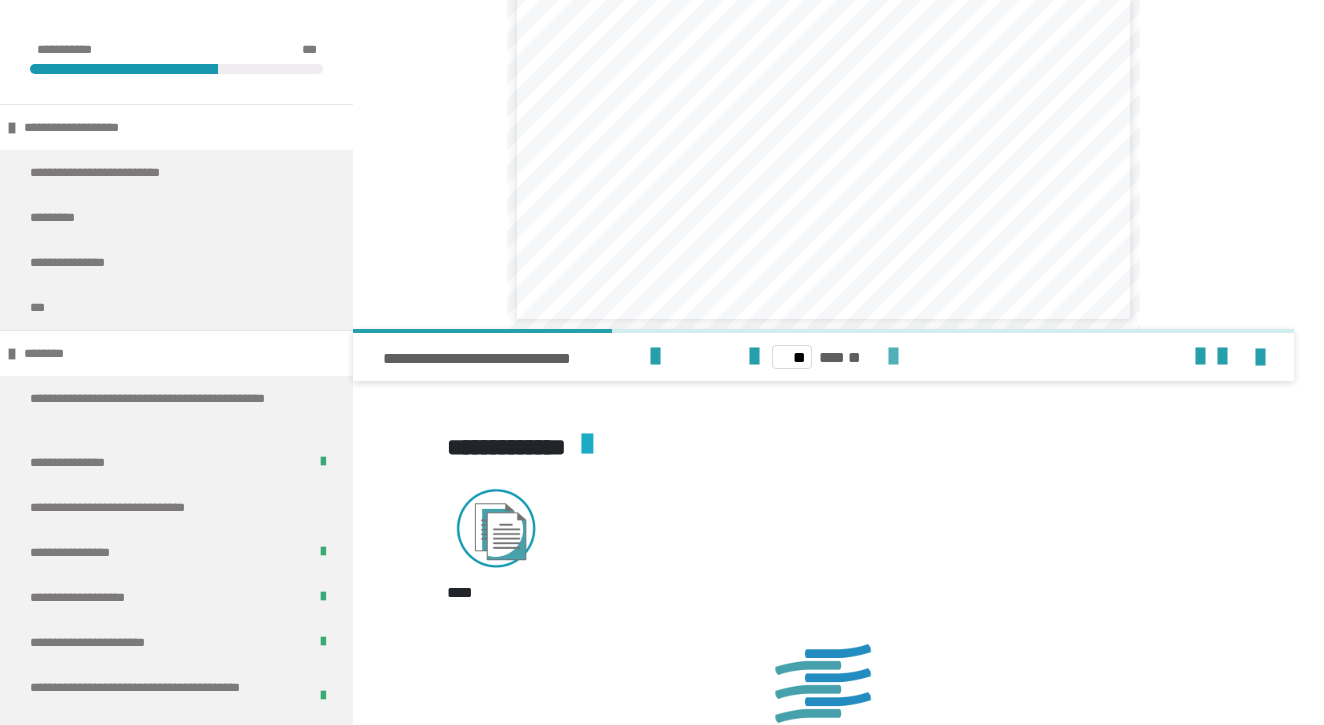click at bounding box center [893, 357] 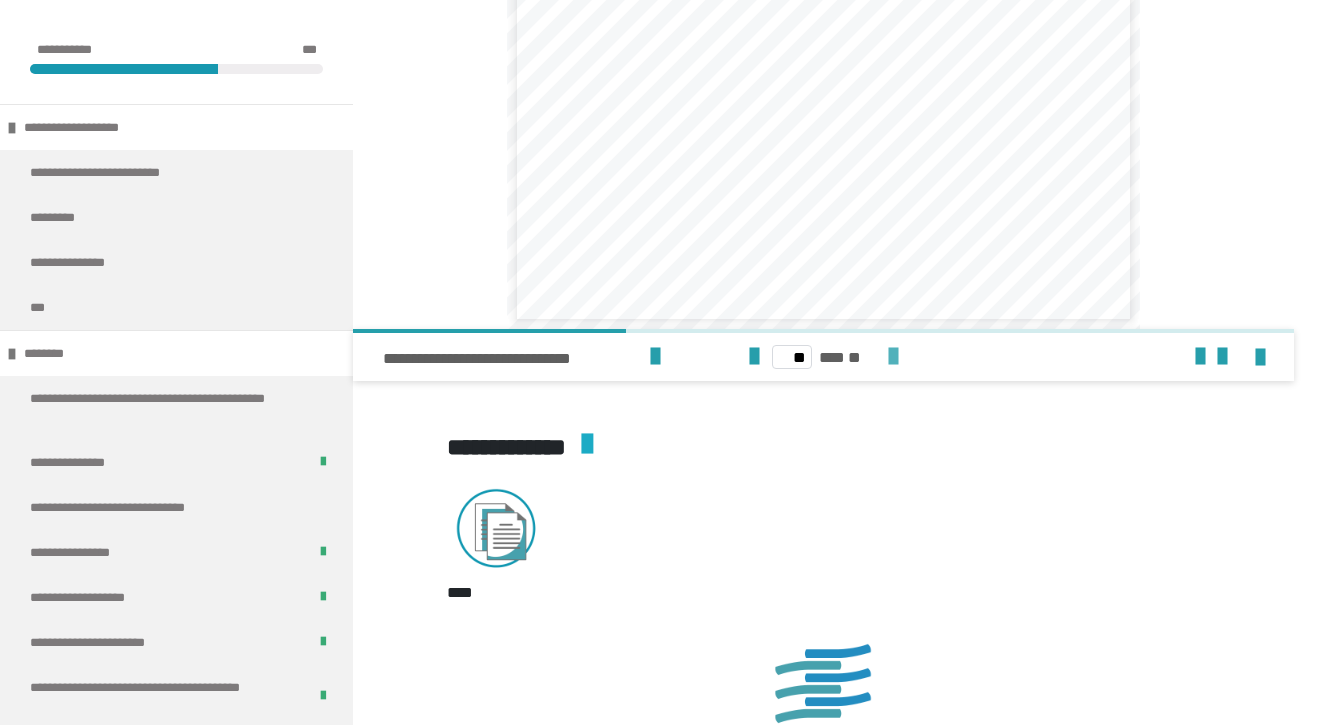 click at bounding box center [893, 357] 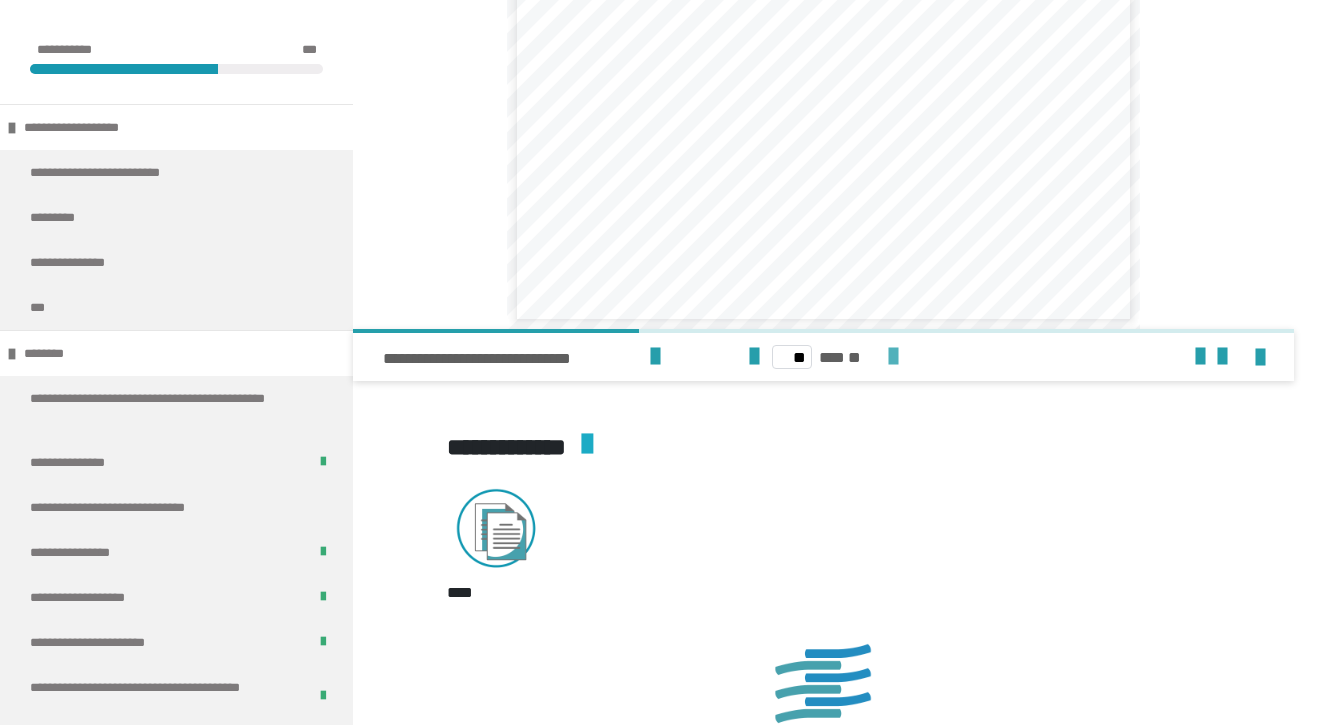 click at bounding box center (893, 357) 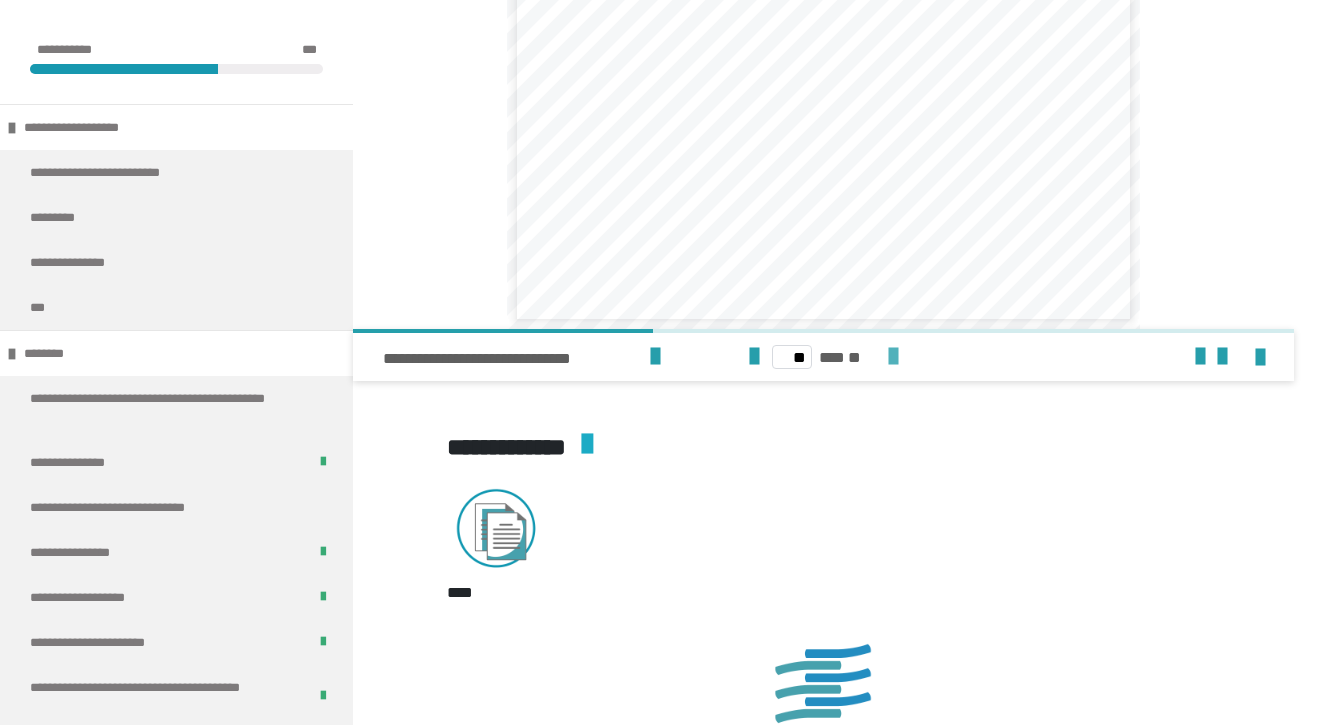click at bounding box center (893, 357) 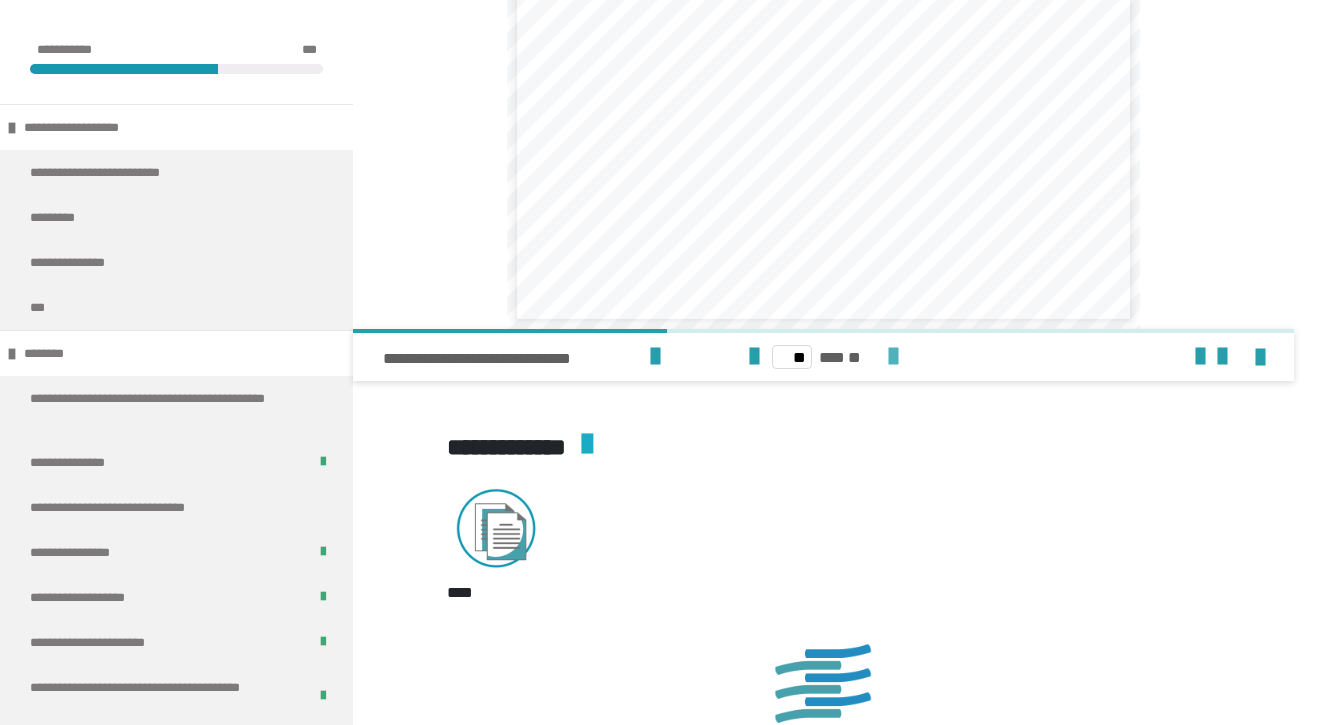 click at bounding box center [893, 357] 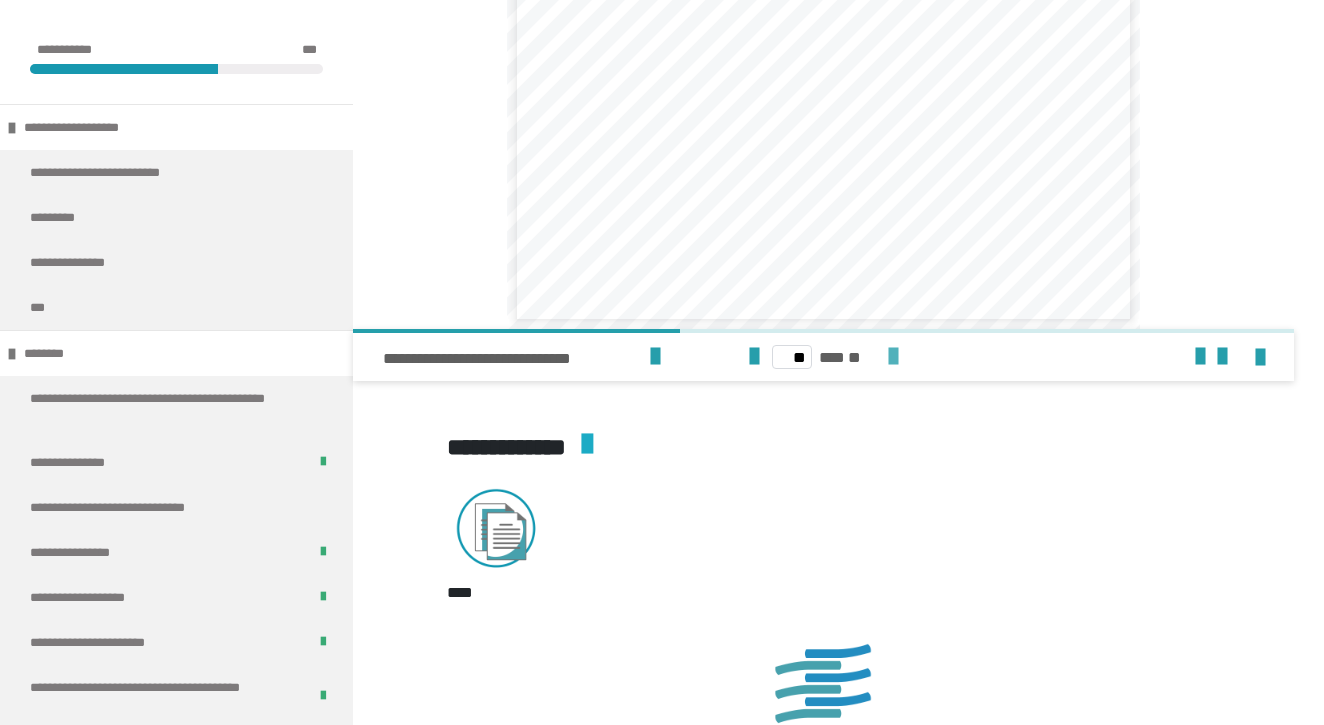 click at bounding box center [893, 357] 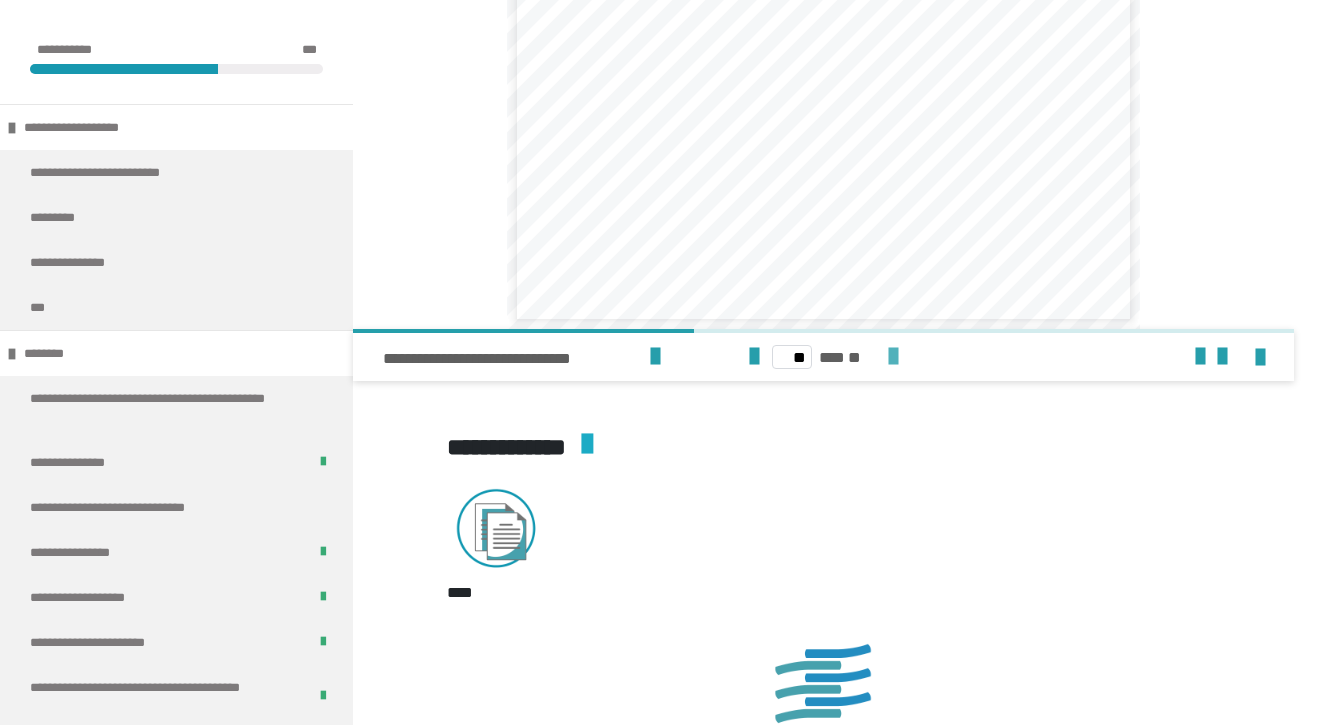 click at bounding box center (893, 357) 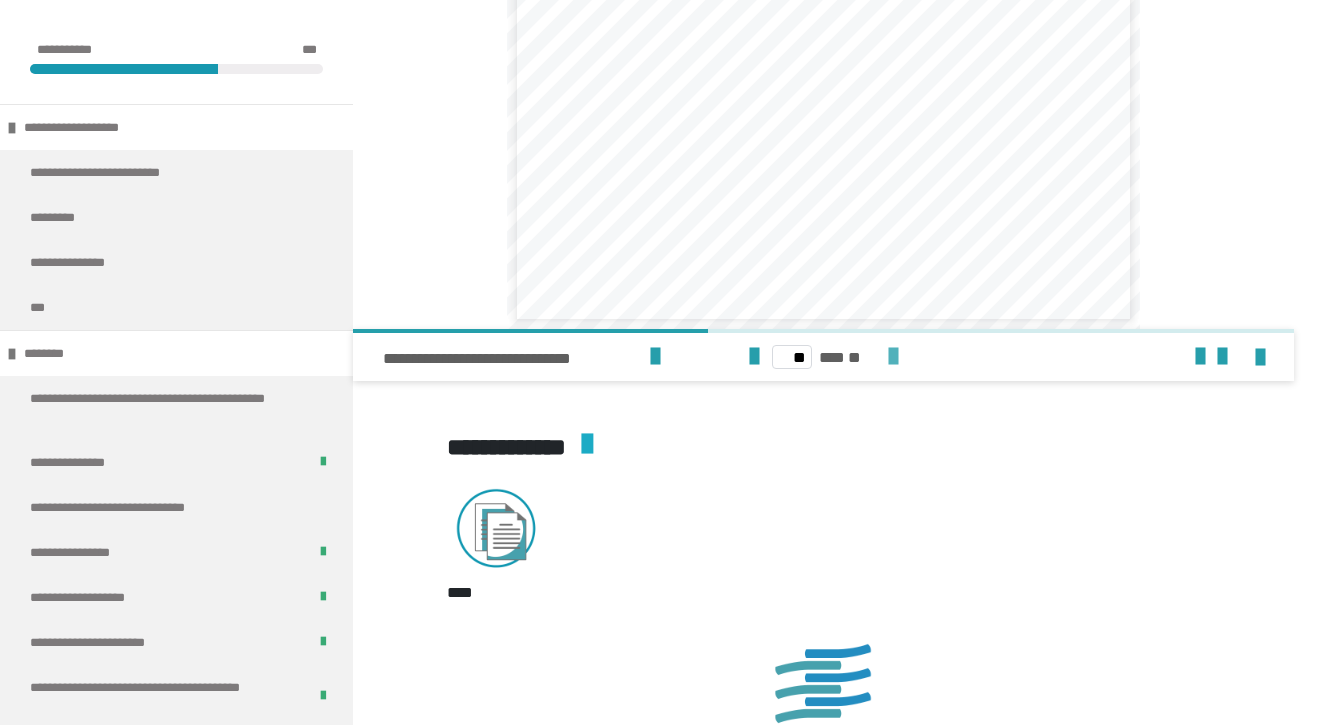 click at bounding box center [893, 357] 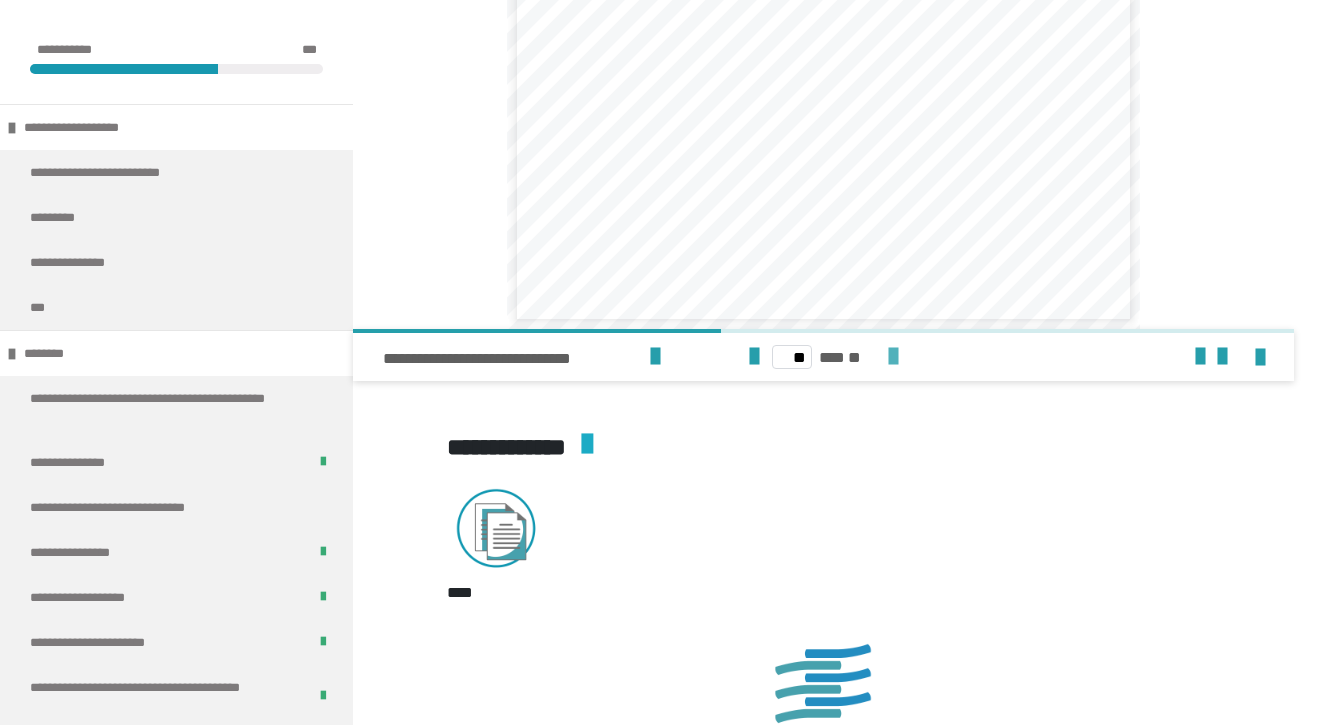 click at bounding box center [893, 357] 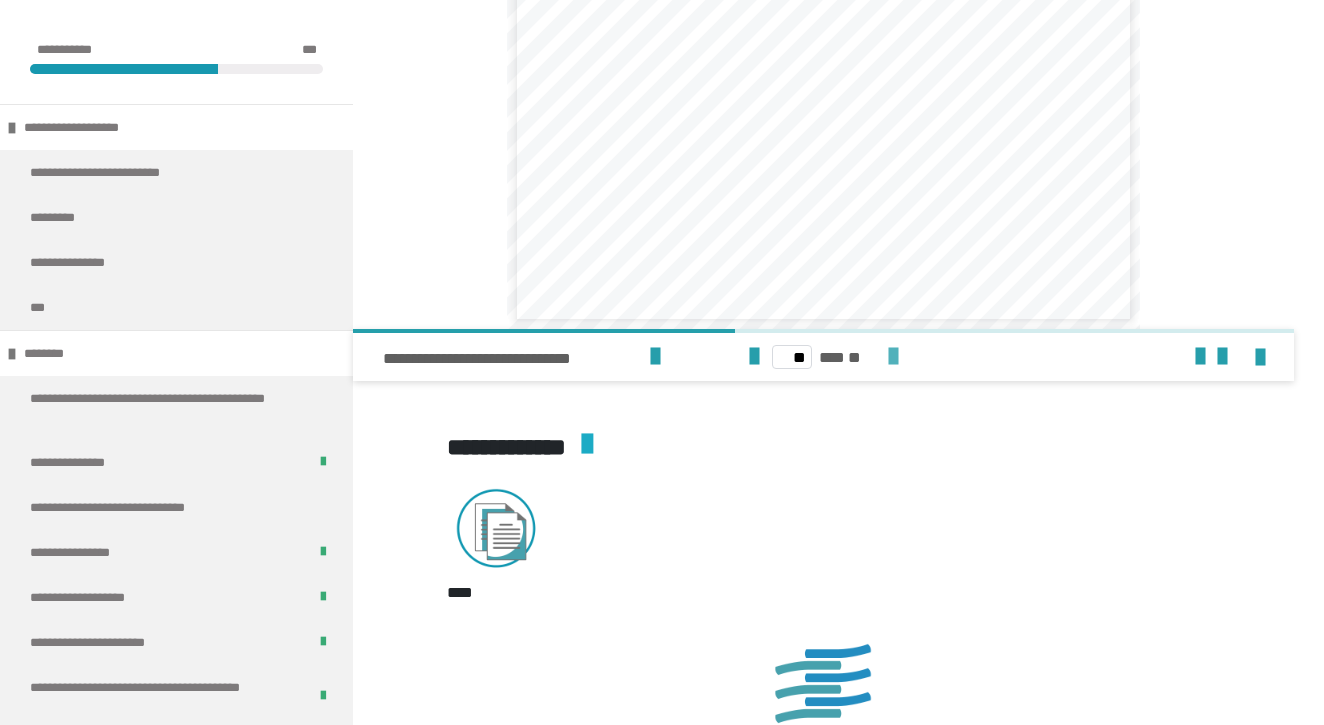 click at bounding box center (893, 357) 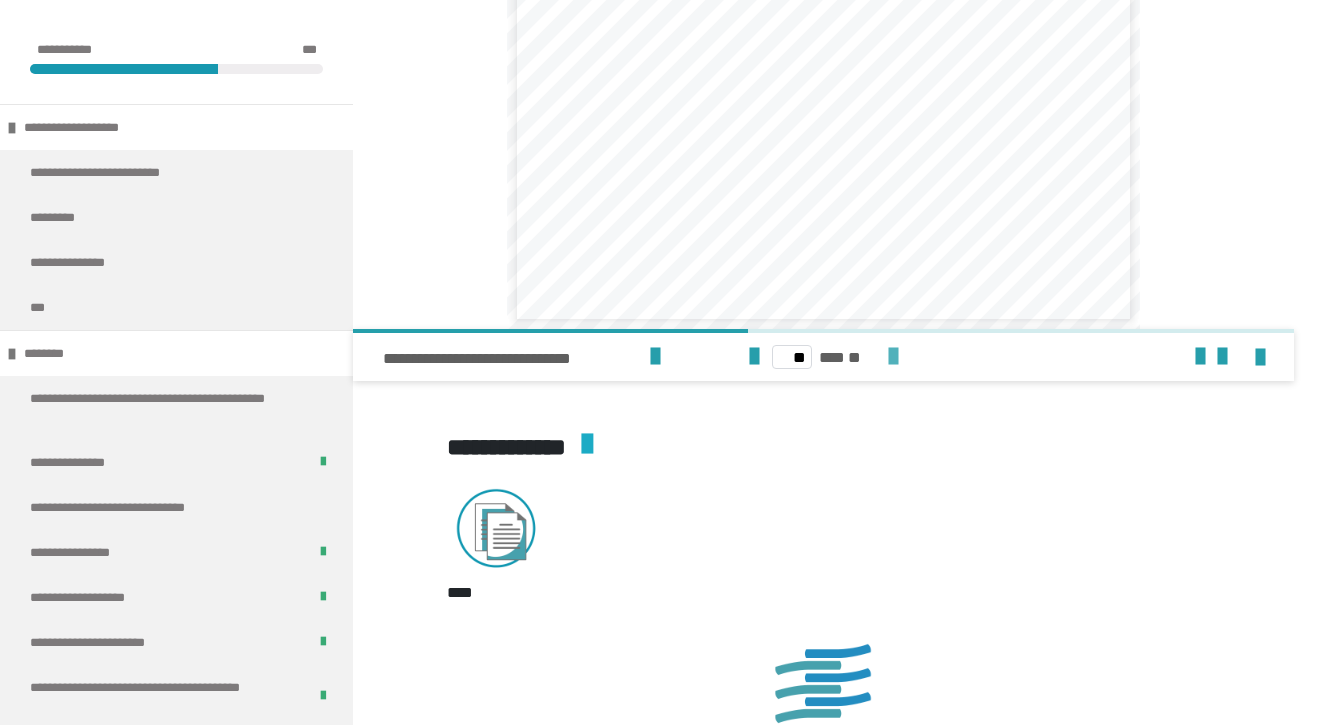 click at bounding box center [893, 357] 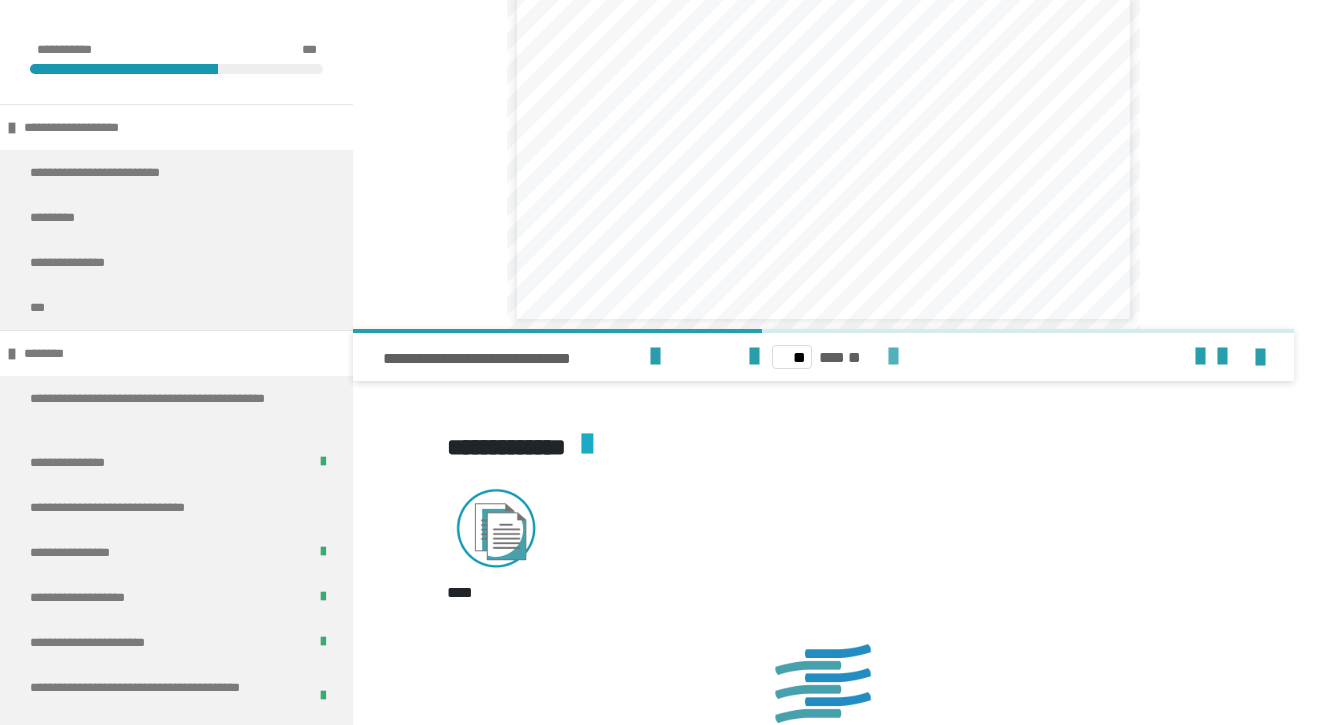 click at bounding box center (893, 357) 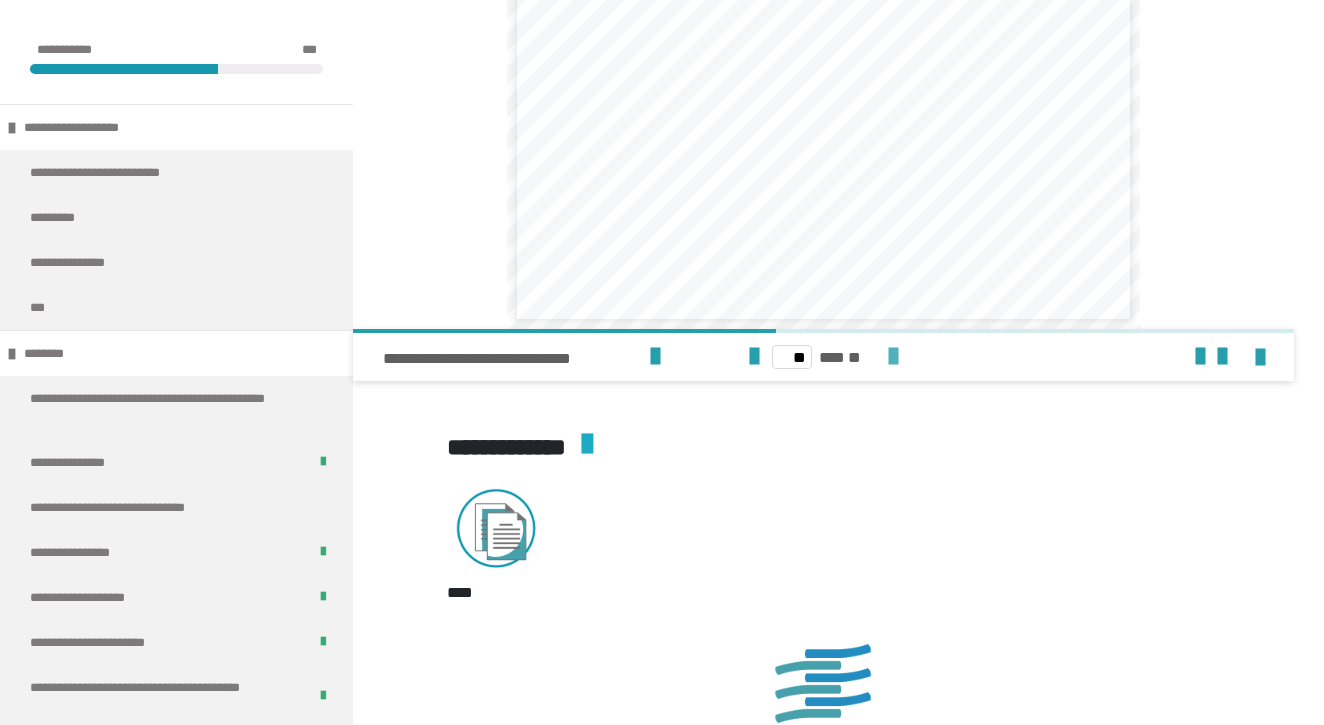 click at bounding box center (893, 357) 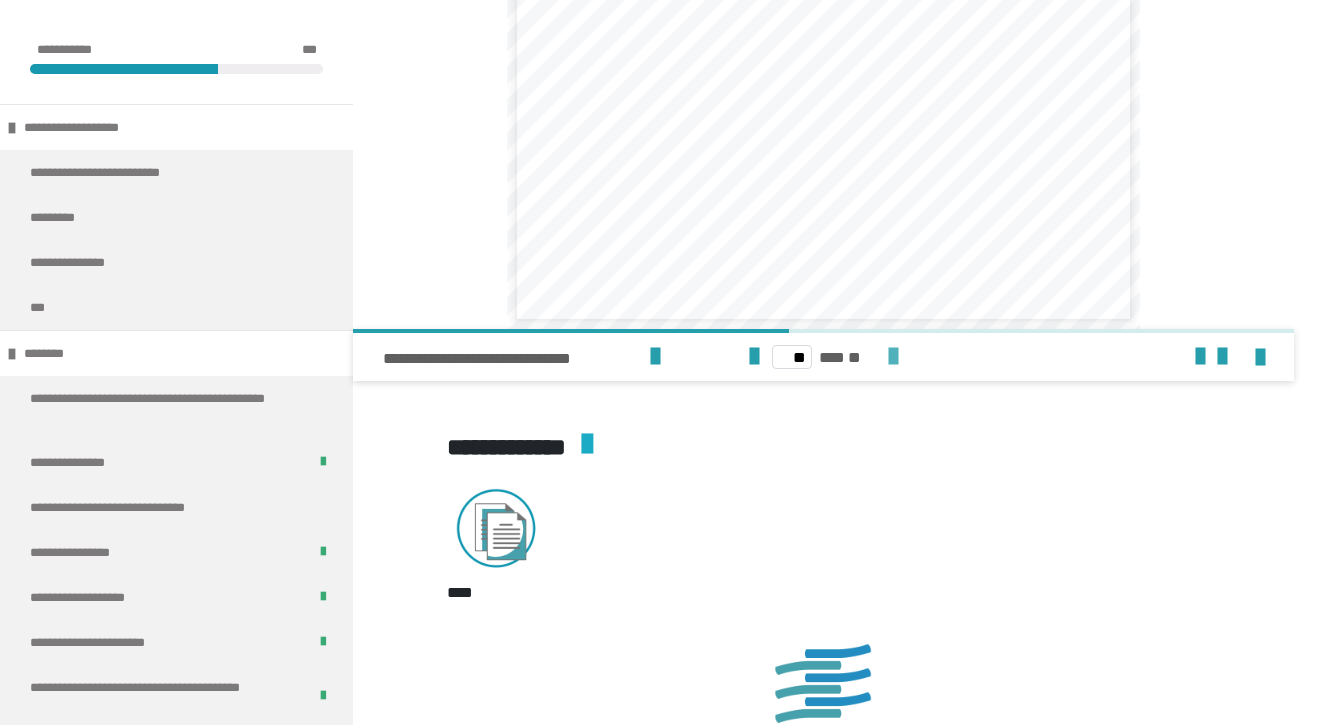 click at bounding box center [893, 357] 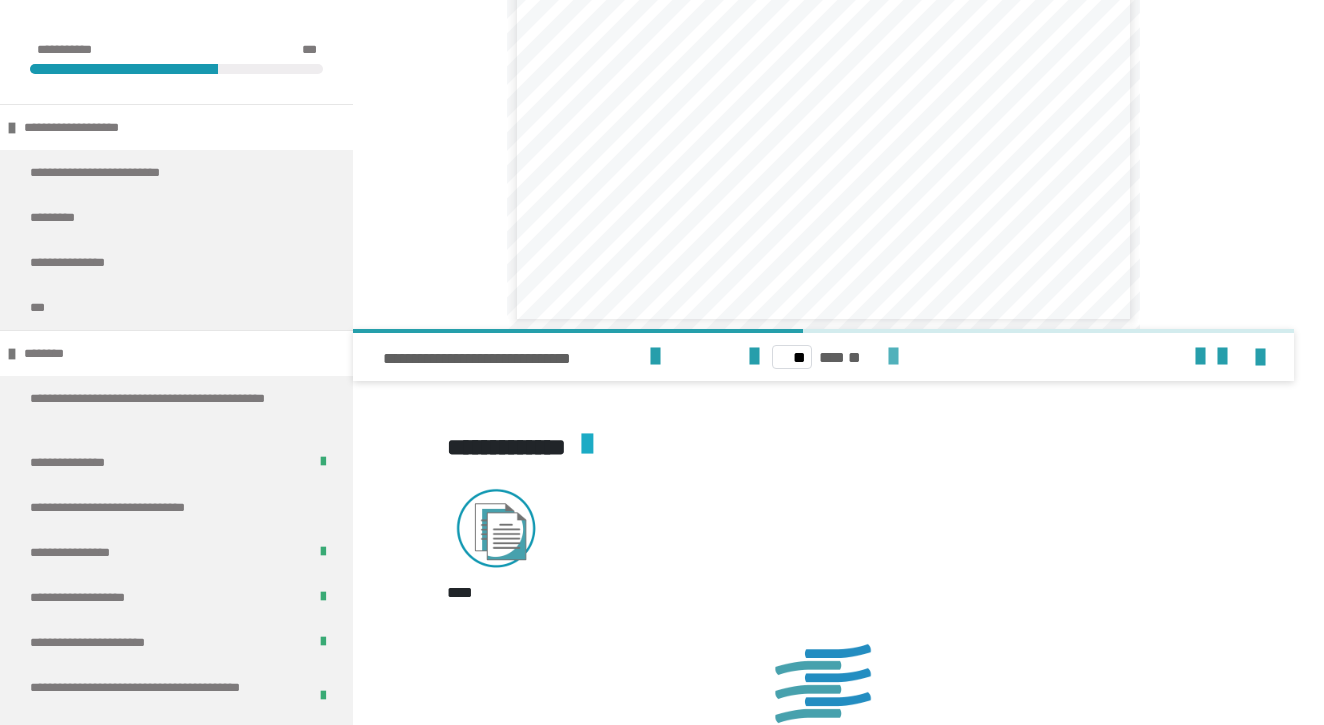 click at bounding box center [893, 357] 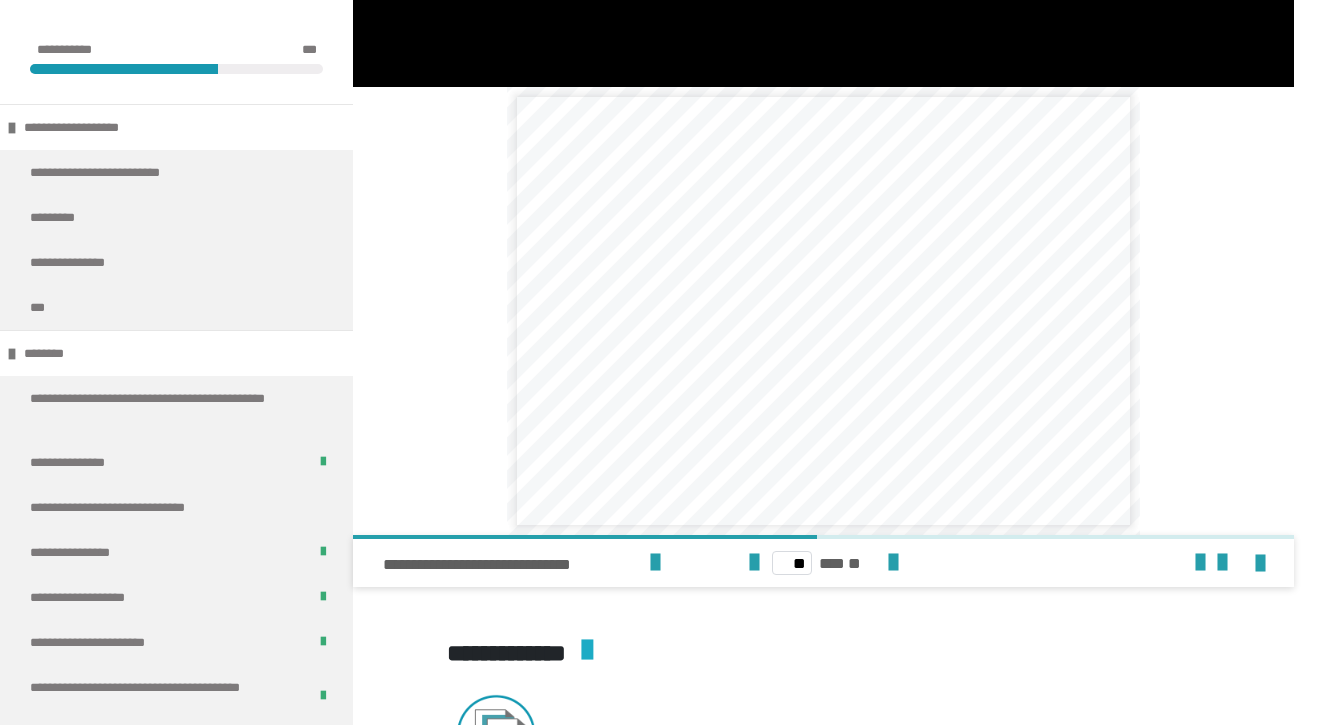 scroll, scrollTop: 3358, scrollLeft: 0, axis: vertical 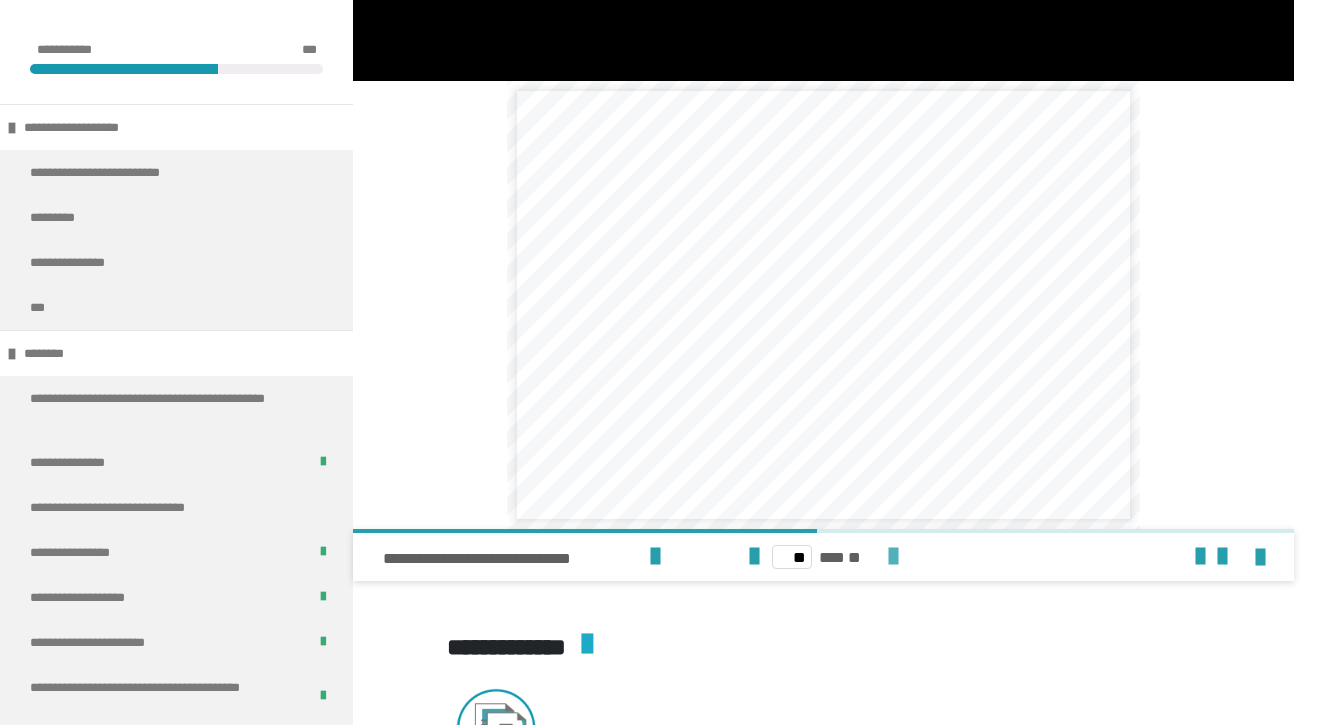click at bounding box center (893, 557) 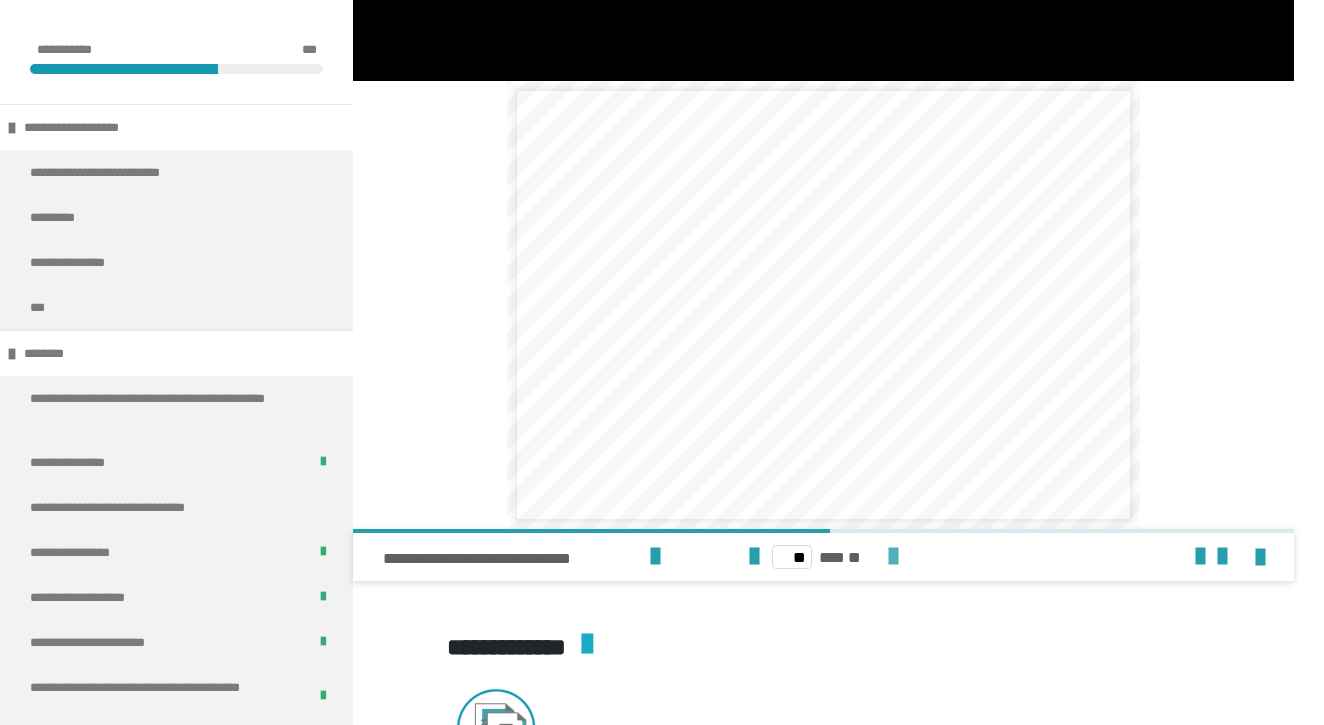 click at bounding box center [893, 557] 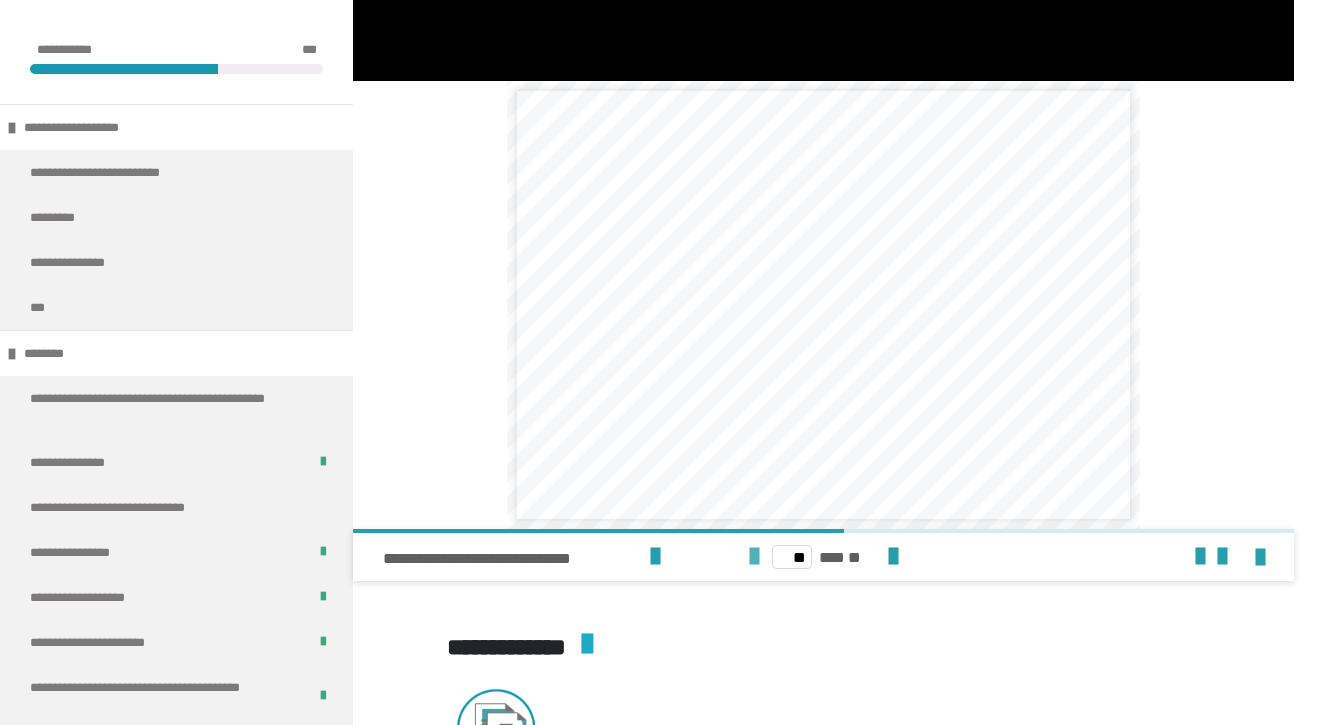 click at bounding box center (754, 557) 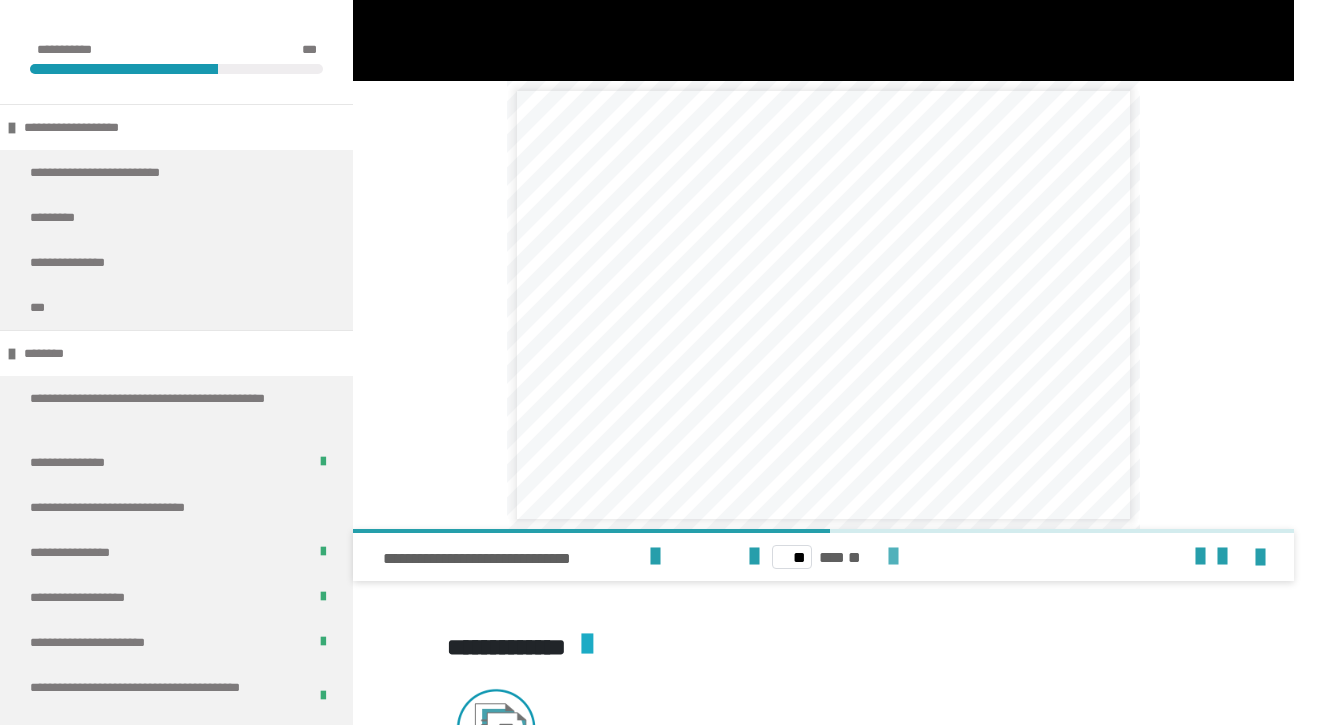 click at bounding box center [893, 557] 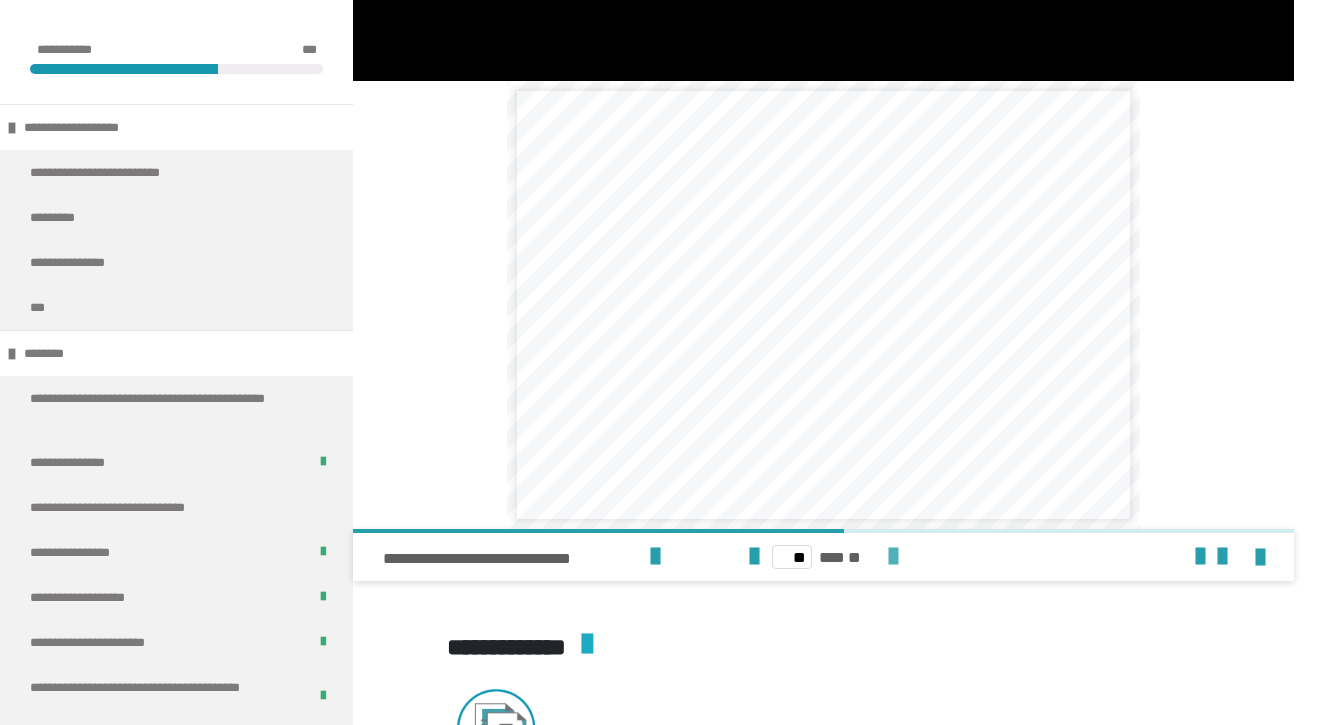 click at bounding box center (893, 557) 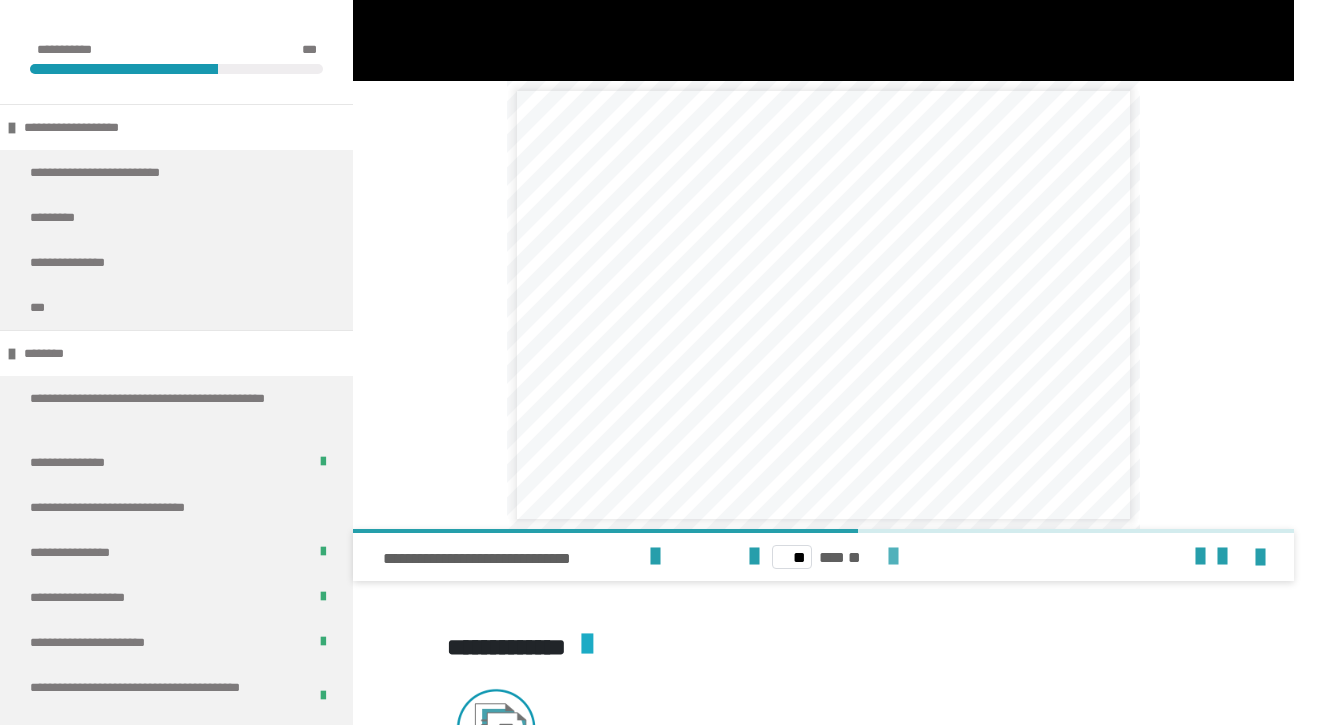 click at bounding box center [893, 557] 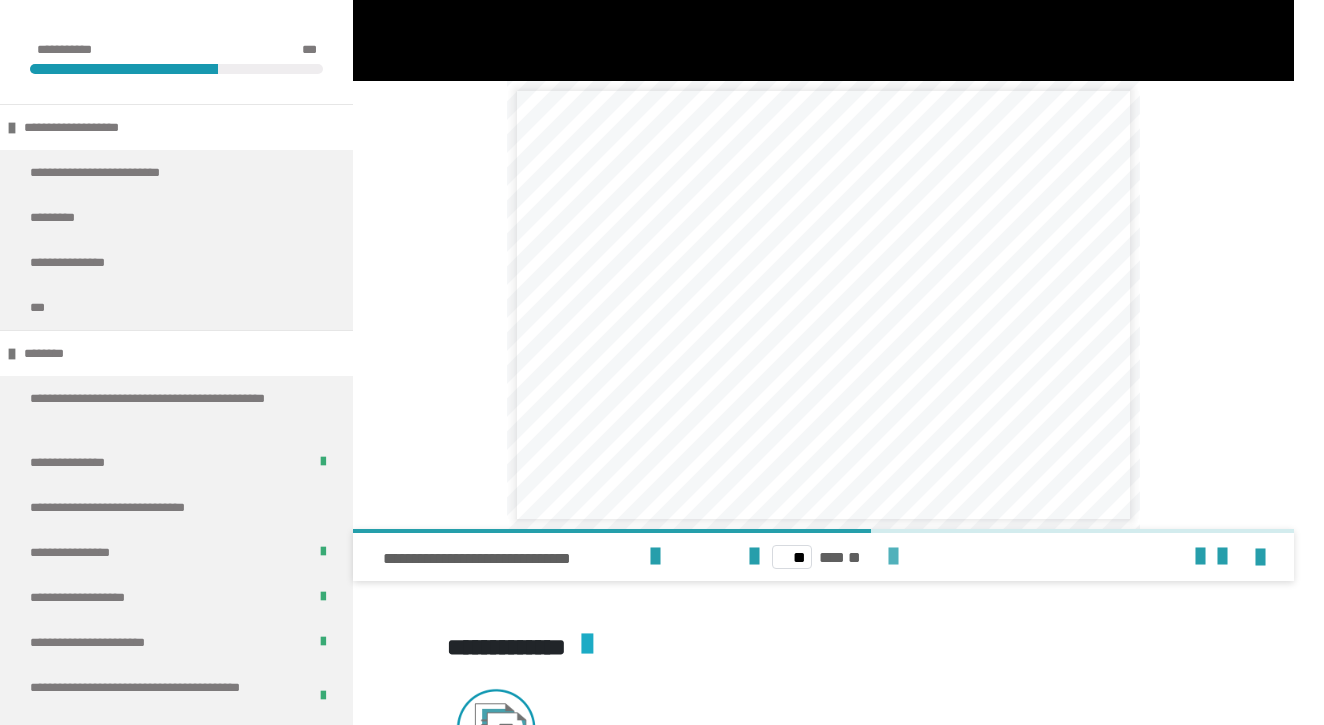 click at bounding box center (893, 557) 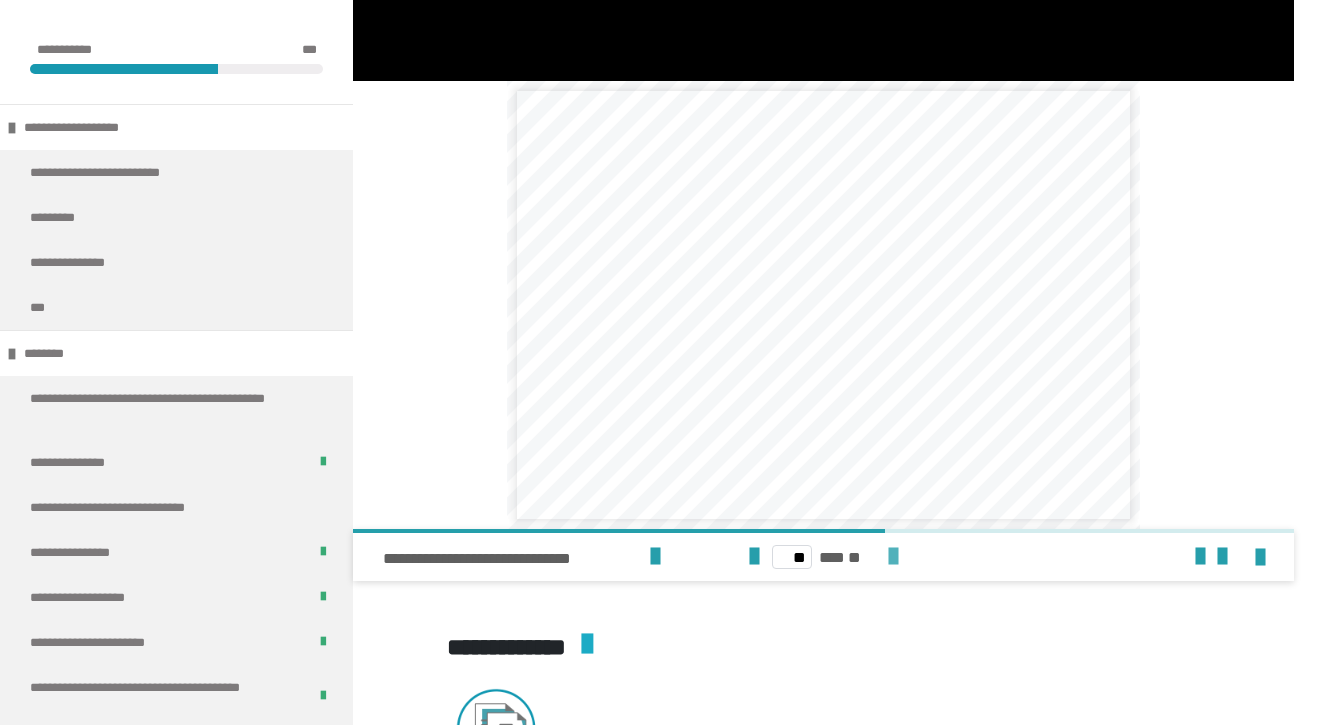 click at bounding box center [893, 557] 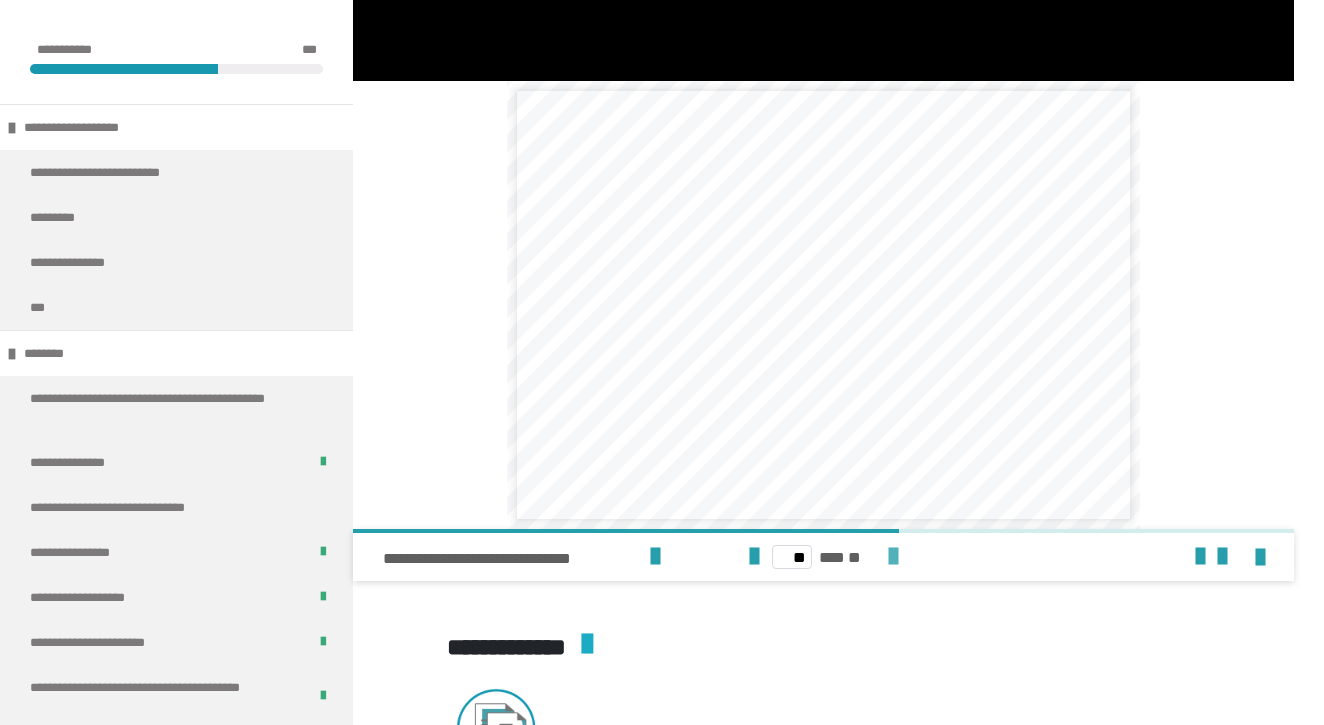 click at bounding box center (893, 557) 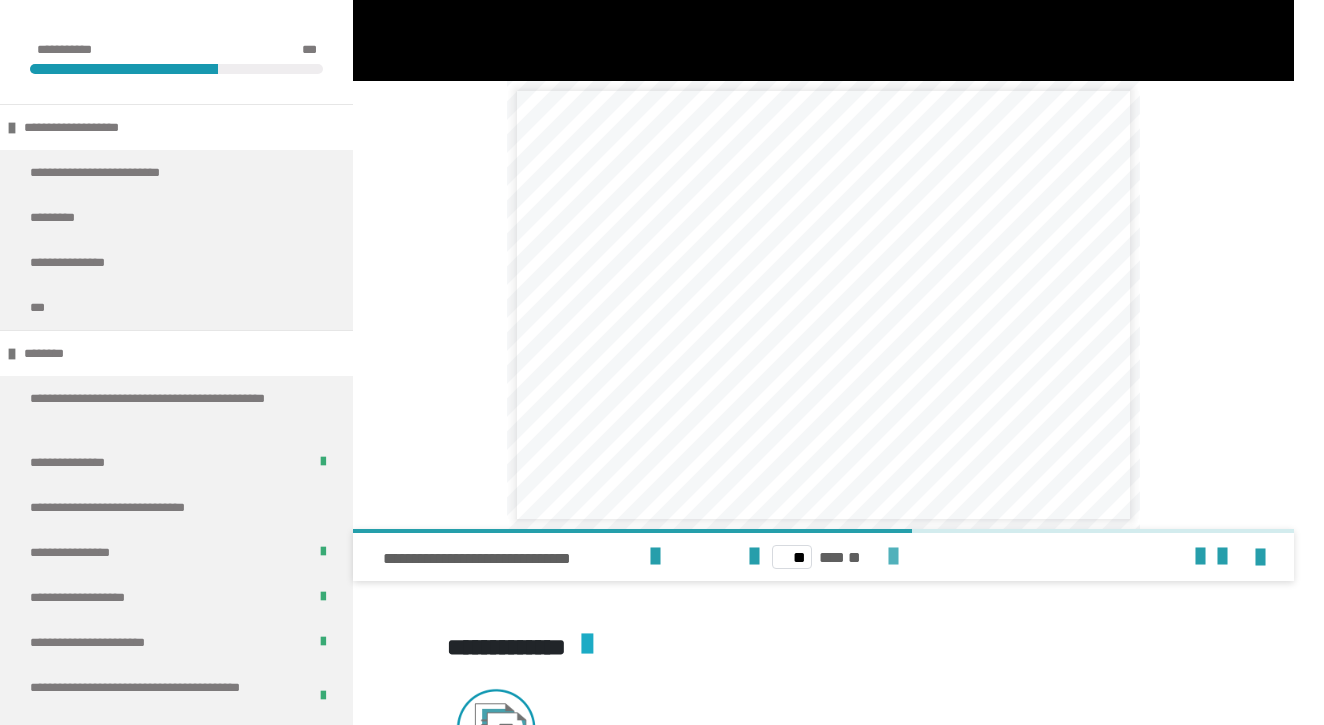 click at bounding box center [893, 557] 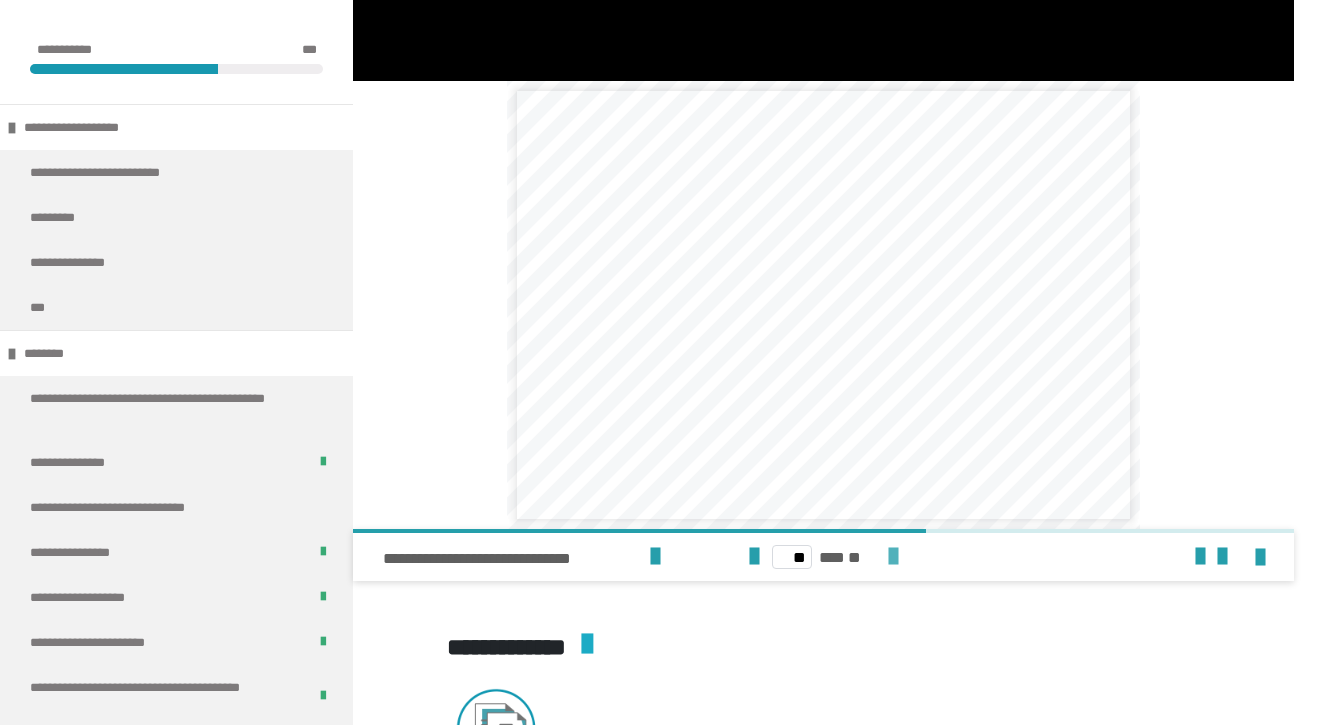 click at bounding box center [893, 557] 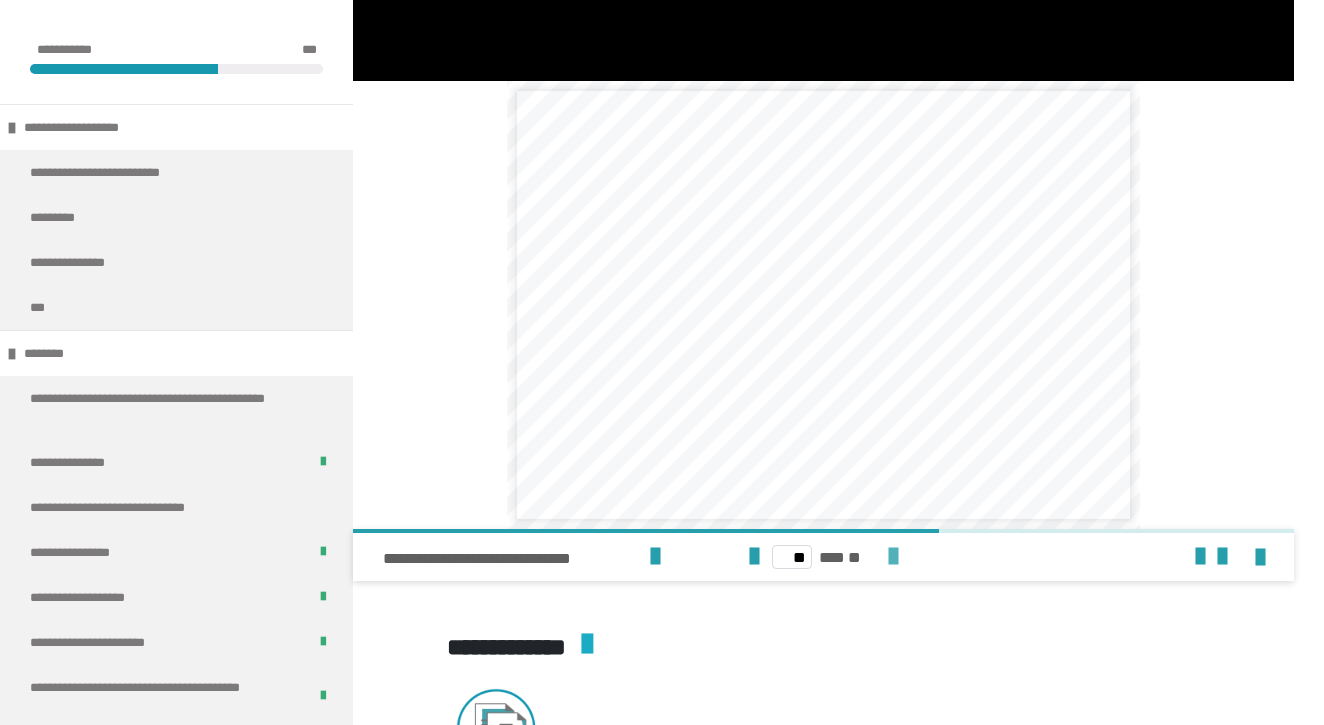 click at bounding box center [893, 557] 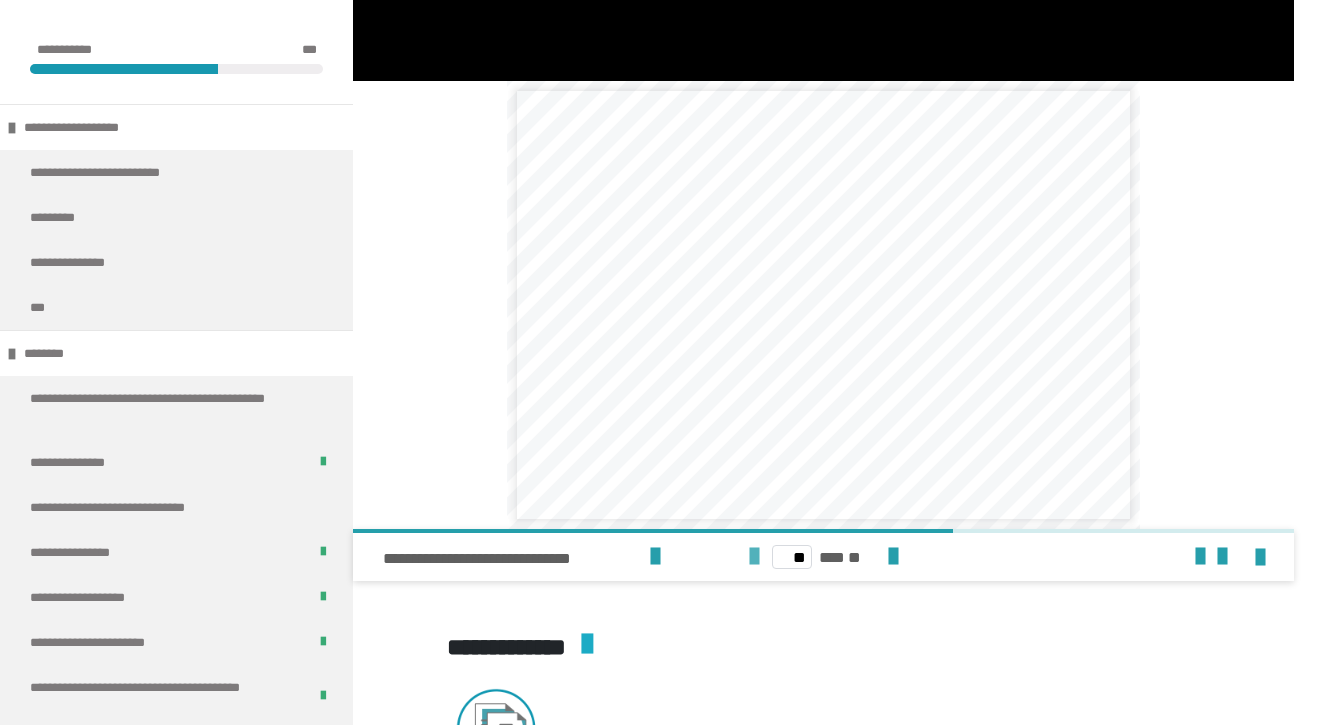 click at bounding box center [754, 557] 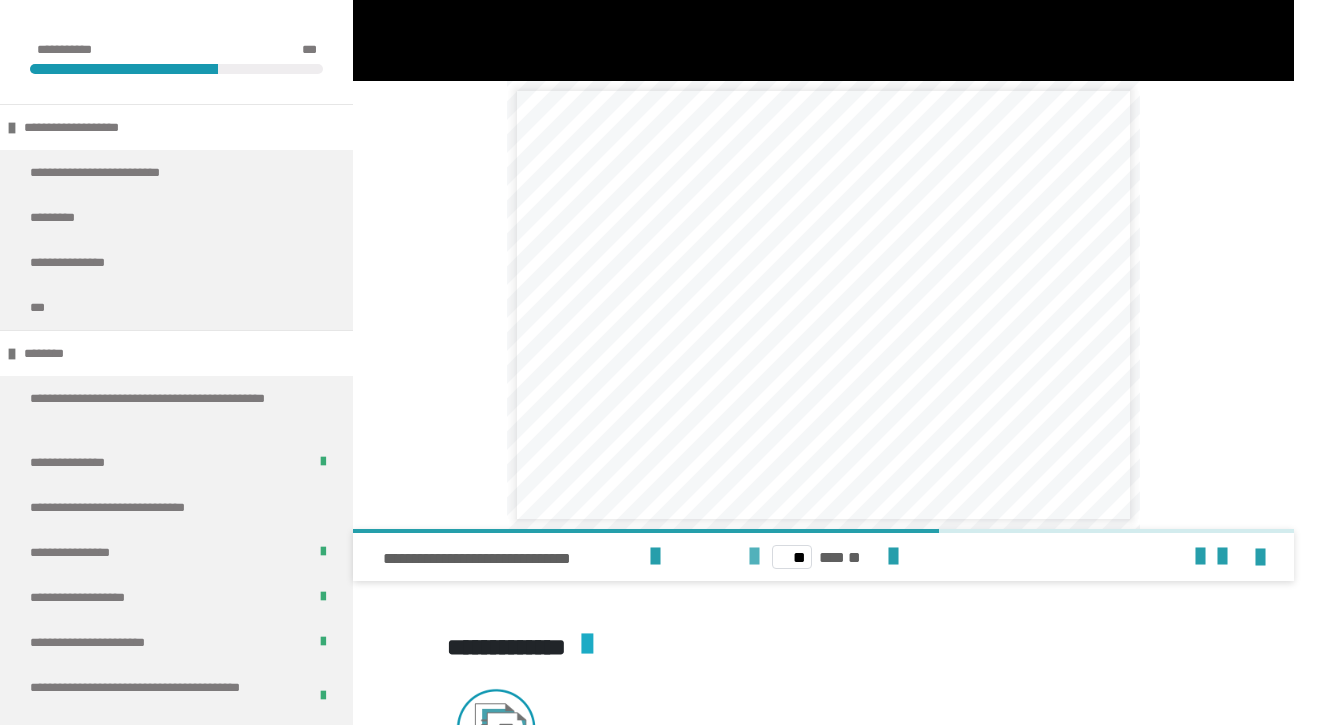 click at bounding box center [754, 557] 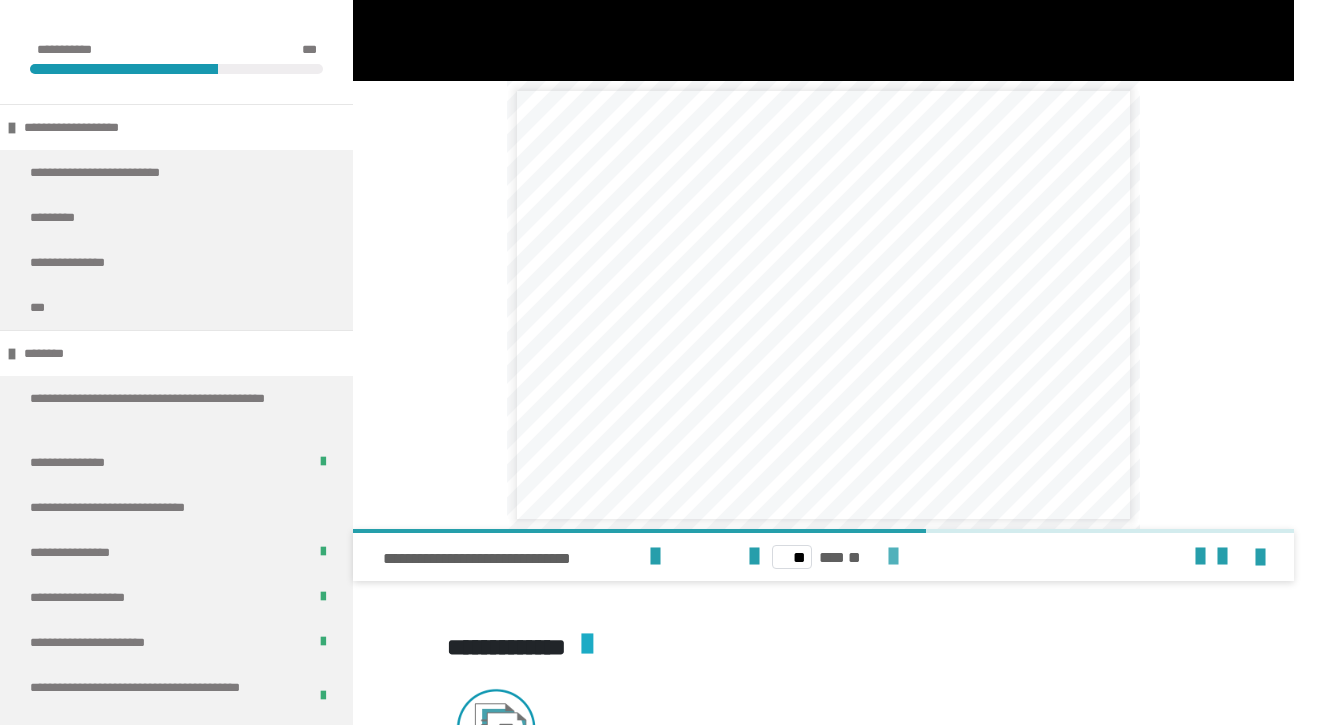 click at bounding box center (893, 557) 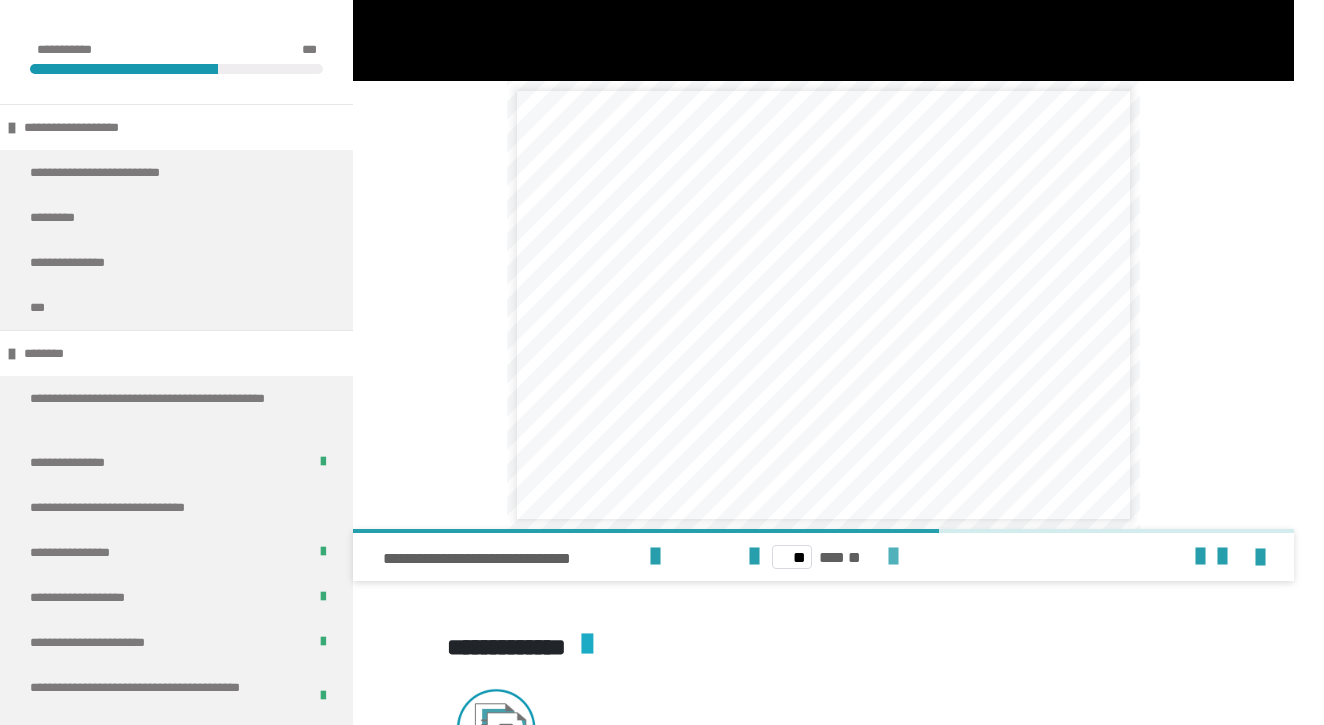 click at bounding box center (893, 557) 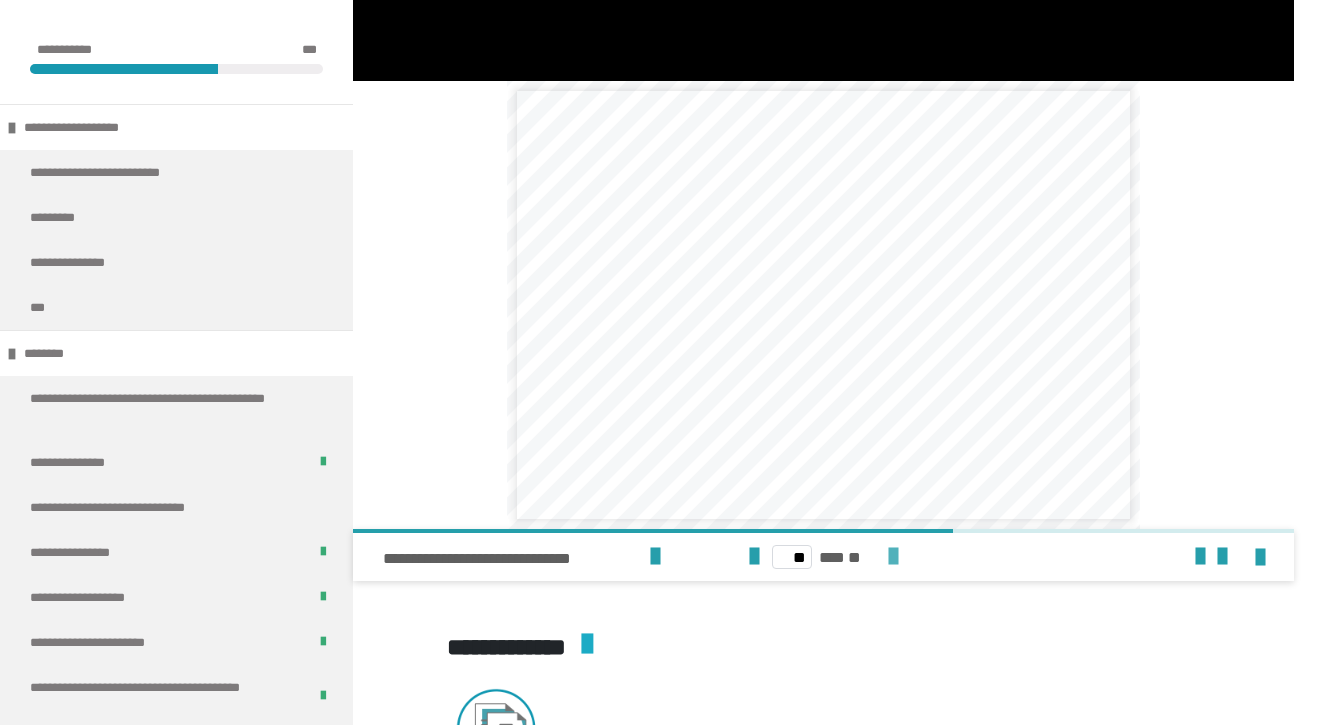 click at bounding box center [893, 557] 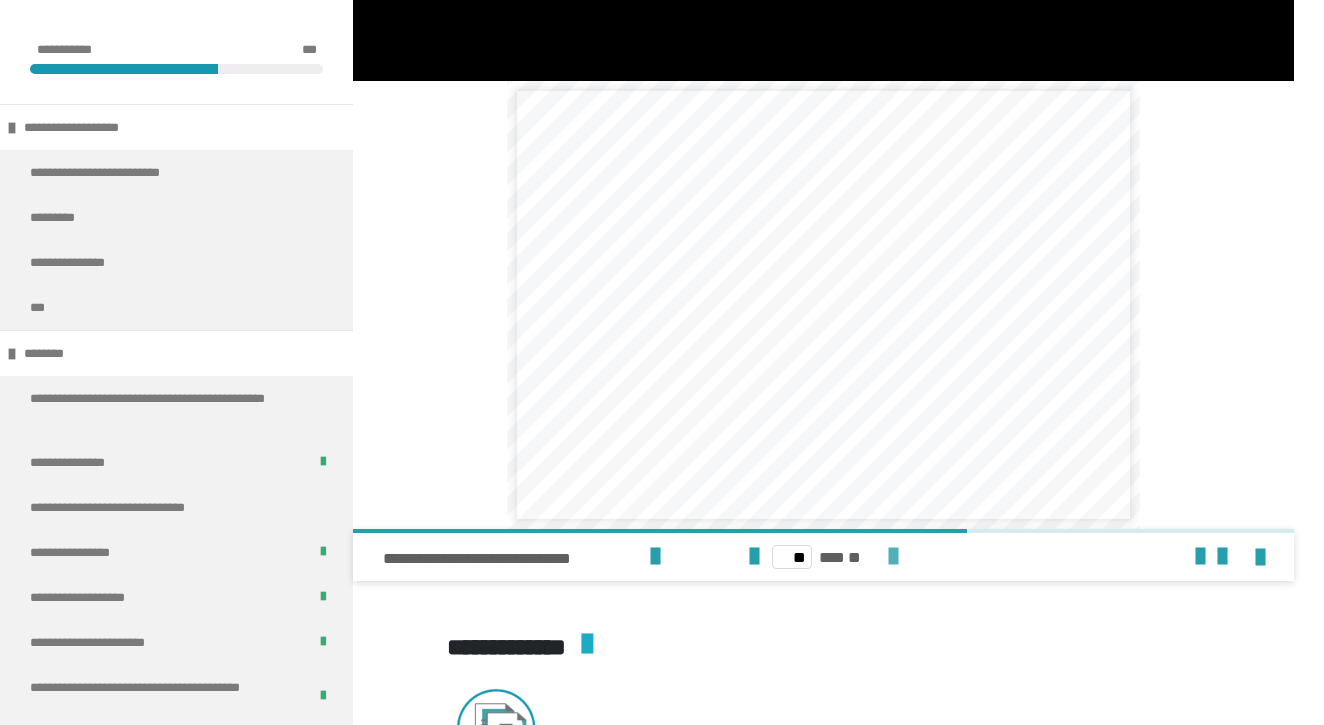 click at bounding box center [893, 557] 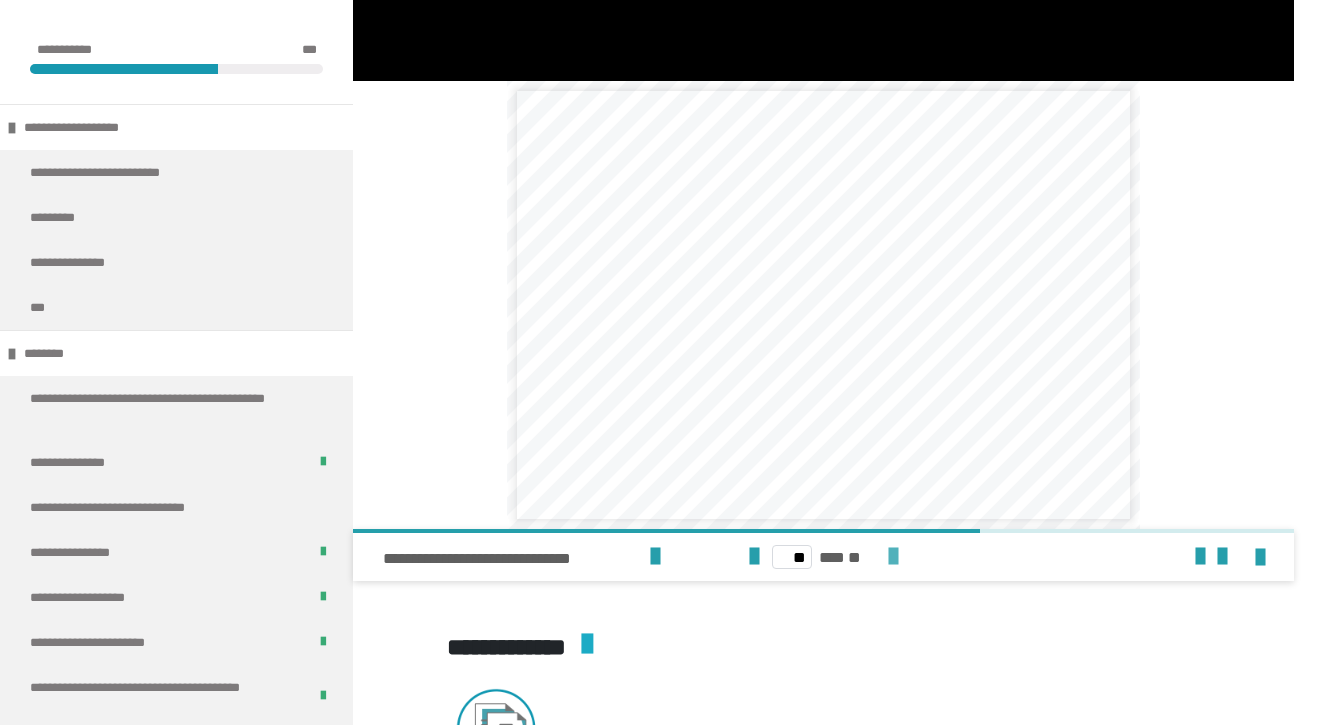 click at bounding box center (893, 557) 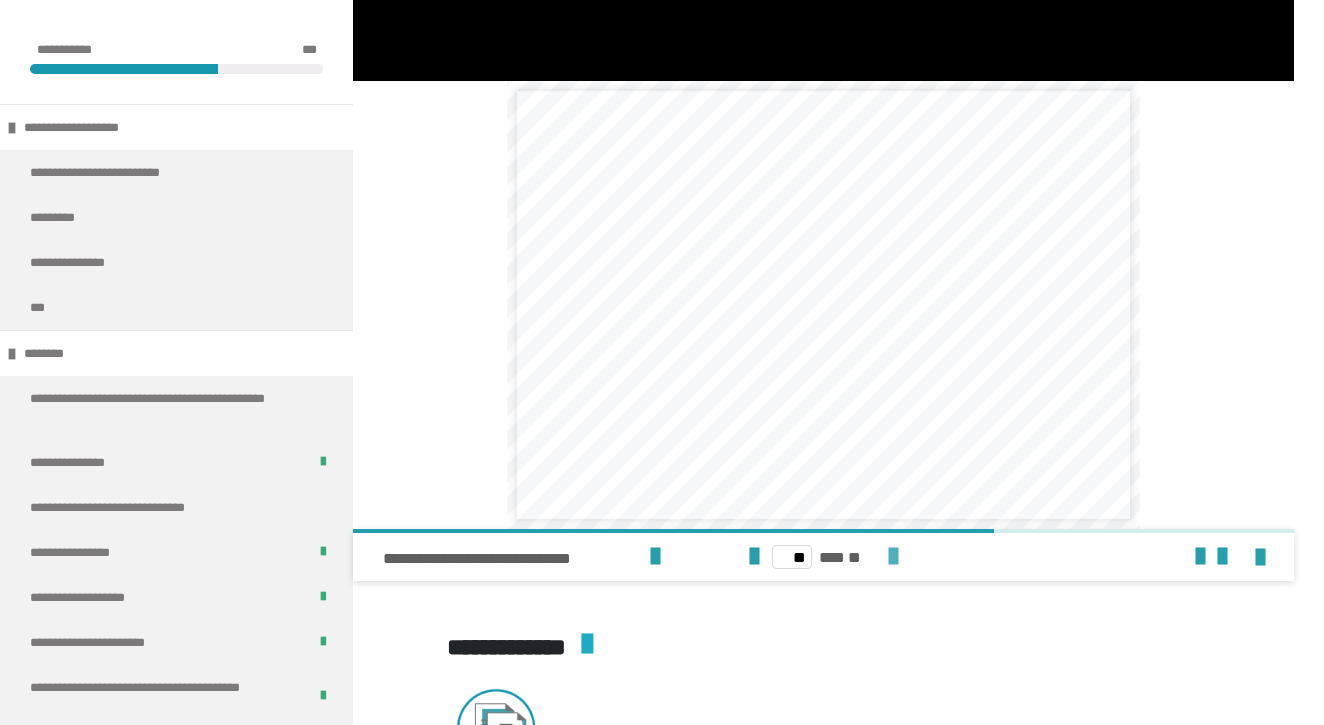 click at bounding box center [893, 557] 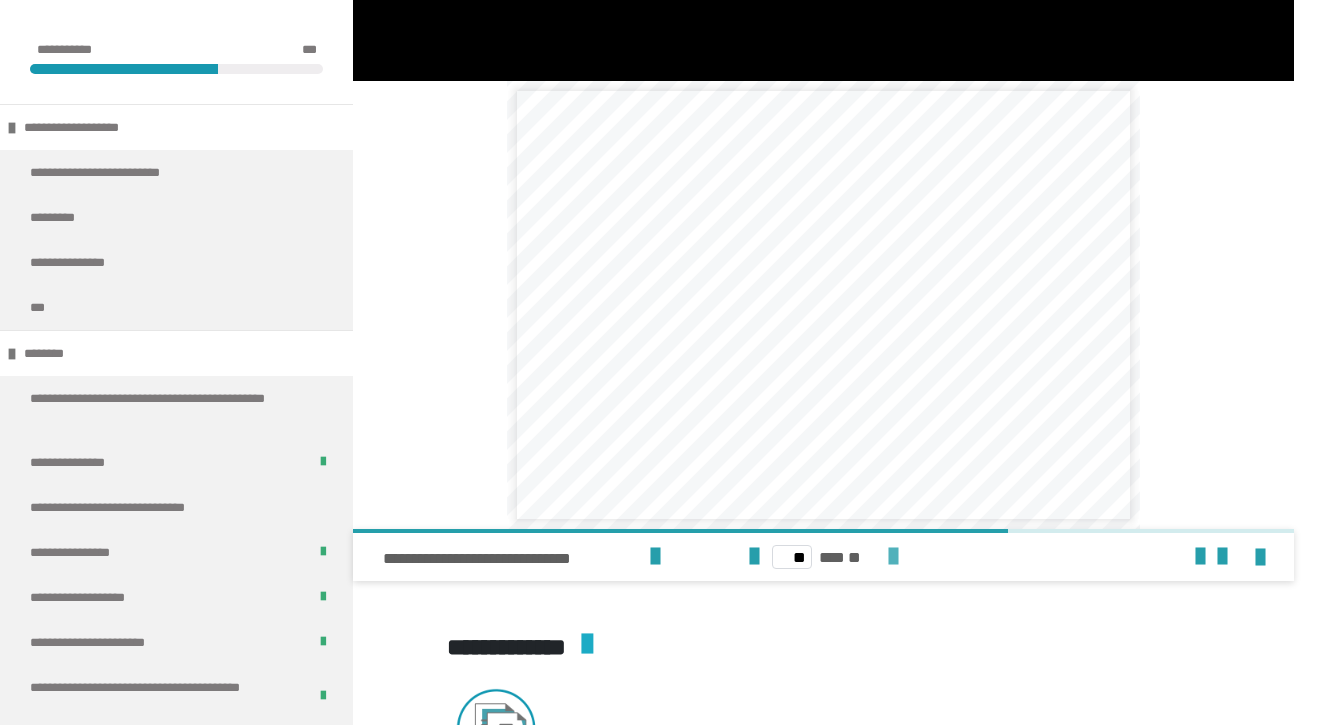 click at bounding box center (893, 557) 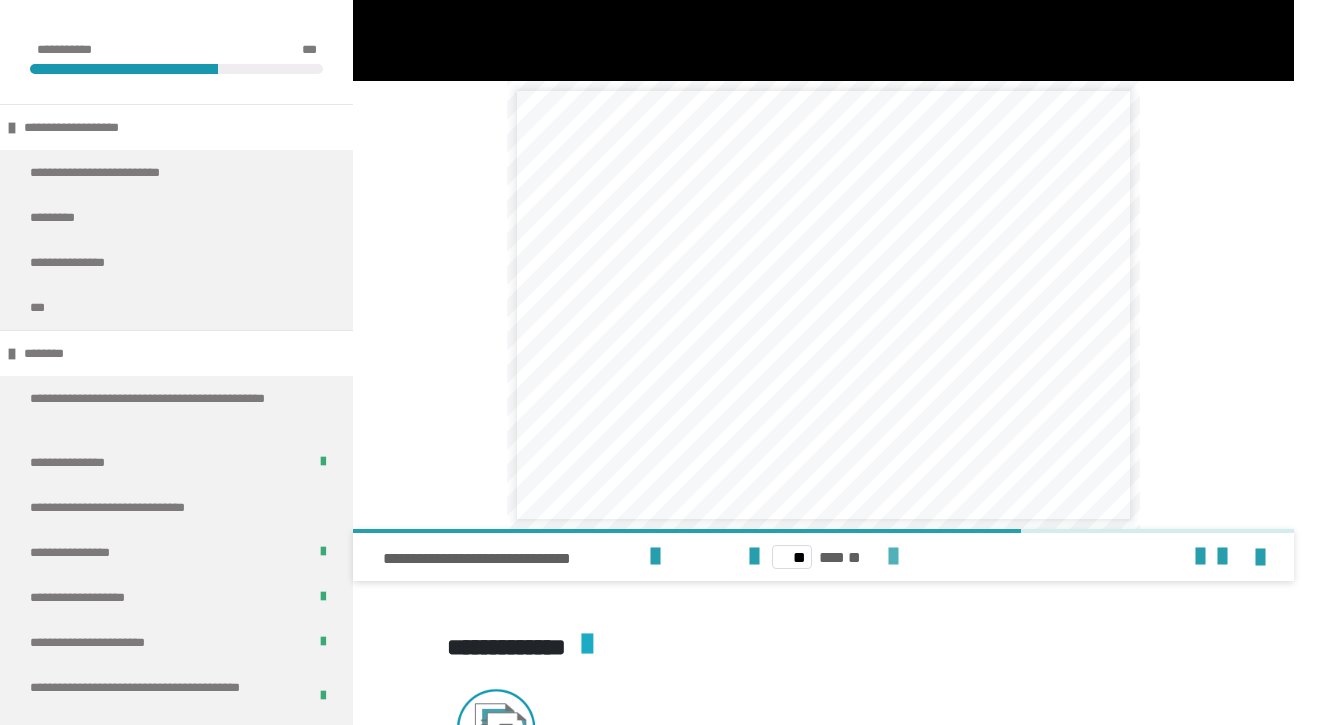 click at bounding box center [893, 557] 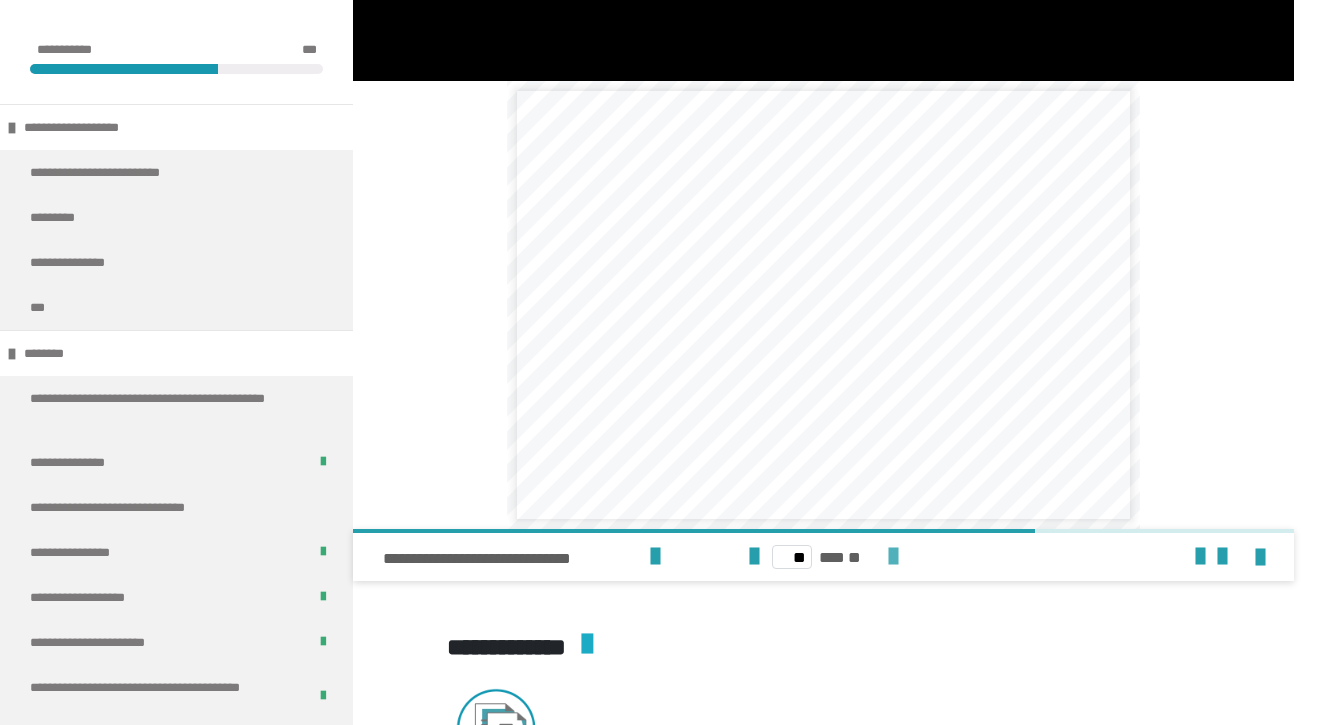 click at bounding box center (893, 557) 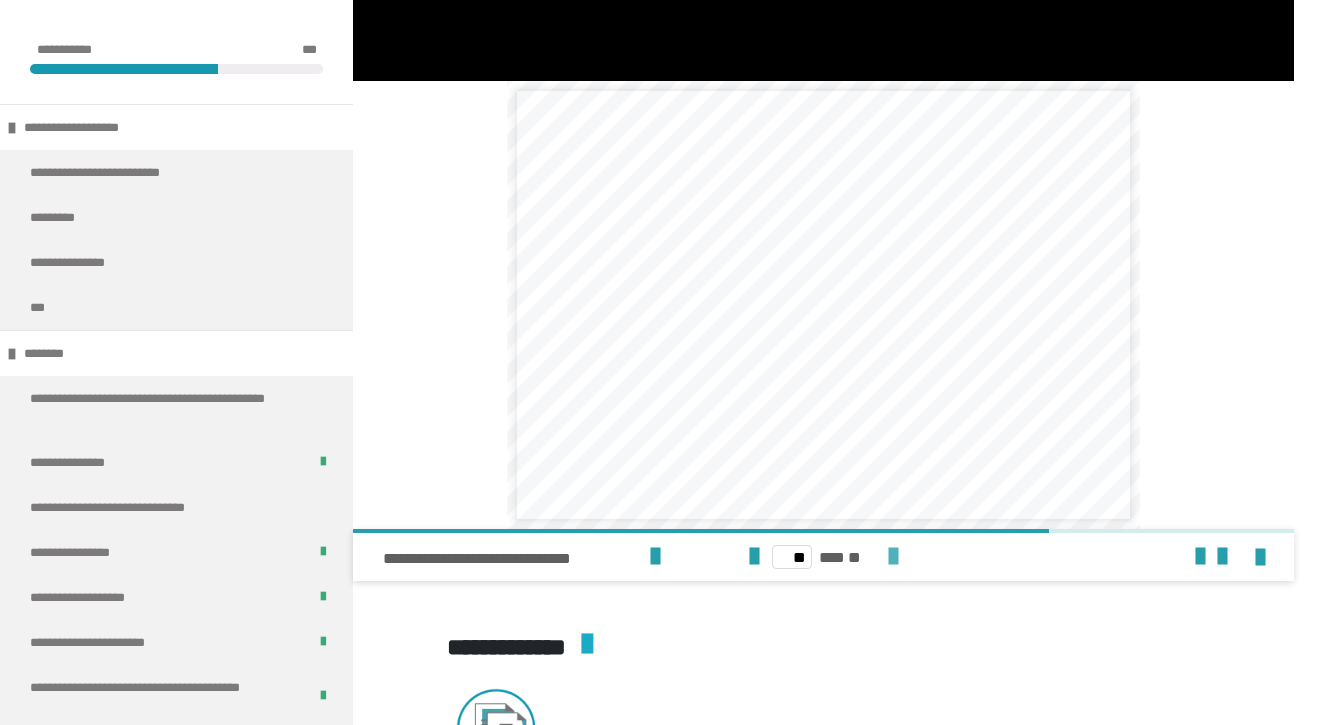 click at bounding box center [893, 557] 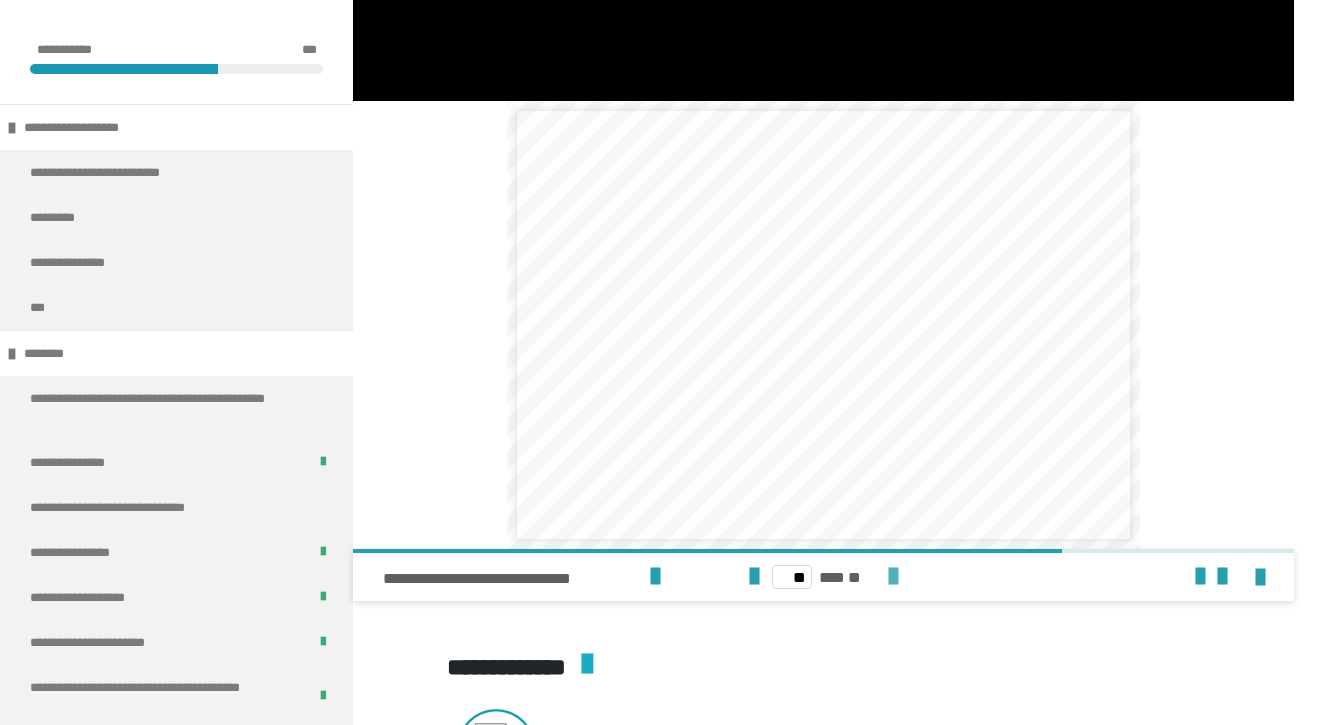 scroll, scrollTop: 3340, scrollLeft: 0, axis: vertical 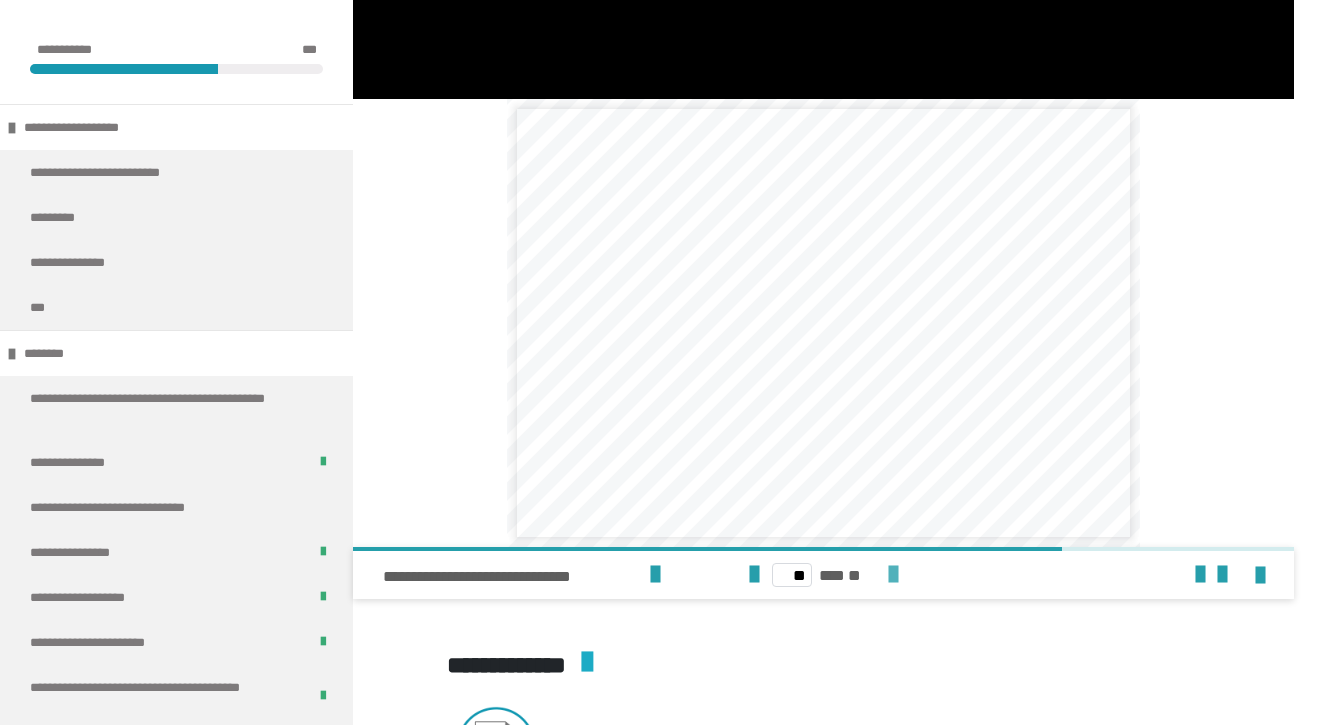 click at bounding box center (893, 575) 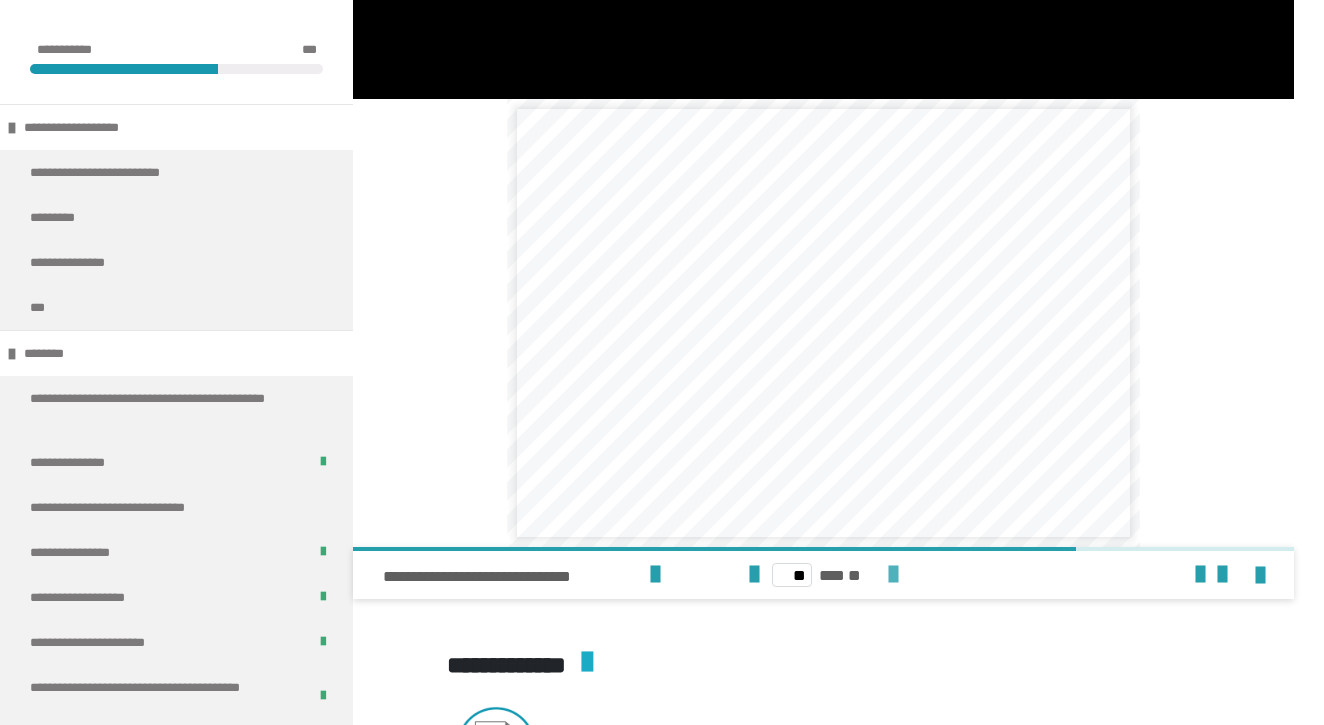 click at bounding box center [893, 575] 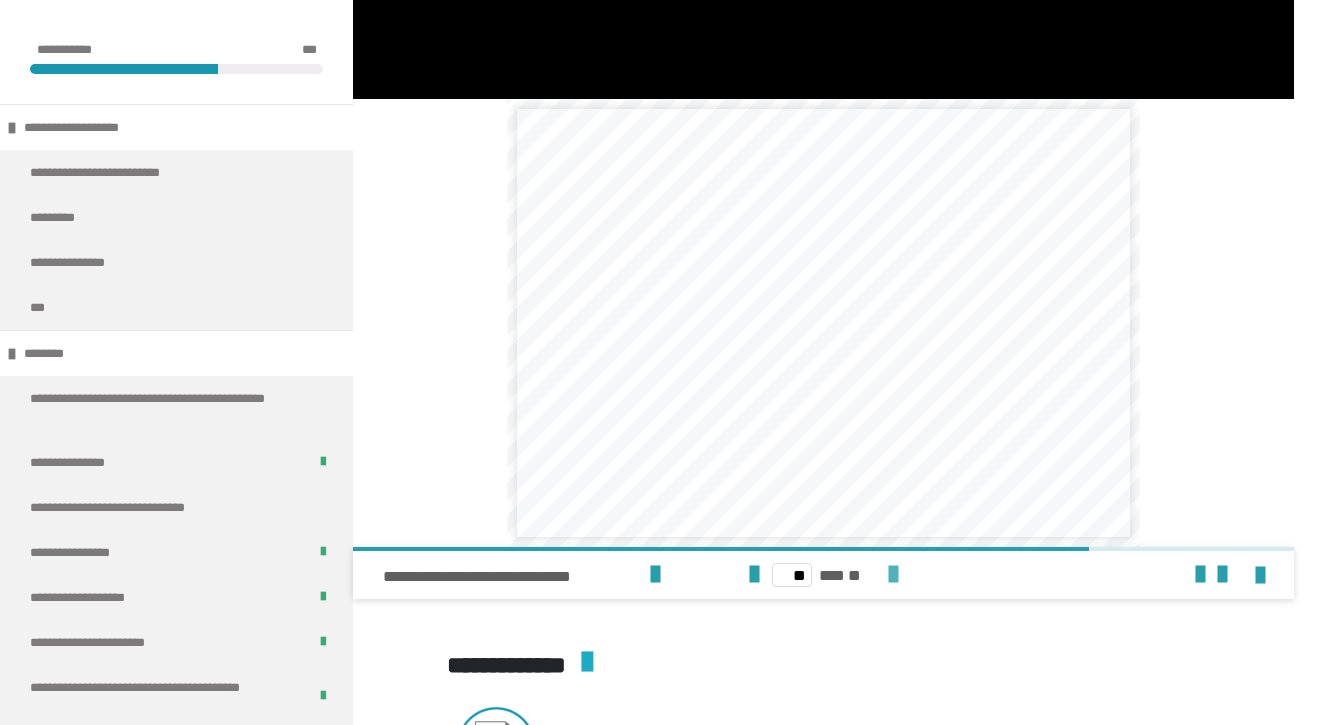 click at bounding box center [893, 575] 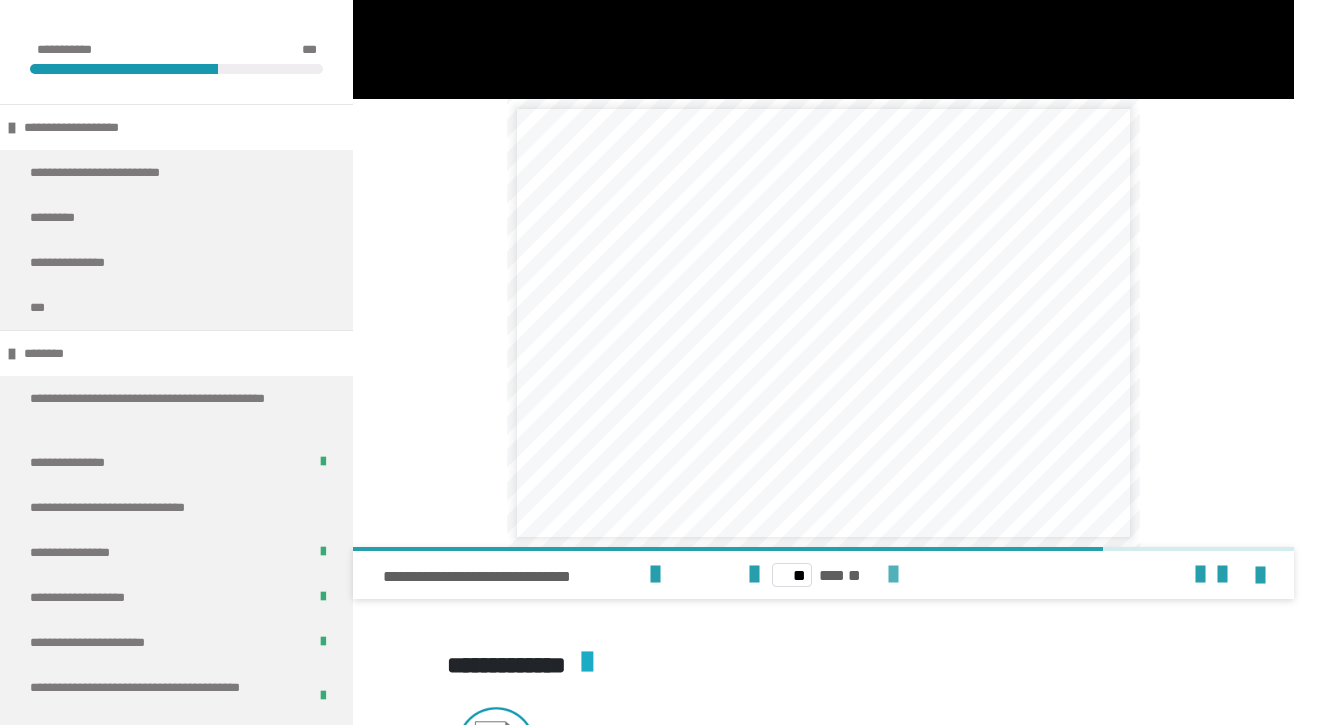 click at bounding box center (893, 575) 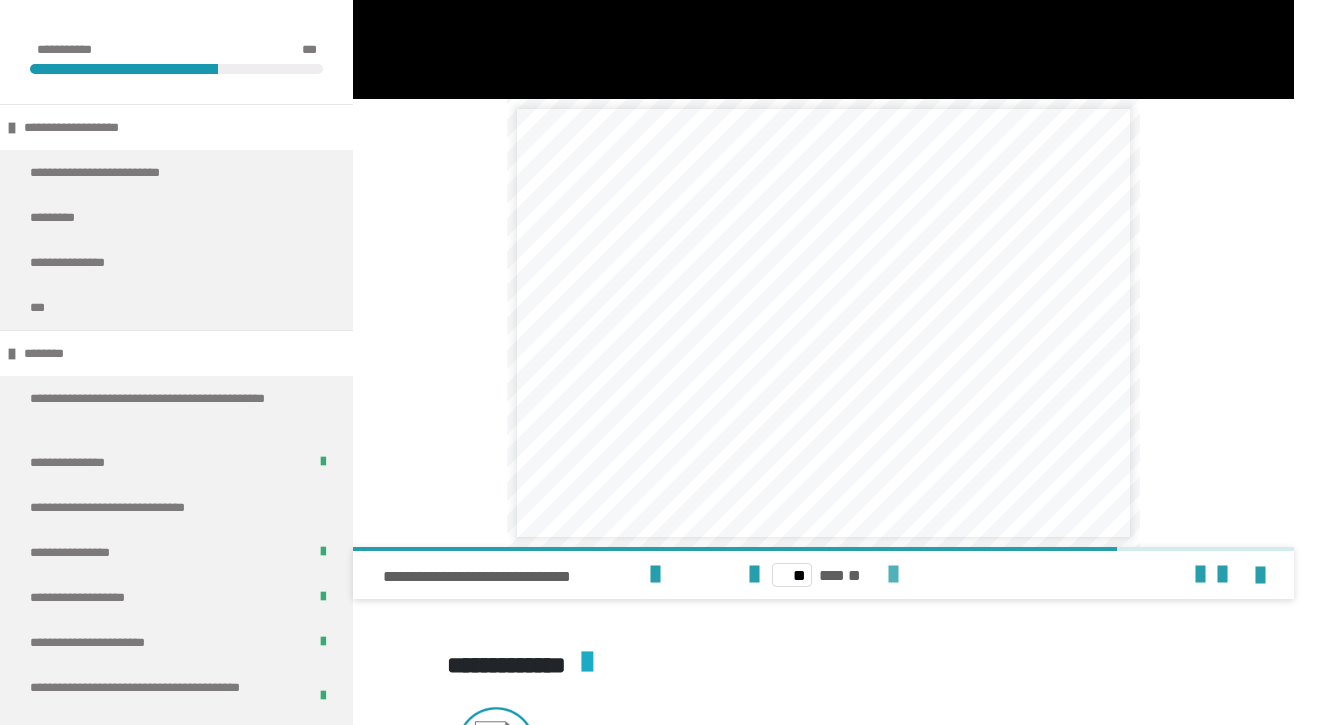 click at bounding box center [893, 575] 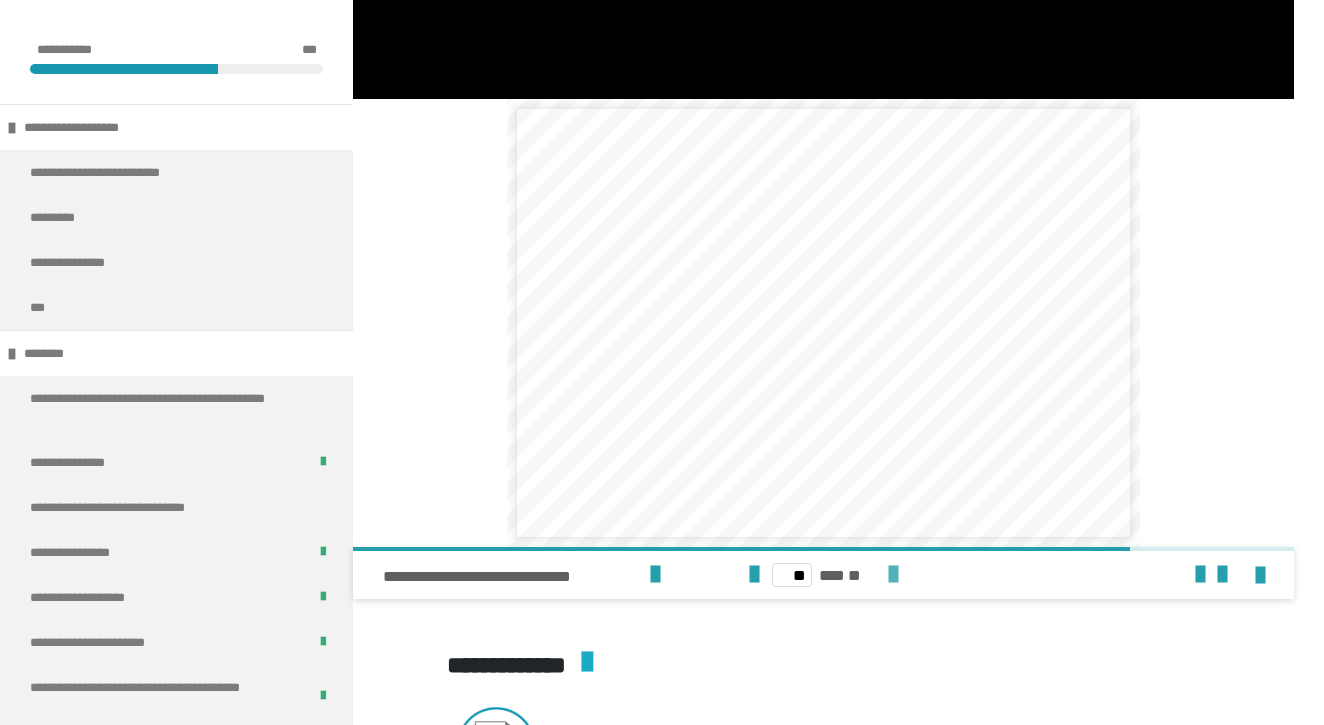 click at bounding box center (893, 575) 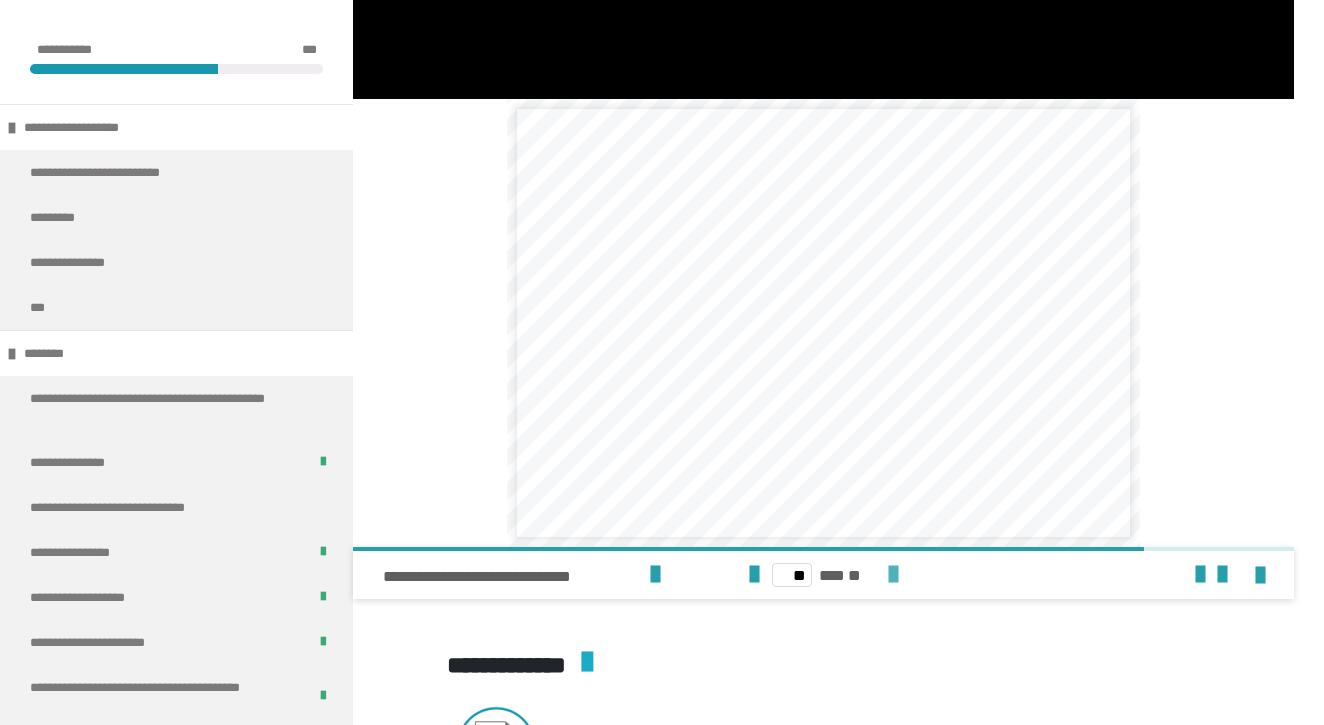 click at bounding box center (893, 575) 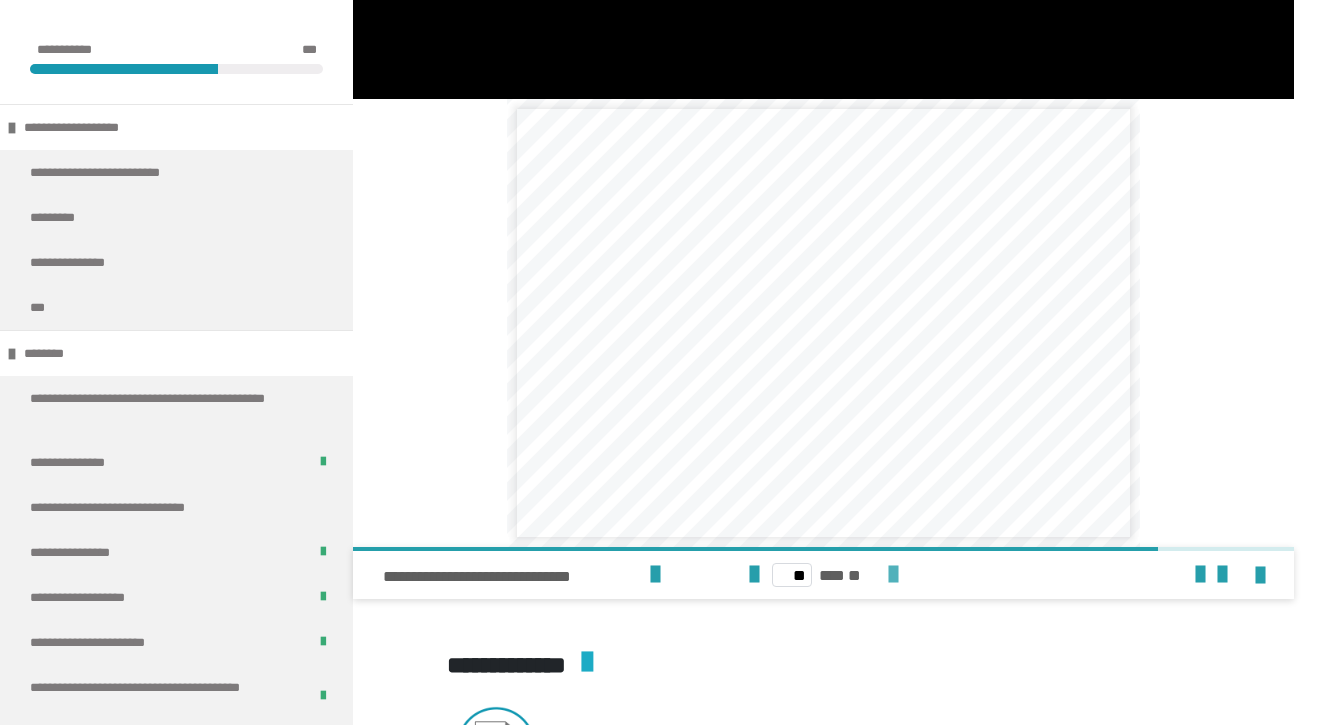 click at bounding box center (893, 575) 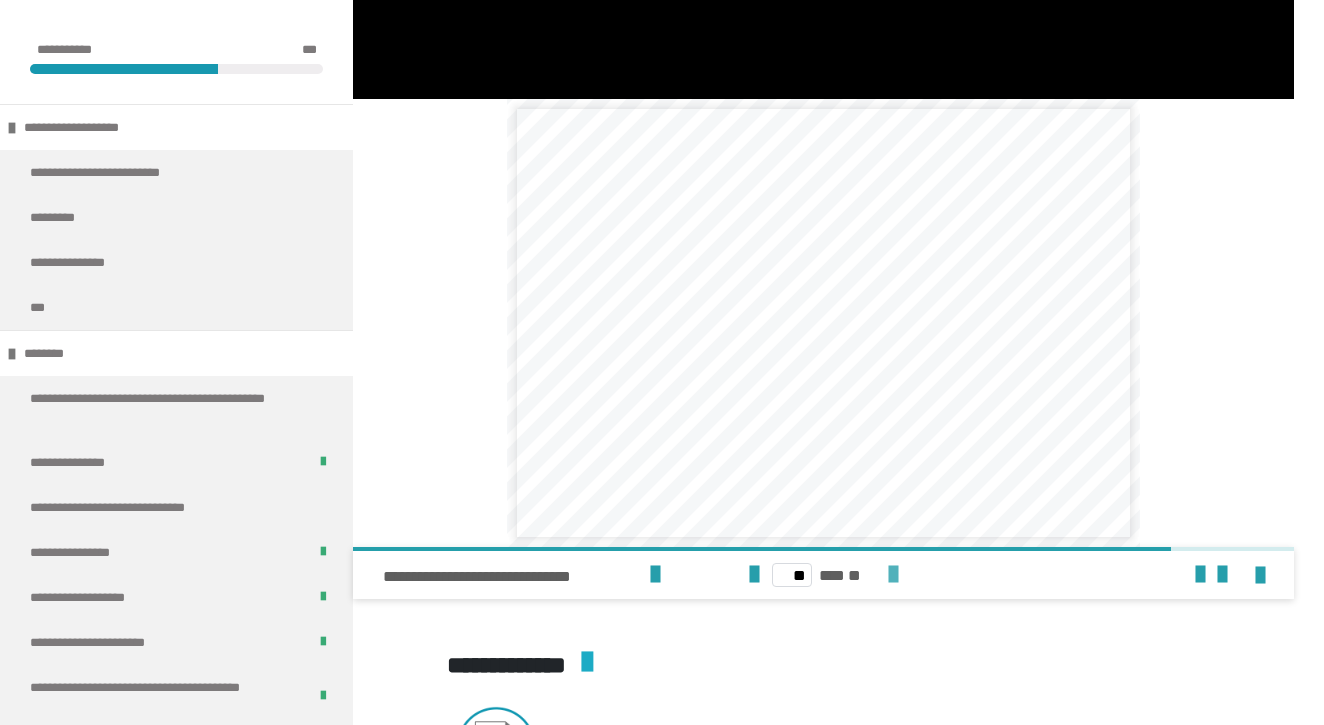 click at bounding box center [893, 575] 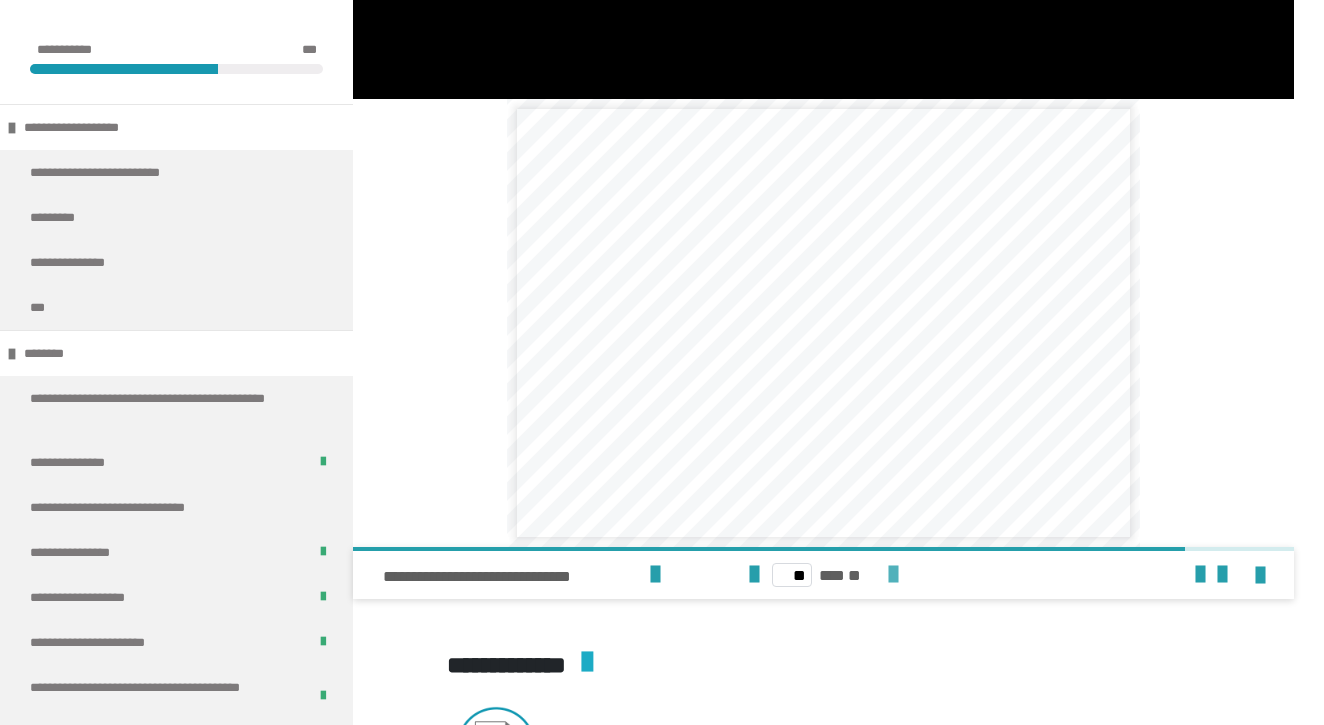 click at bounding box center [893, 575] 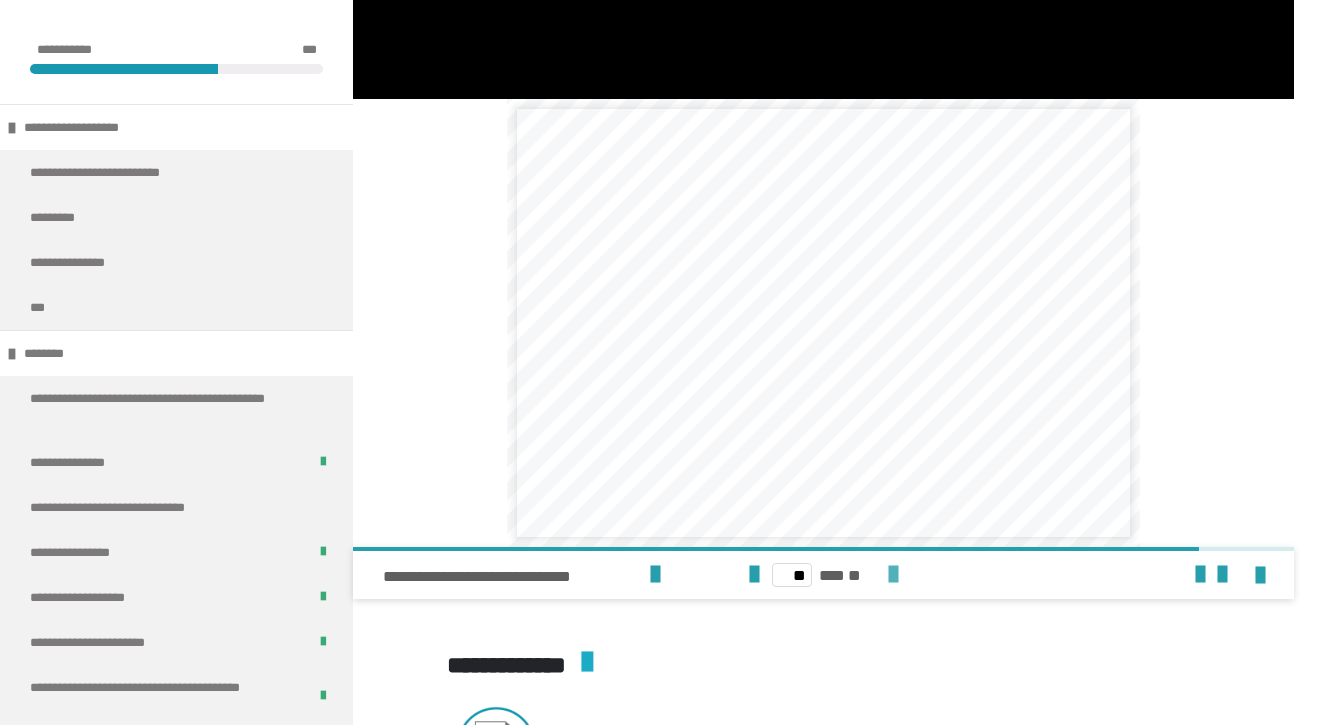 click at bounding box center (893, 575) 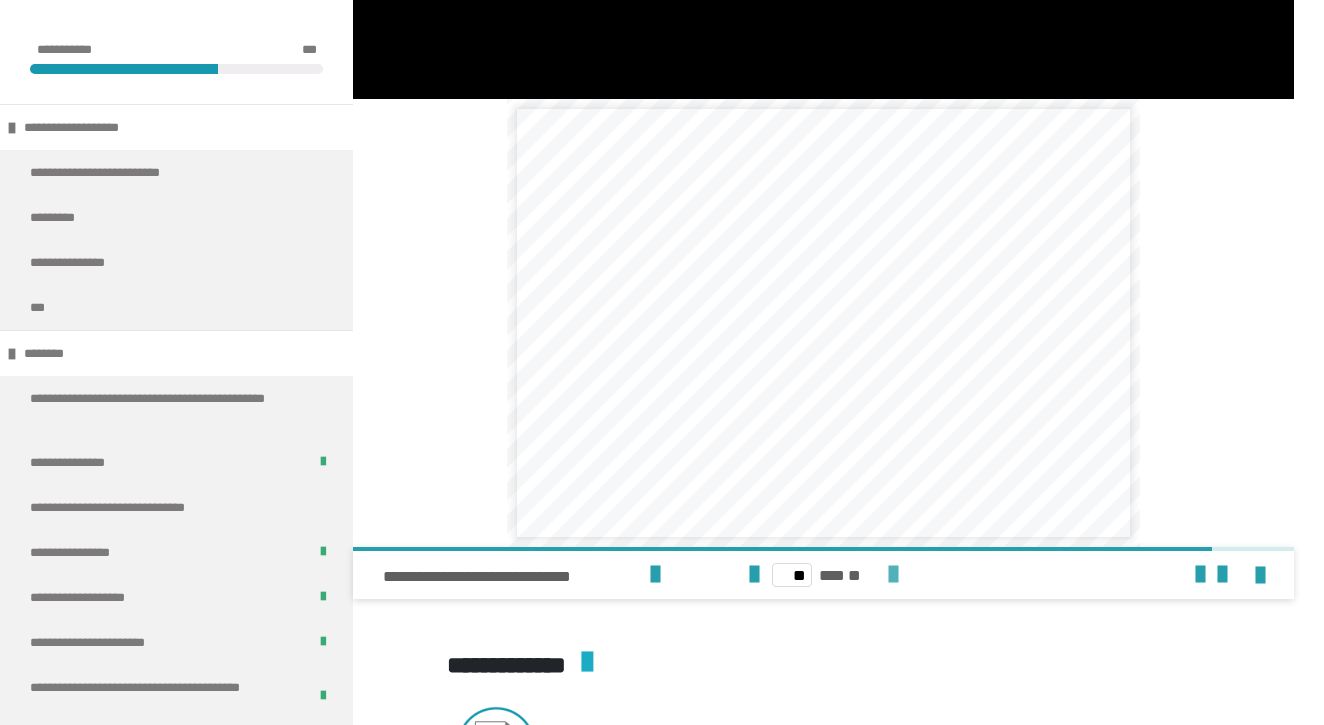 click at bounding box center [893, 575] 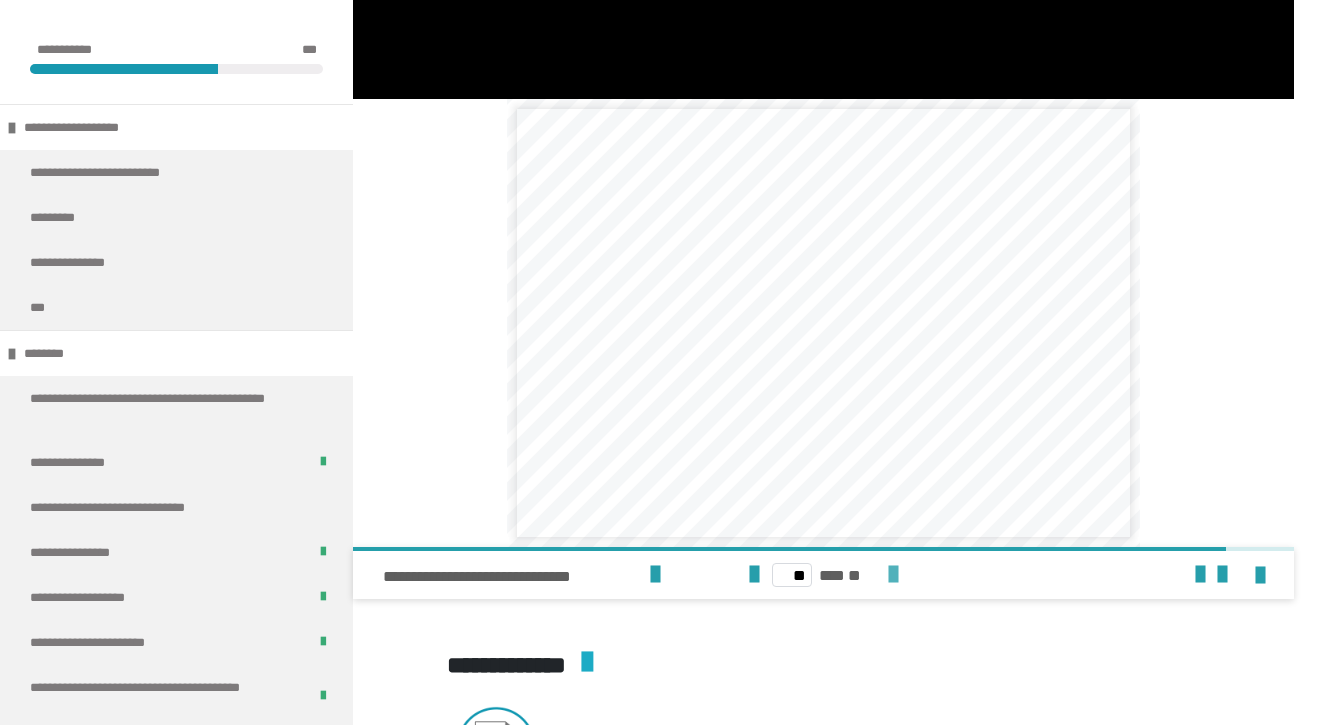 click at bounding box center [893, 575] 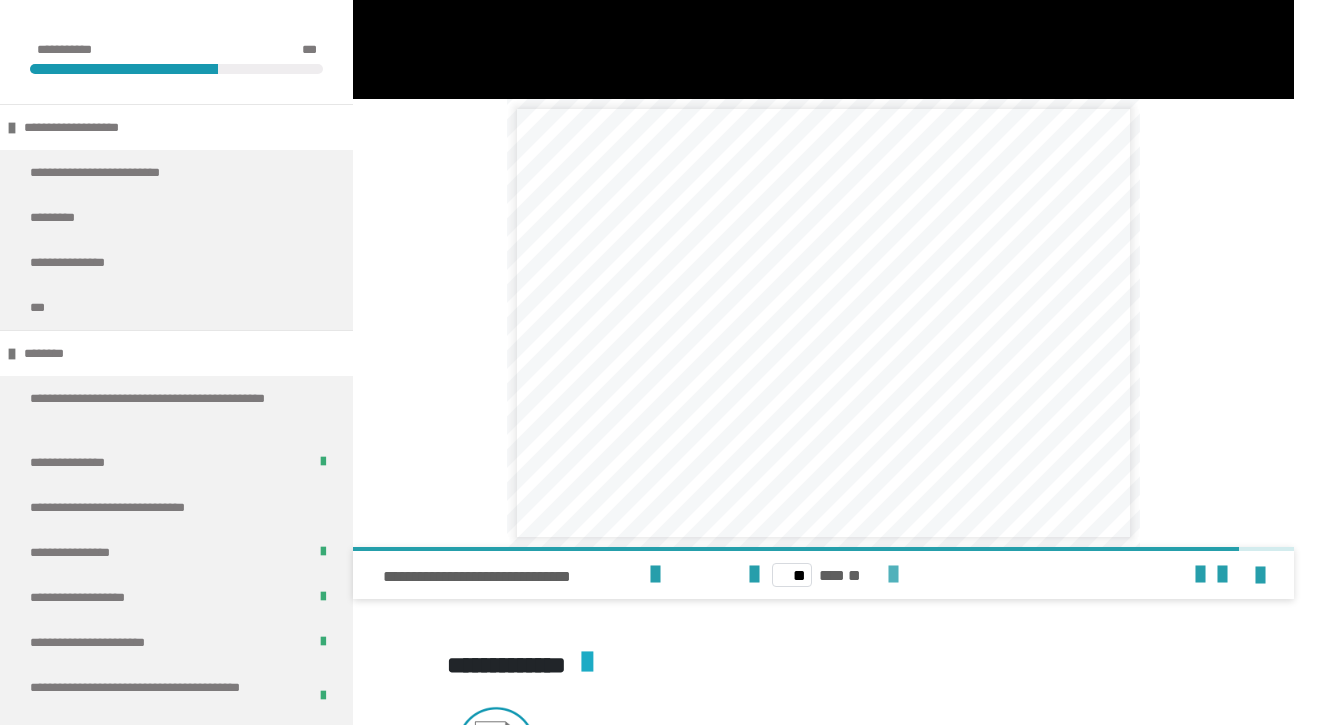 click at bounding box center (893, 575) 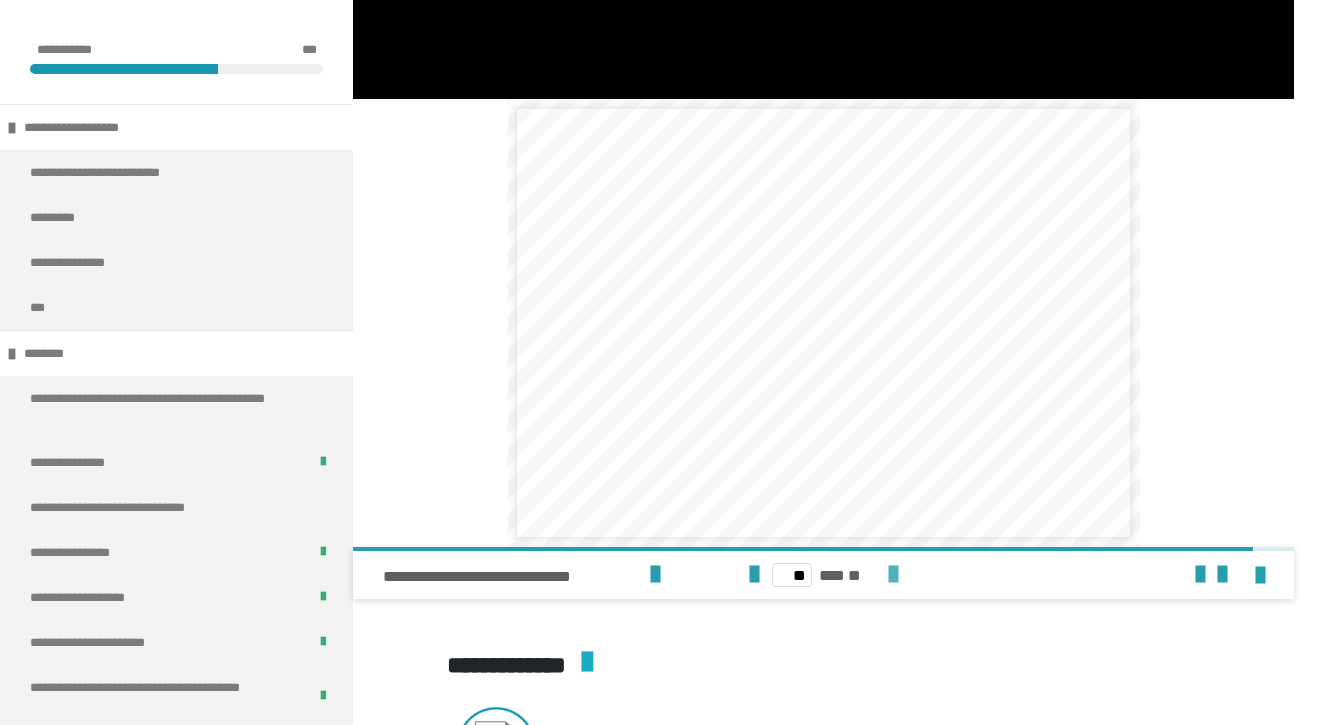click at bounding box center (893, 575) 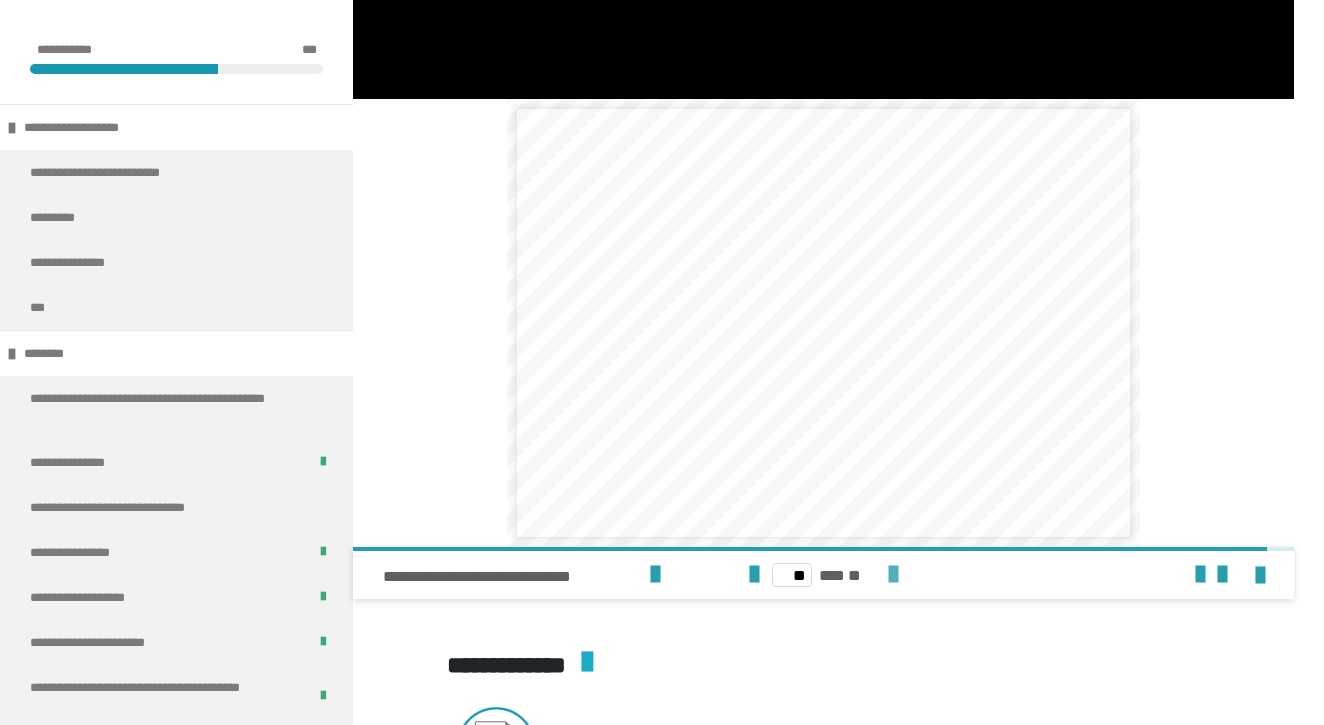 click at bounding box center (893, 575) 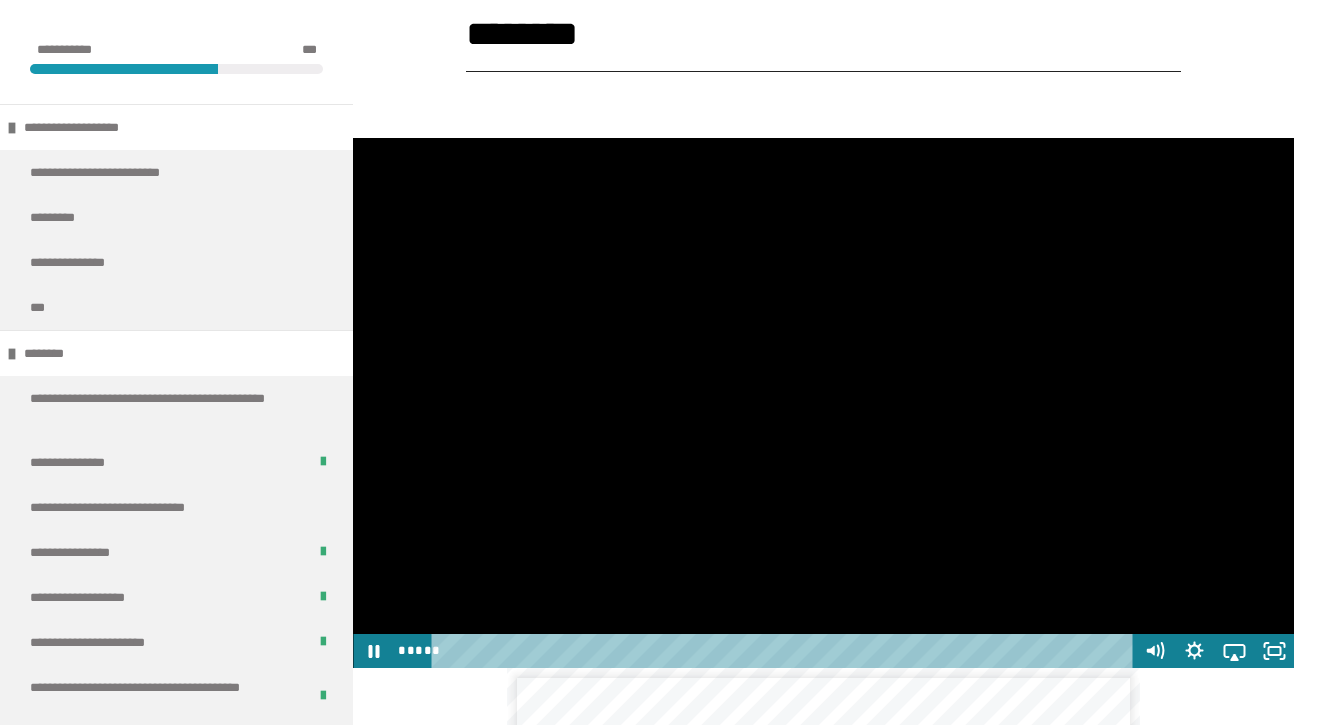 click at bounding box center [823, 402] 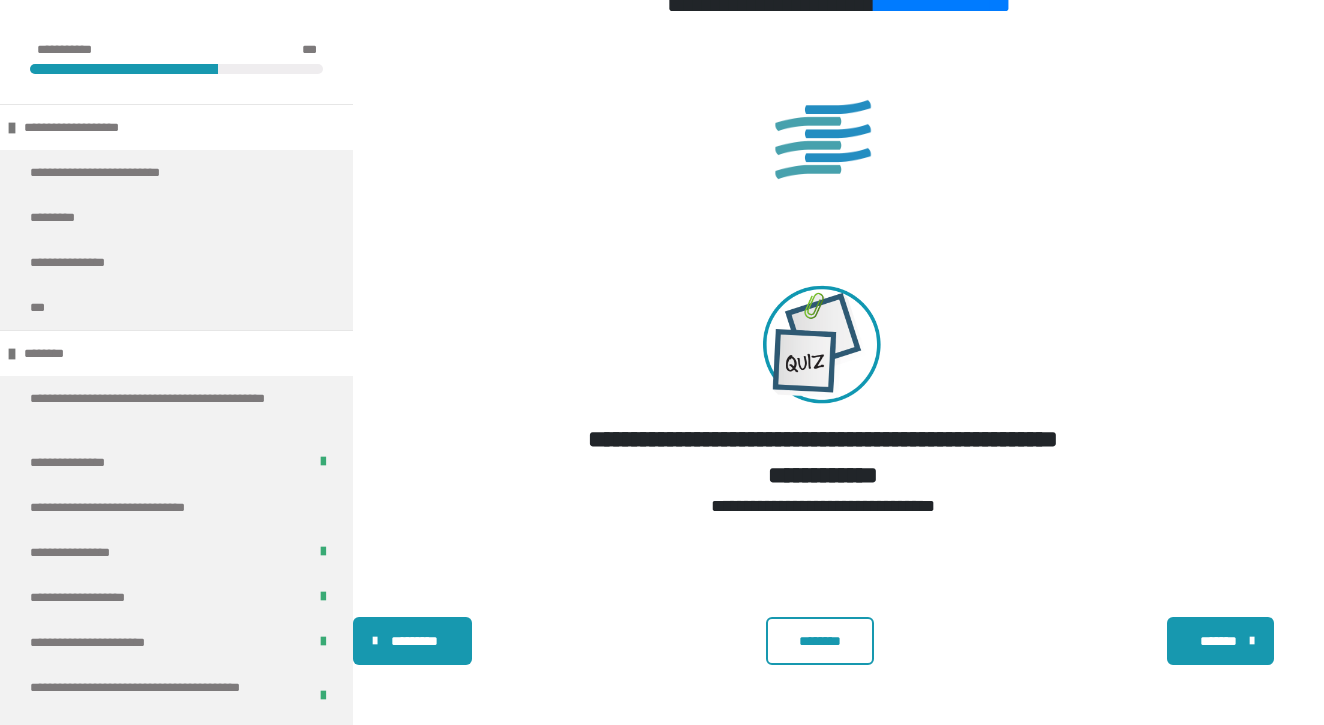 scroll, scrollTop: 4398, scrollLeft: 0, axis: vertical 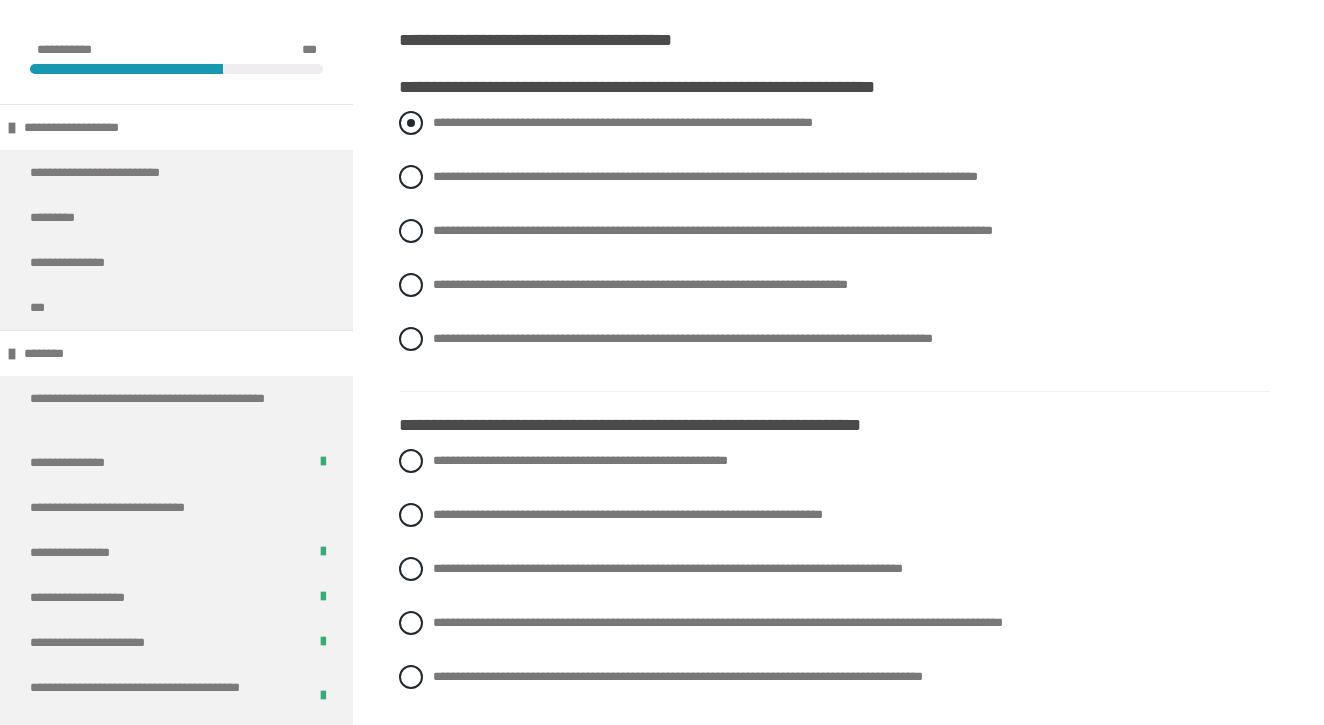 click on "**********" at bounding box center (623, 122) 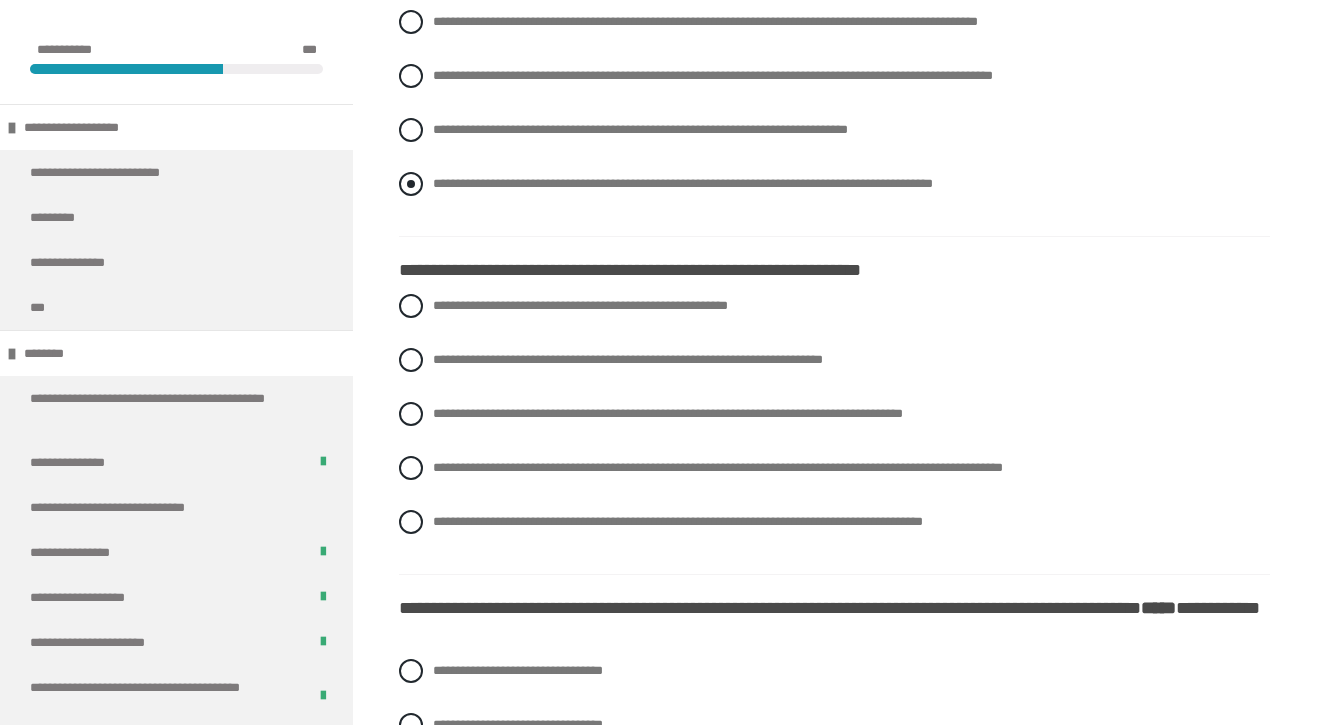 scroll, scrollTop: 688, scrollLeft: 0, axis: vertical 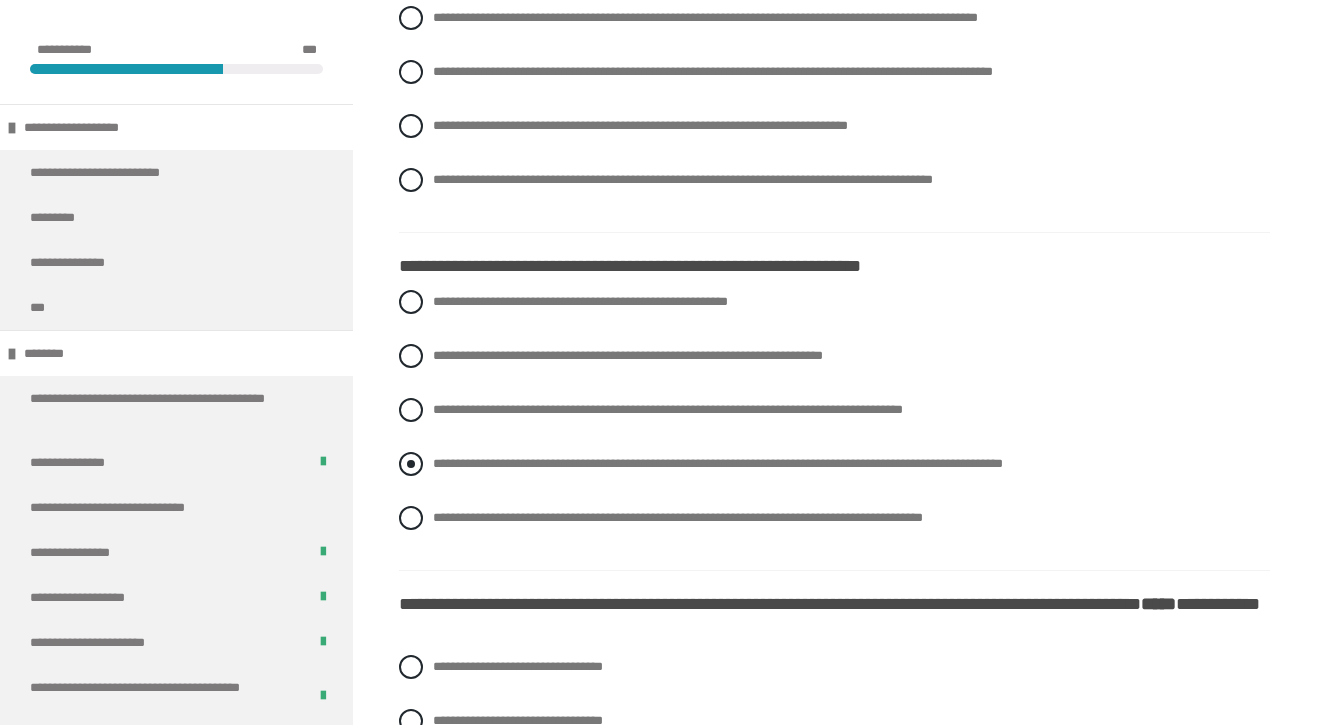 click on "**********" at bounding box center (718, 463) 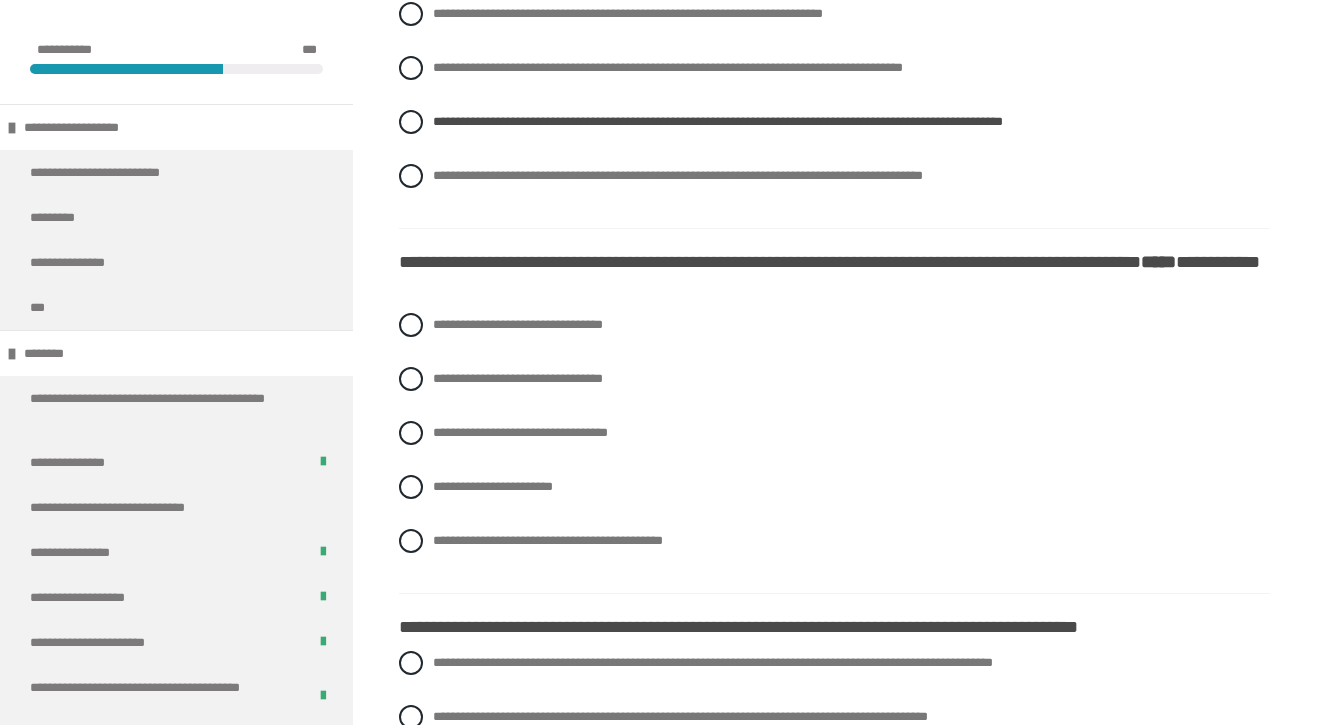 scroll, scrollTop: 1026, scrollLeft: 0, axis: vertical 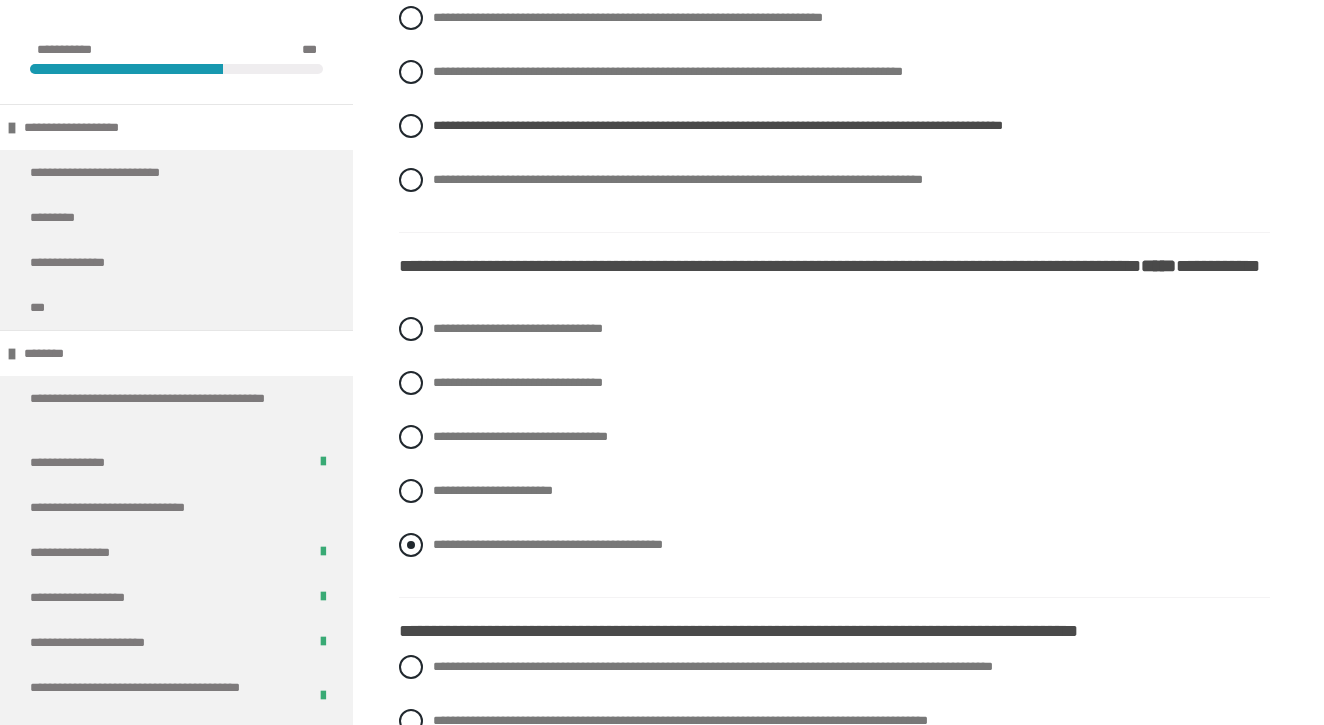 click on "**********" at bounding box center [548, 544] 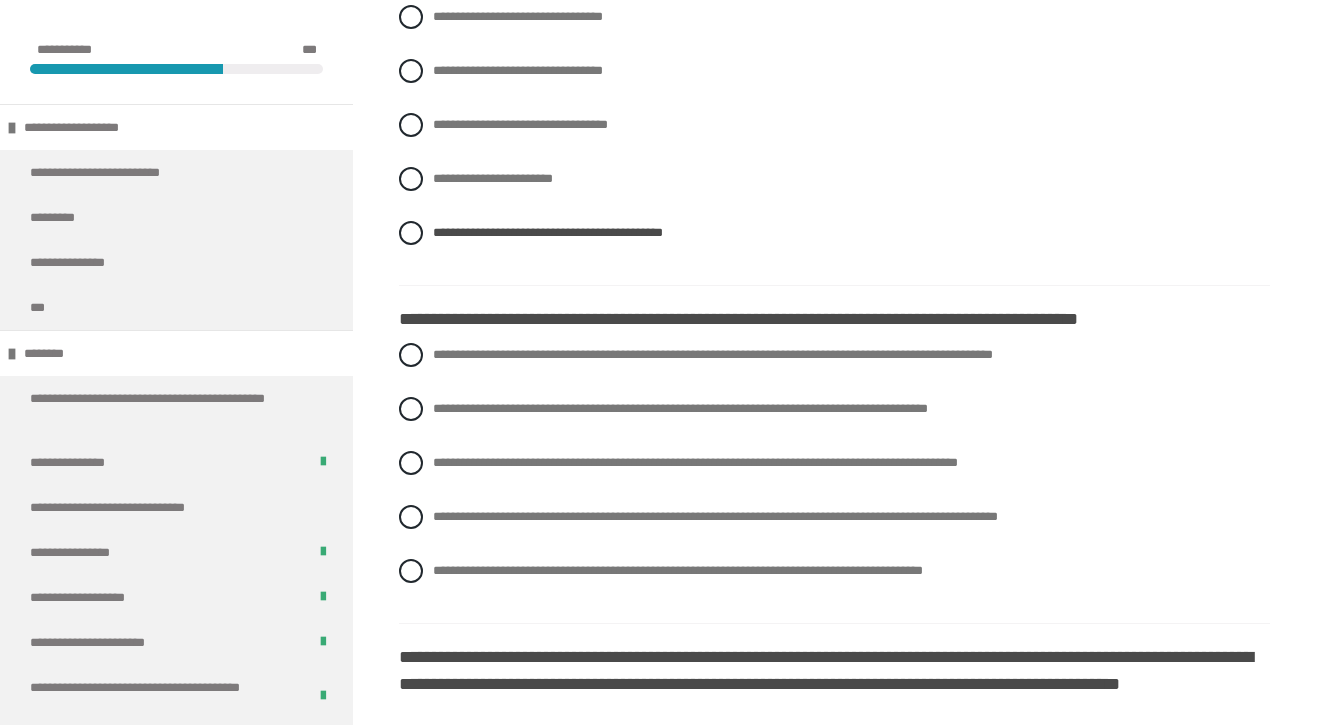 scroll, scrollTop: 1338, scrollLeft: 0, axis: vertical 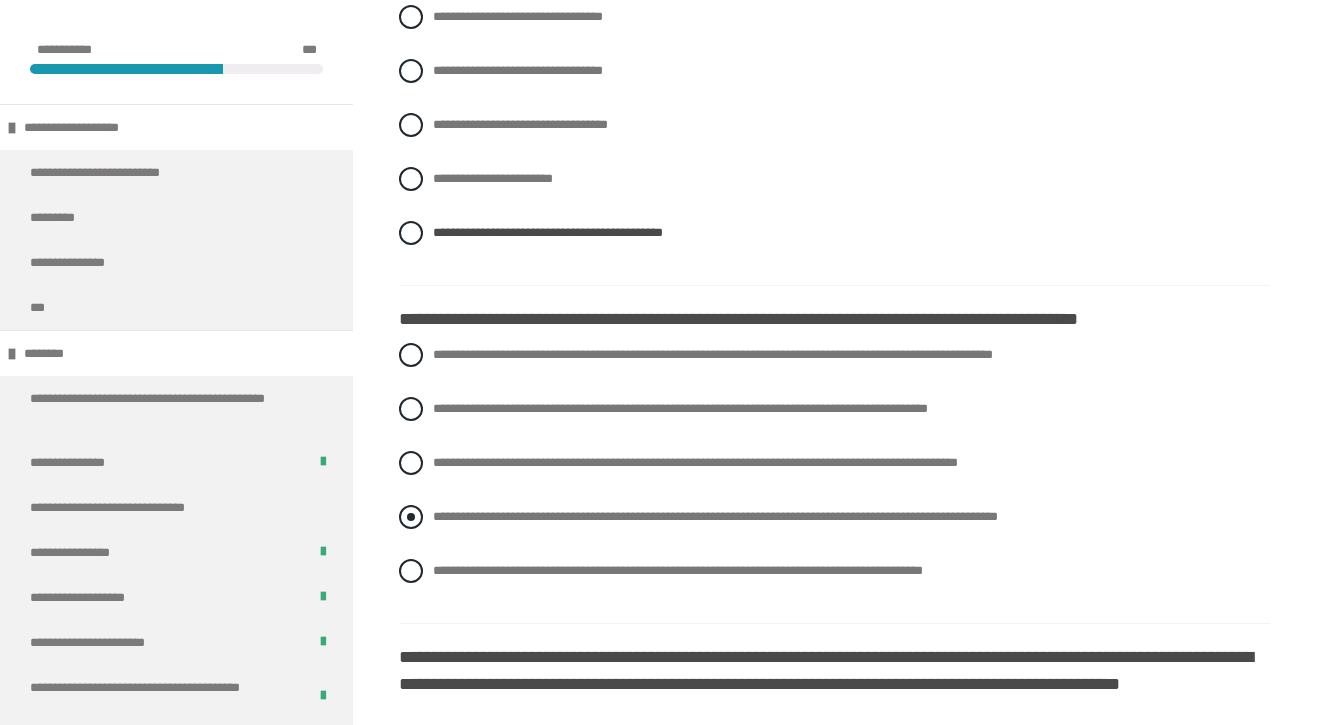 click on "**********" at bounding box center (715, 516) 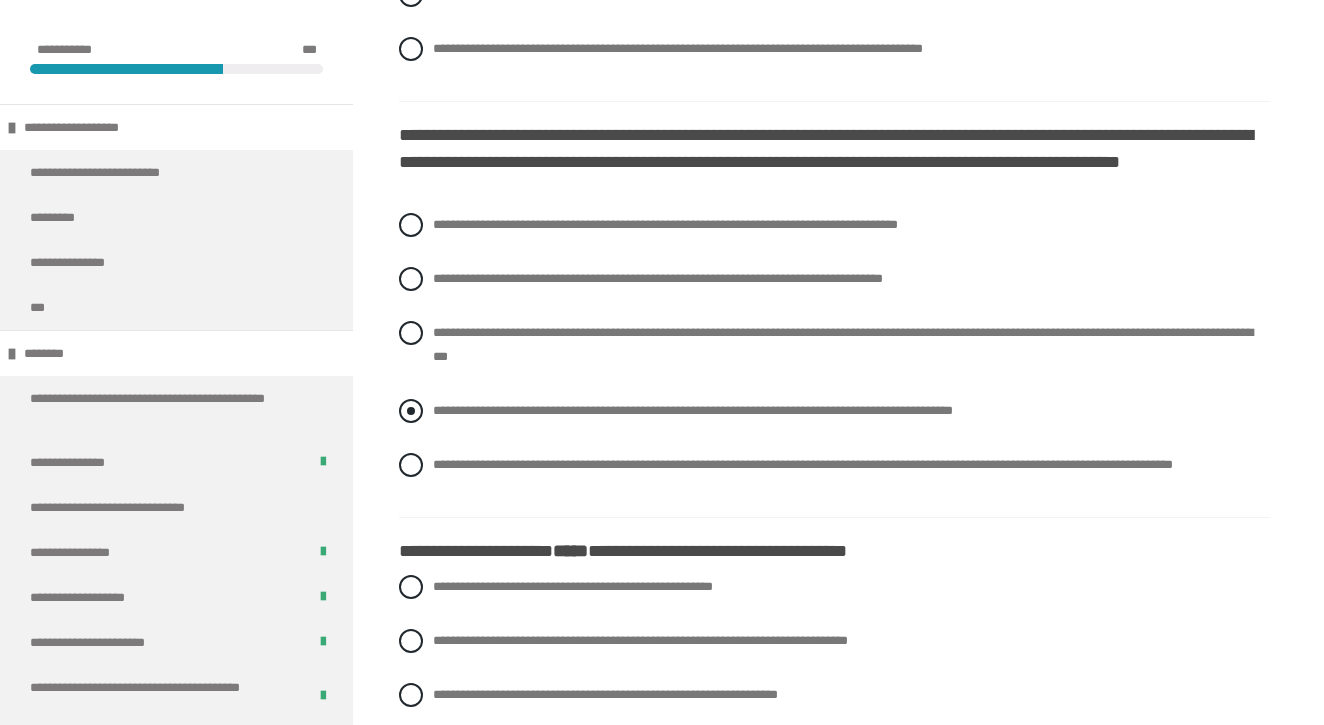 scroll, scrollTop: 1862, scrollLeft: 0, axis: vertical 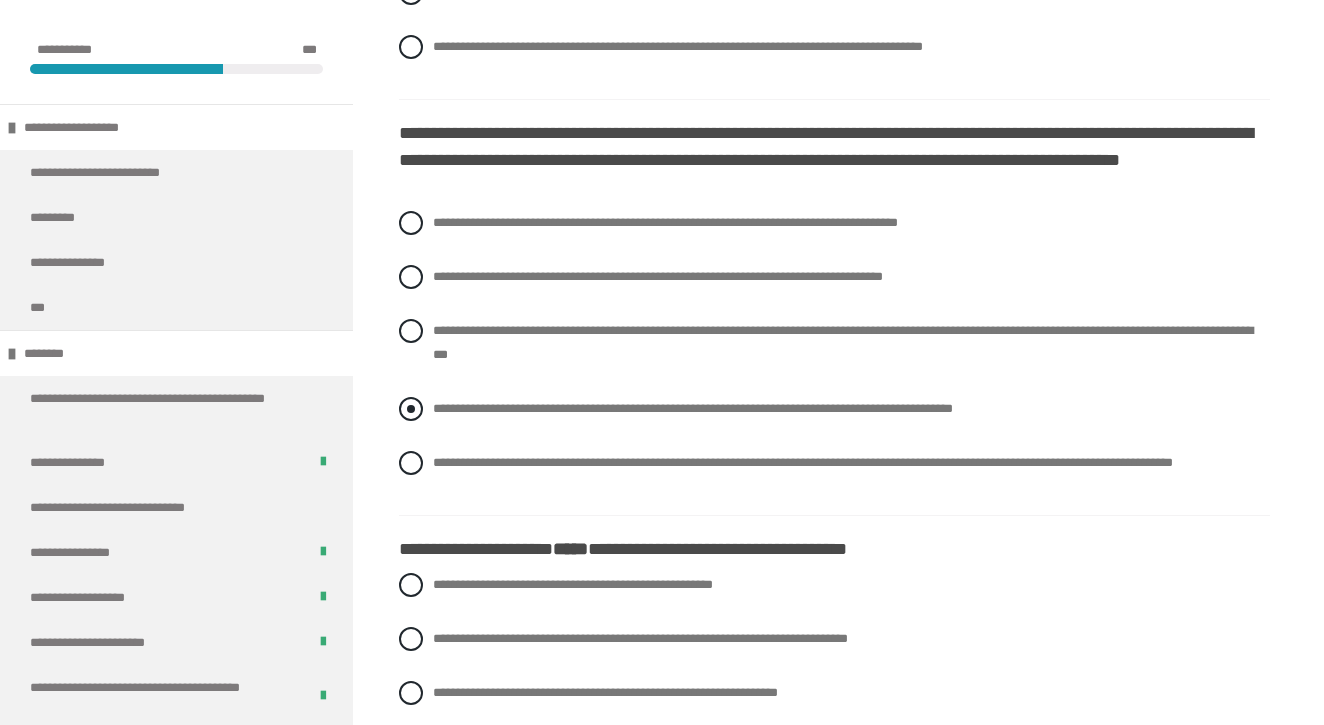 click on "**********" at bounding box center [693, 408] 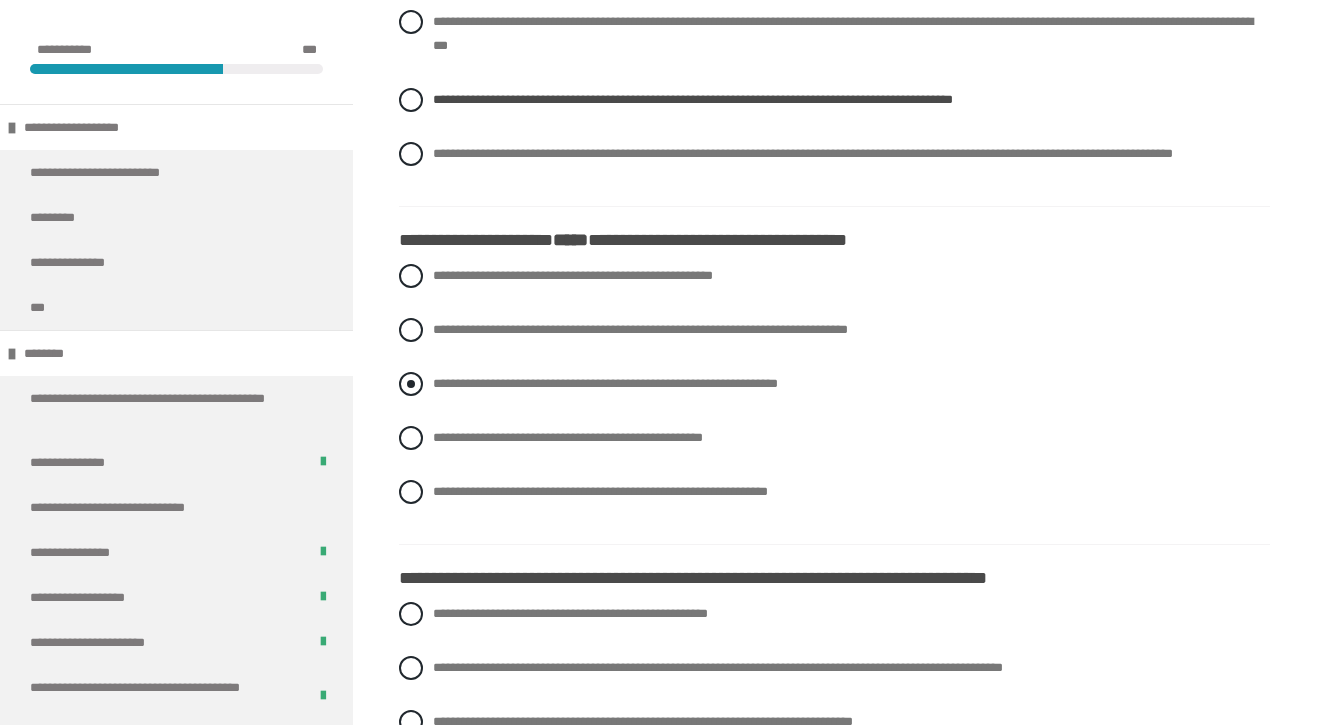 scroll, scrollTop: 2171, scrollLeft: 0, axis: vertical 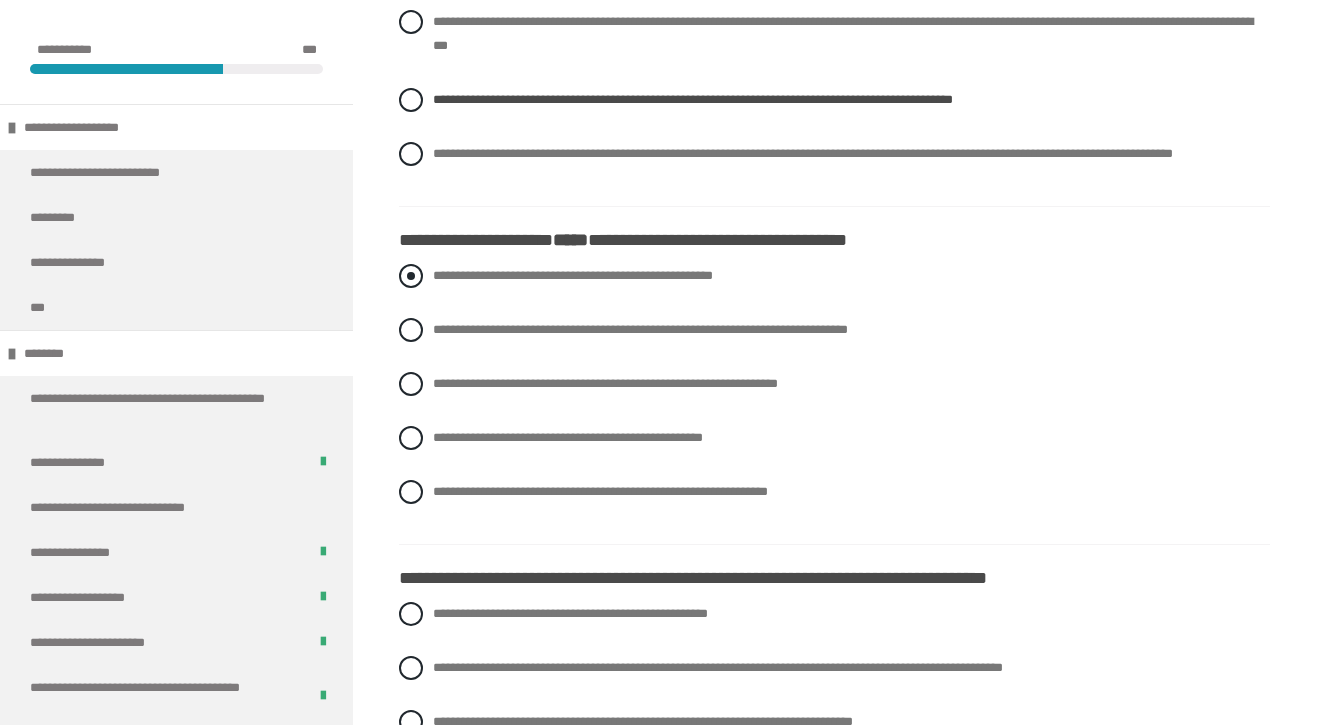 click on "**********" at bounding box center (834, 276) 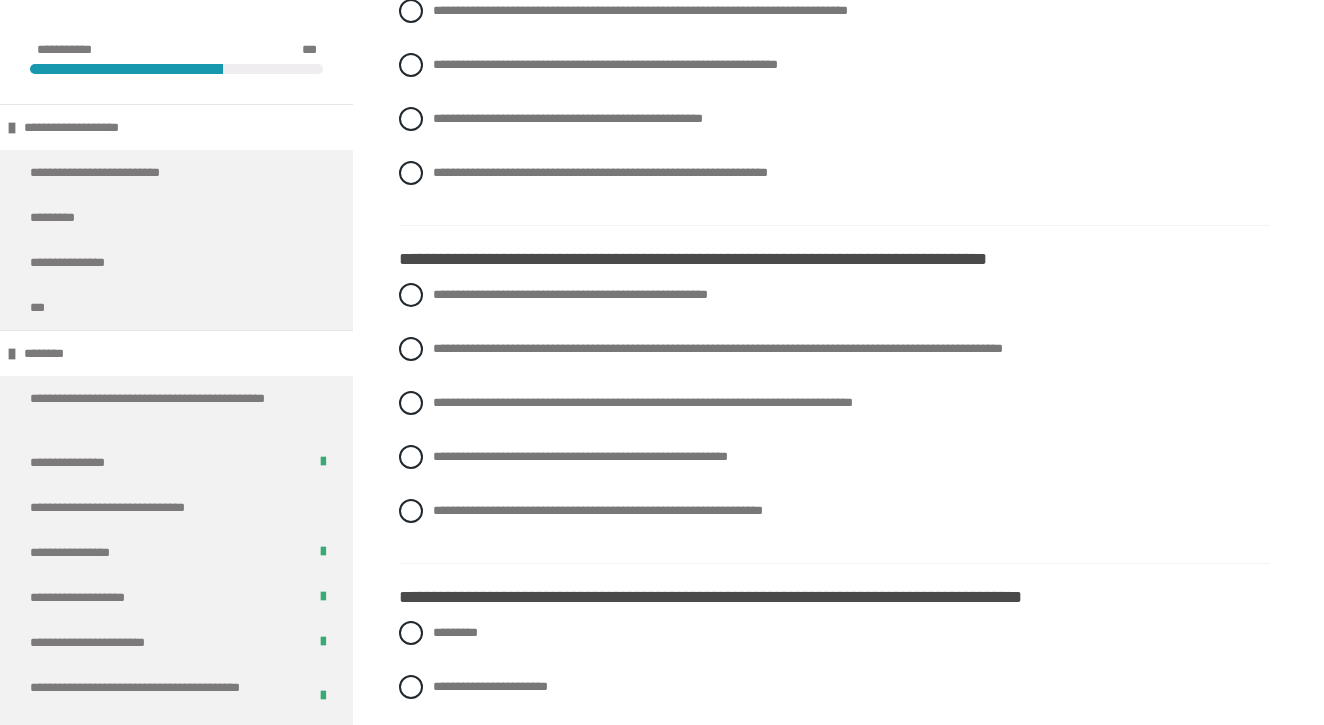 scroll, scrollTop: 2490, scrollLeft: 0, axis: vertical 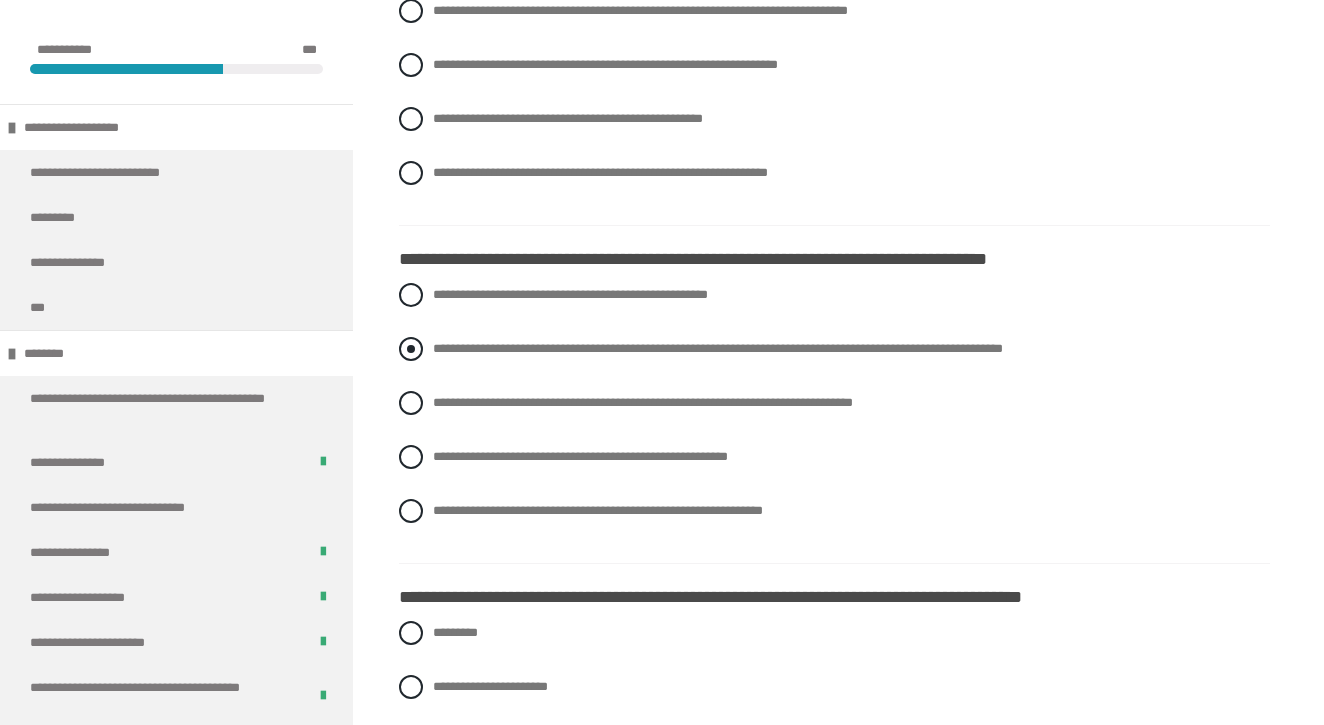 click on "**********" at bounding box center (718, 348) 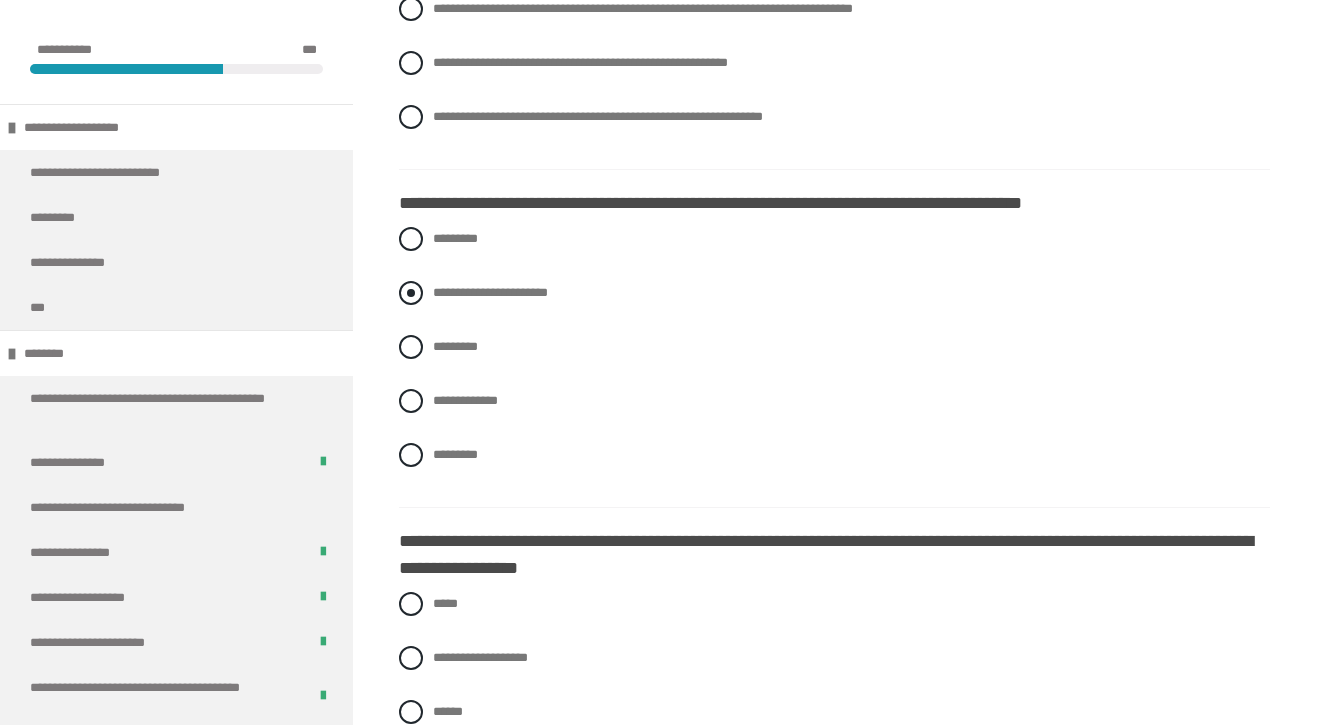 scroll, scrollTop: 2884, scrollLeft: 0, axis: vertical 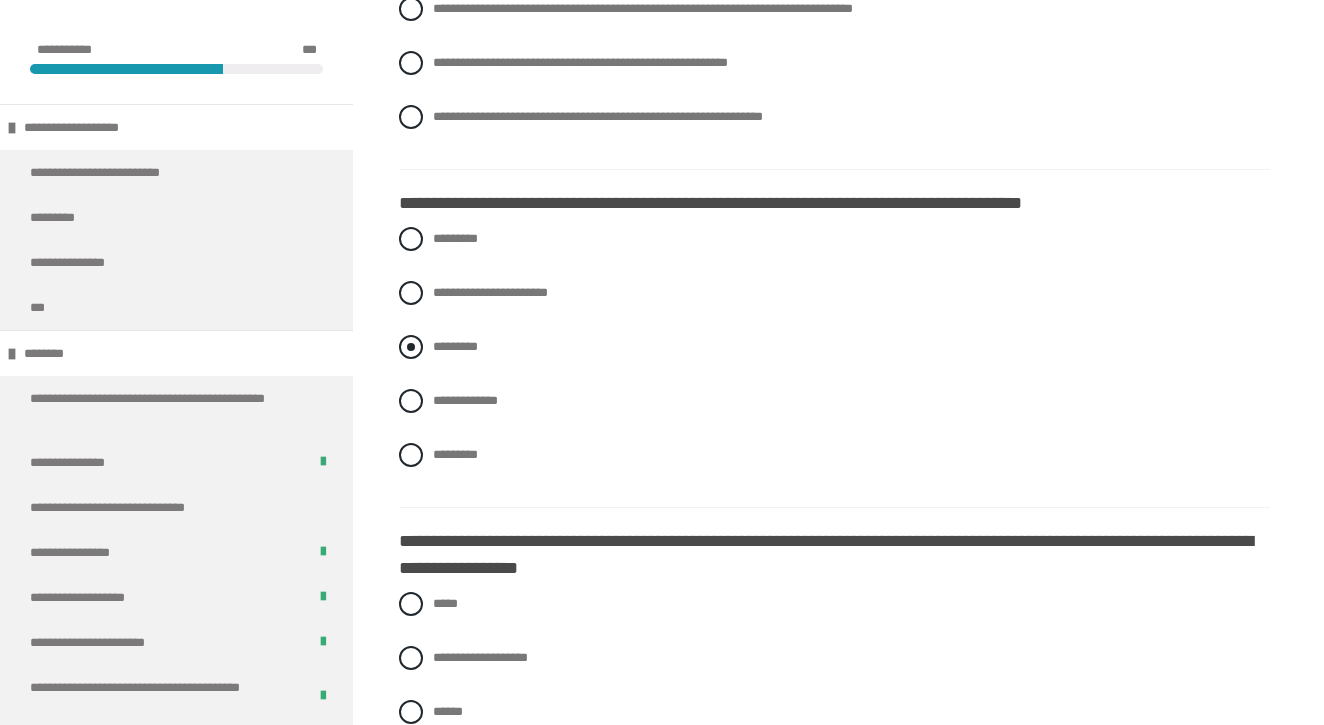 click on "*********" at bounding box center [455, 346] 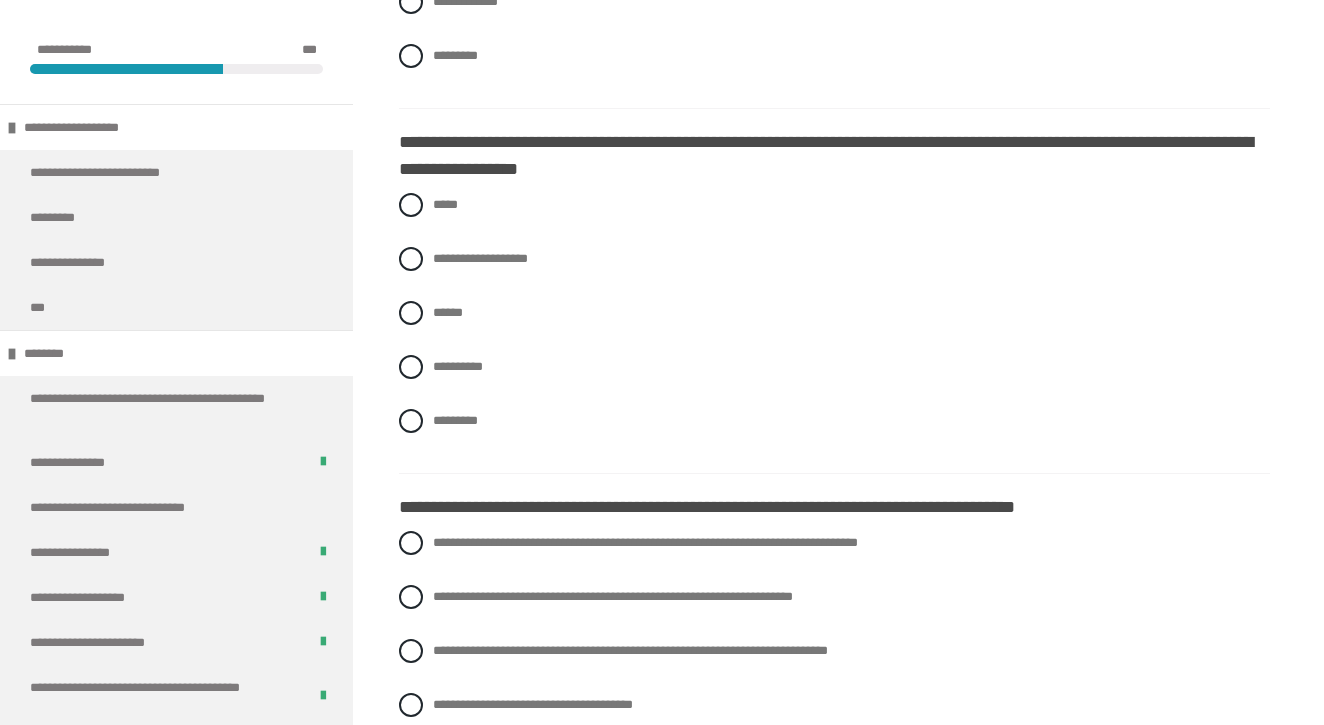 scroll, scrollTop: 3283, scrollLeft: 0, axis: vertical 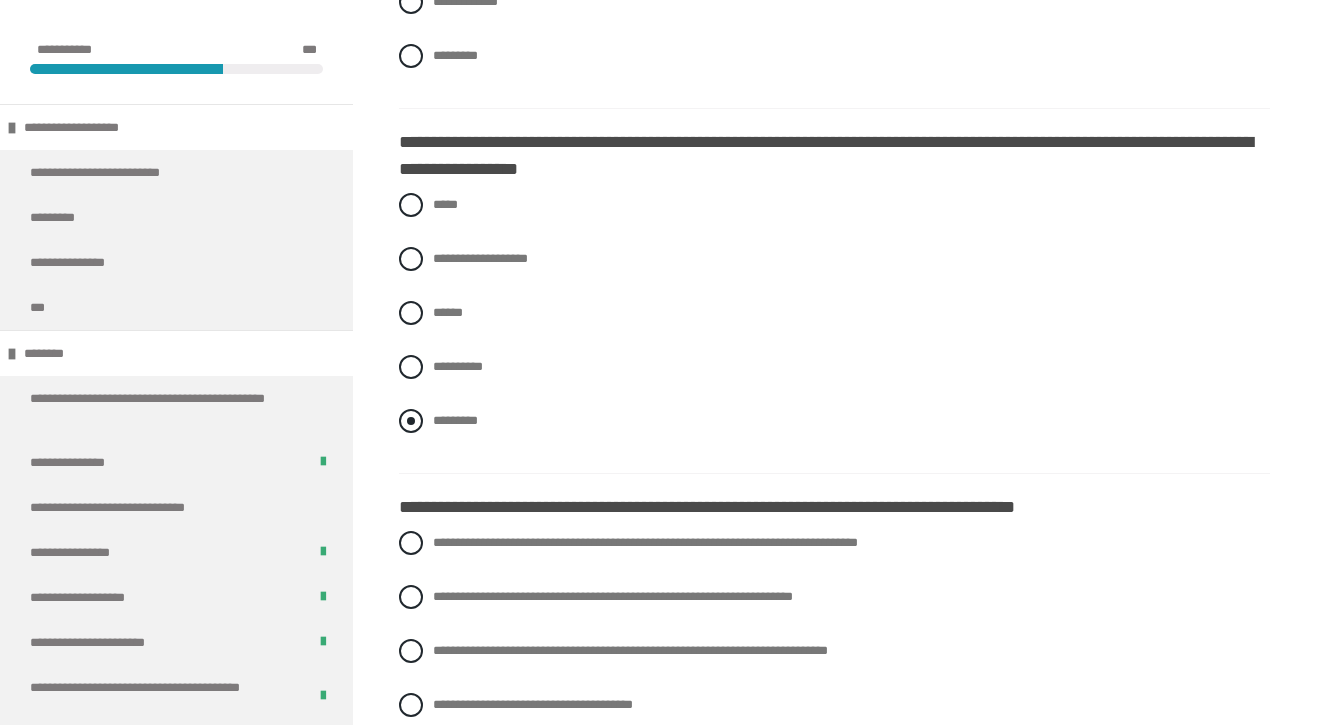 click on "*********" at bounding box center [455, 420] 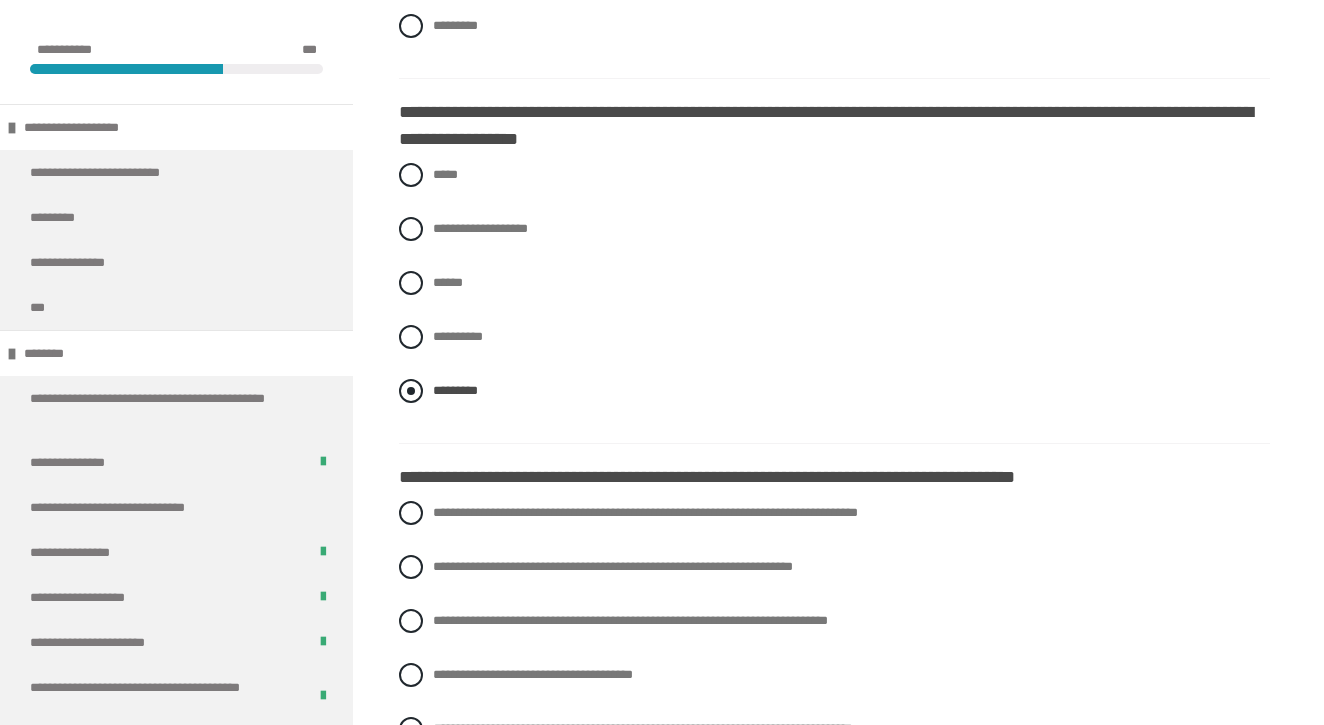 scroll, scrollTop: 3322, scrollLeft: 0, axis: vertical 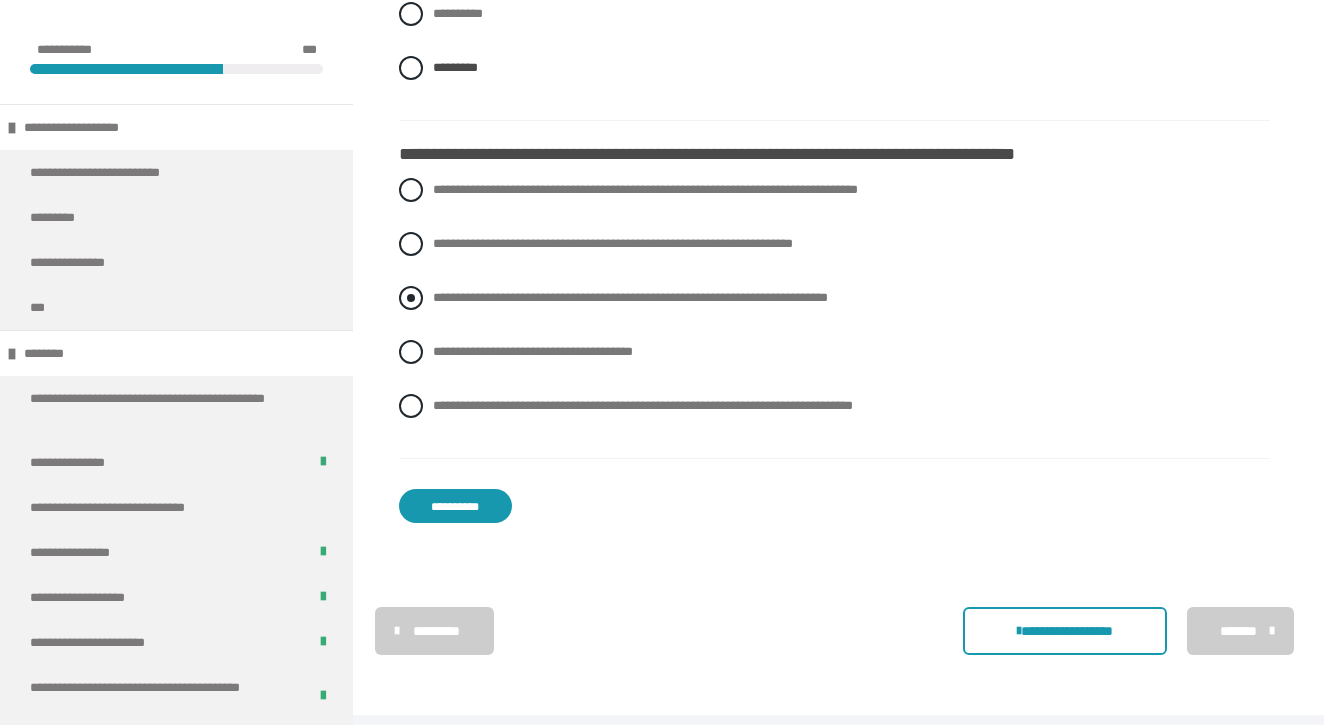 click on "**********" at bounding box center (630, 297) 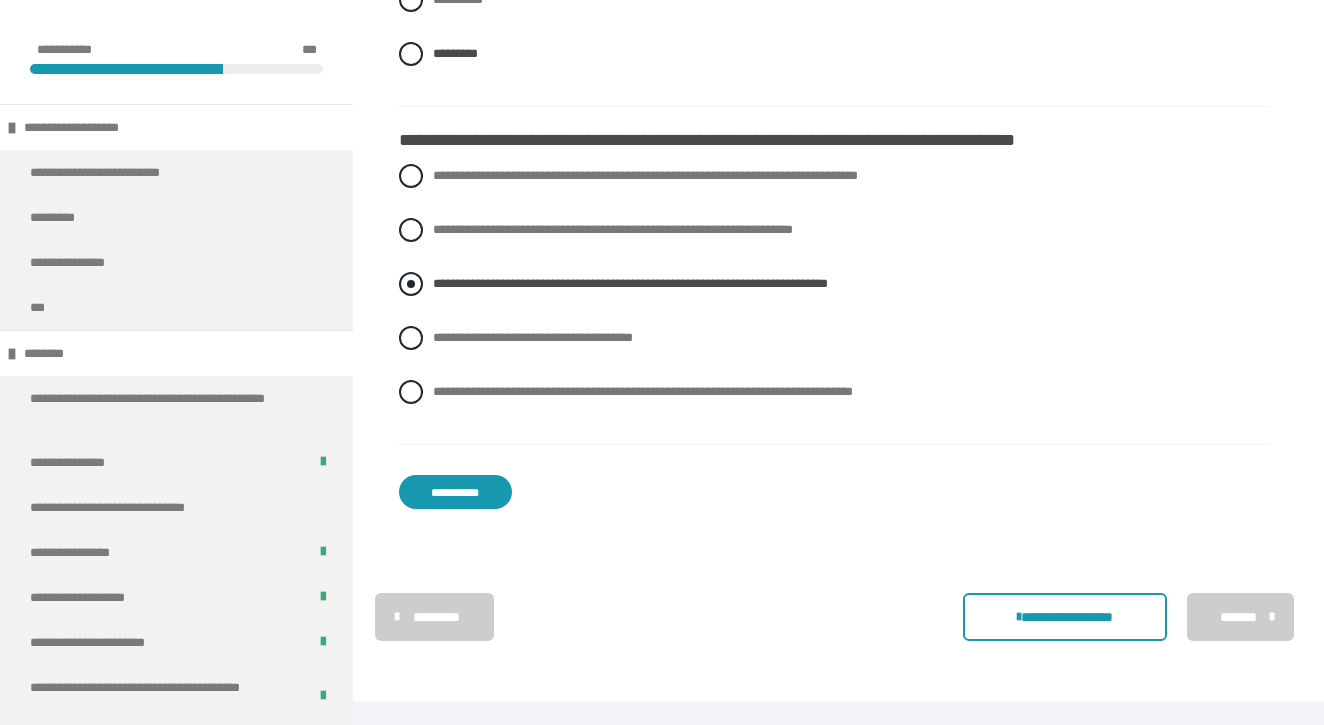 scroll, scrollTop: 3650, scrollLeft: 0, axis: vertical 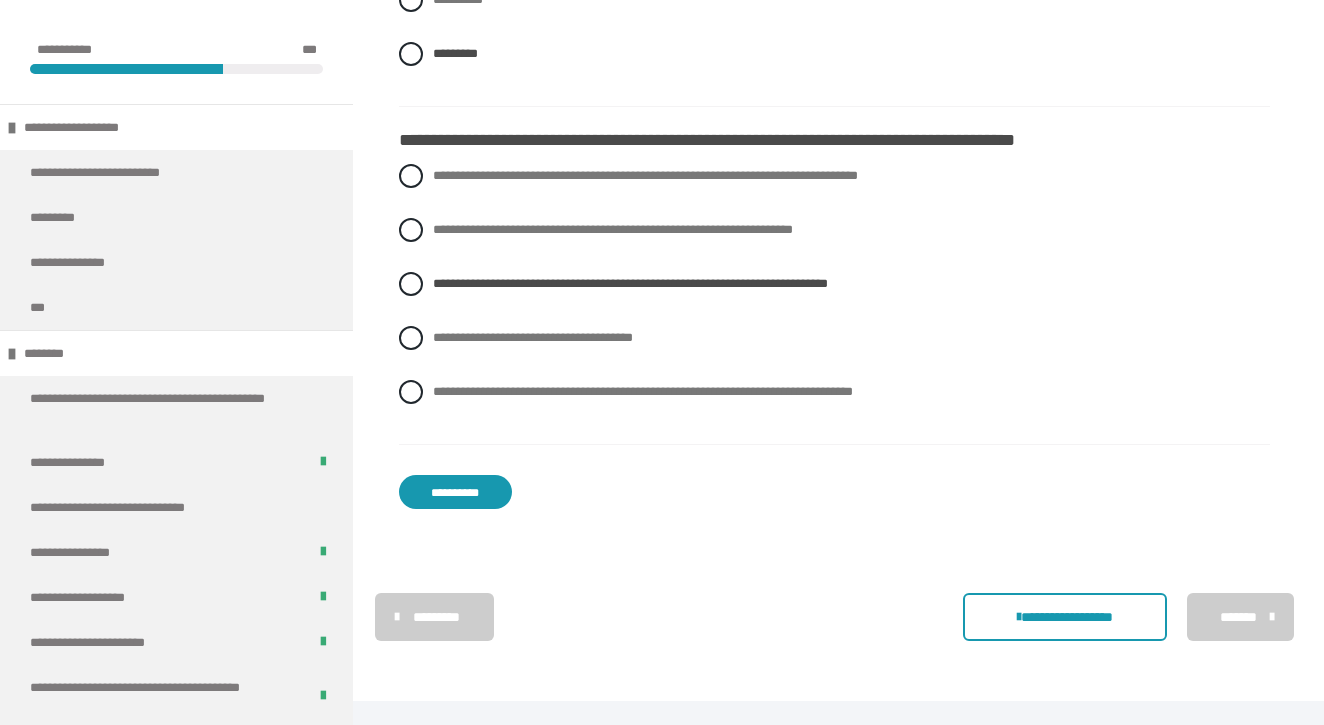 click on "**********" at bounding box center [455, 492] 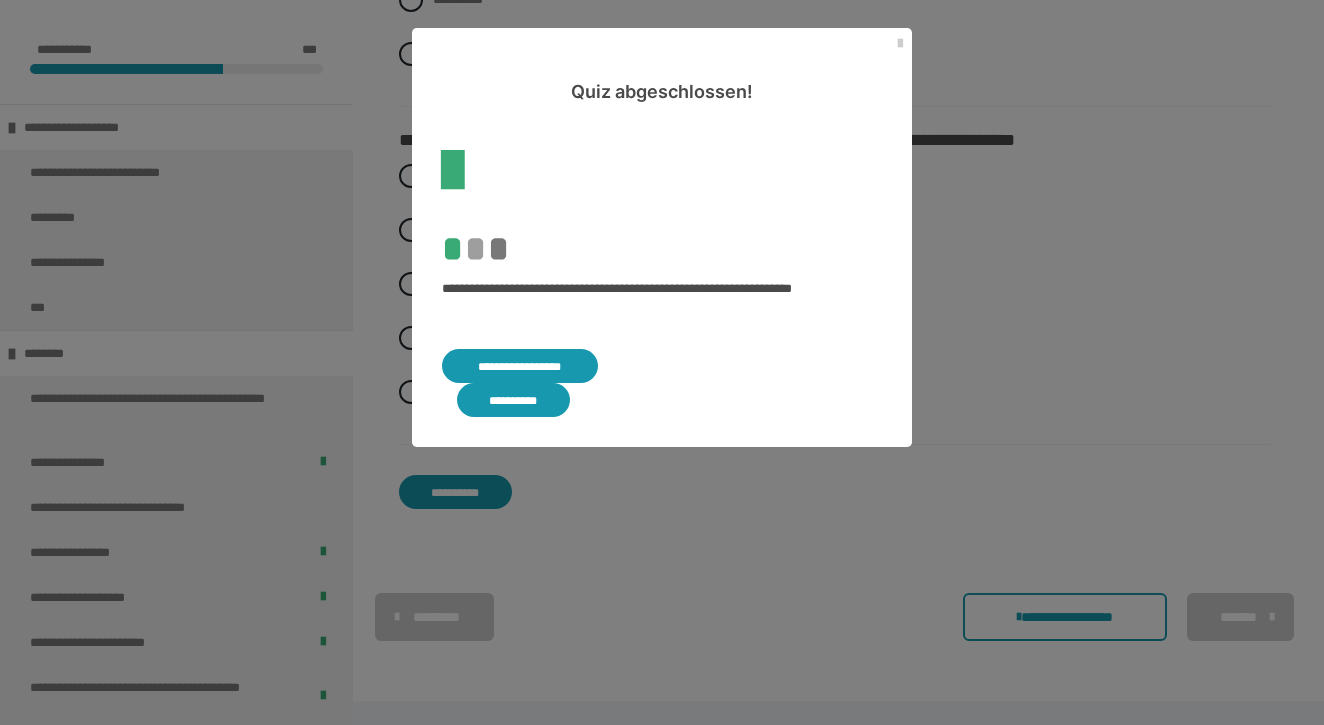 scroll, scrollTop: 508, scrollLeft: 0, axis: vertical 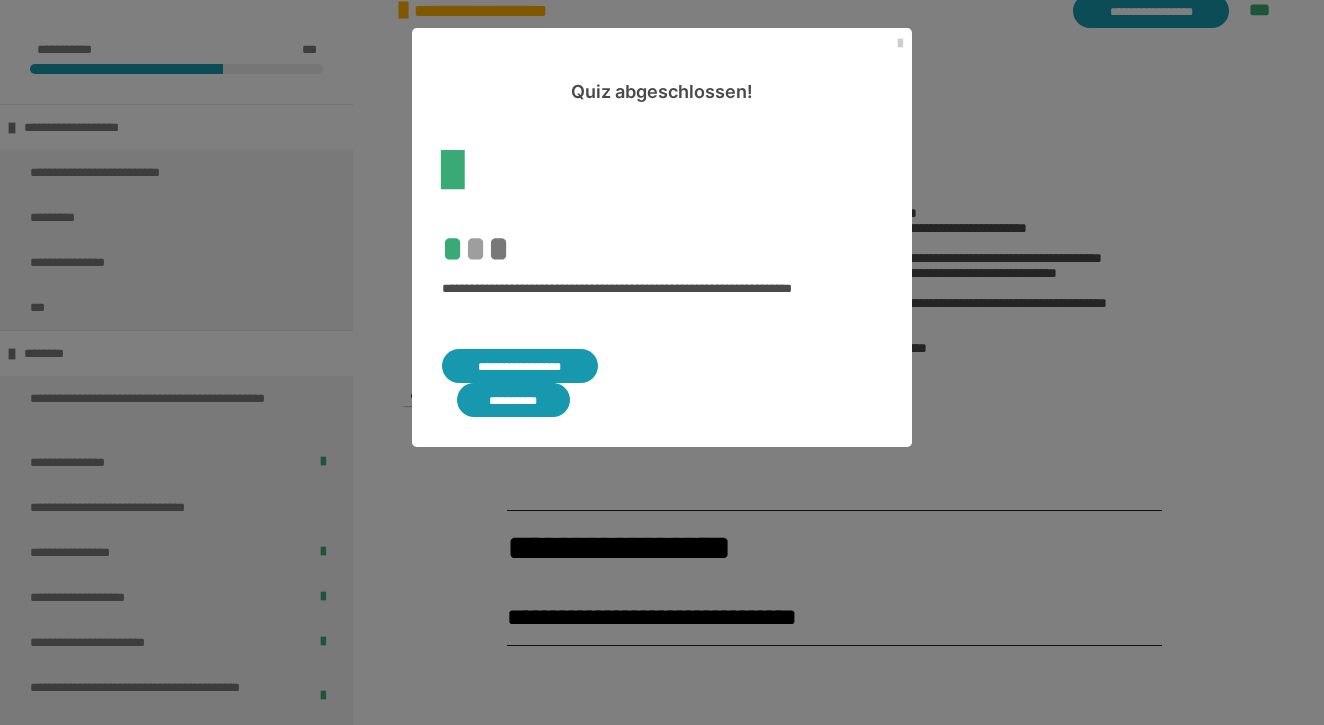 click on "**********" at bounding box center (520, 366) 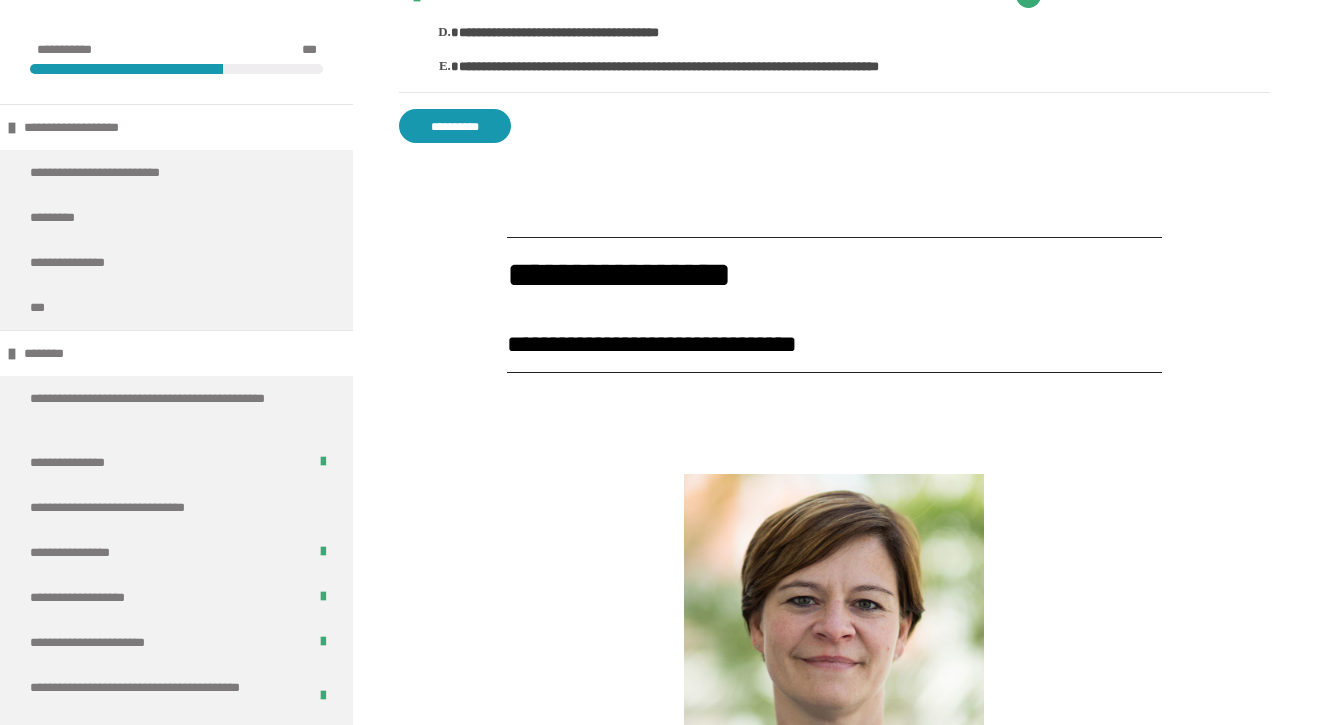 scroll, scrollTop: 2923, scrollLeft: 0, axis: vertical 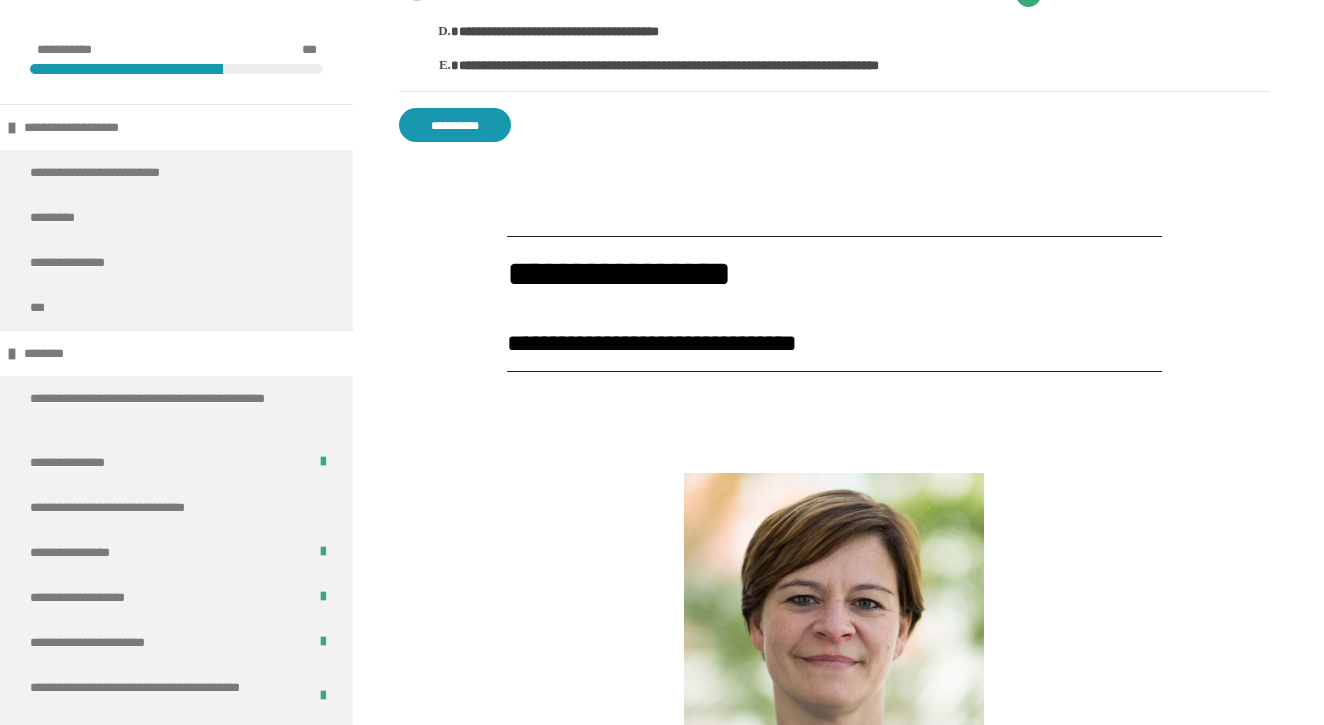click on "**********" at bounding box center (455, 125) 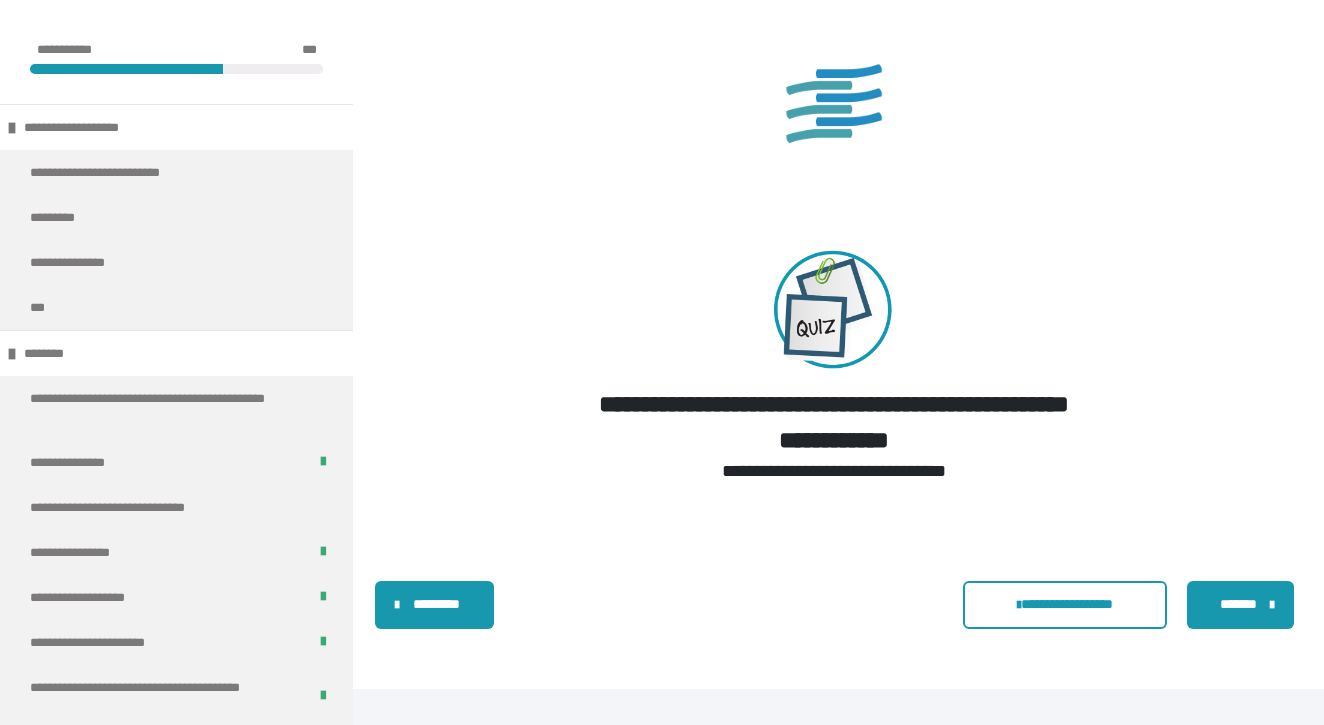 scroll, scrollTop: 4908, scrollLeft: 0, axis: vertical 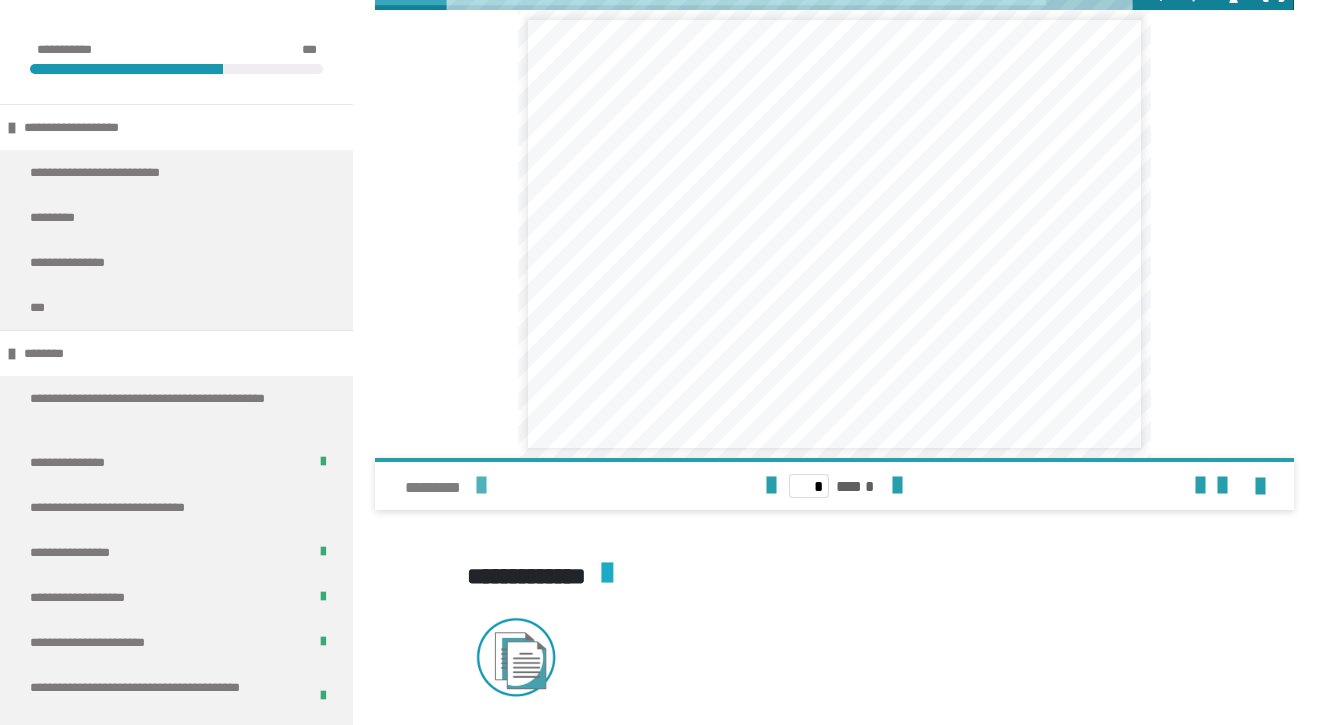 click at bounding box center (481, 486) 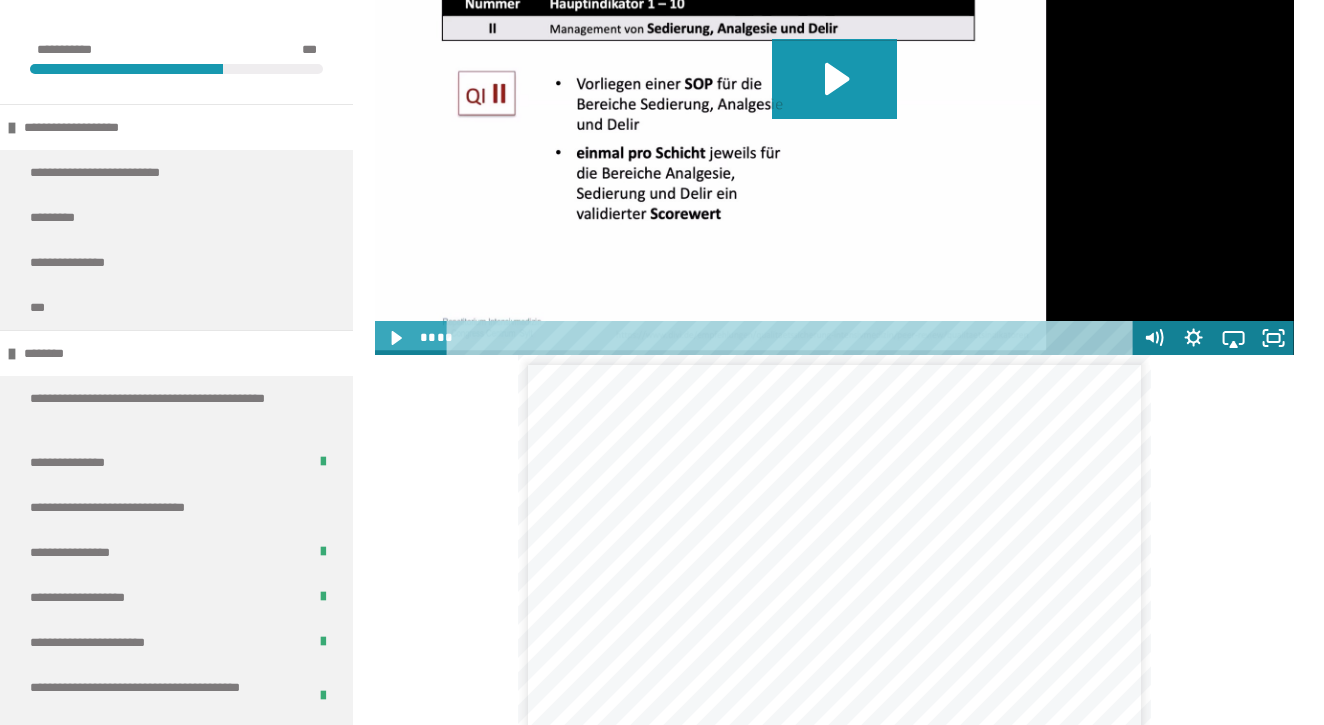 scroll, scrollTop: 830, scrollLeft: 0, axis: vertical 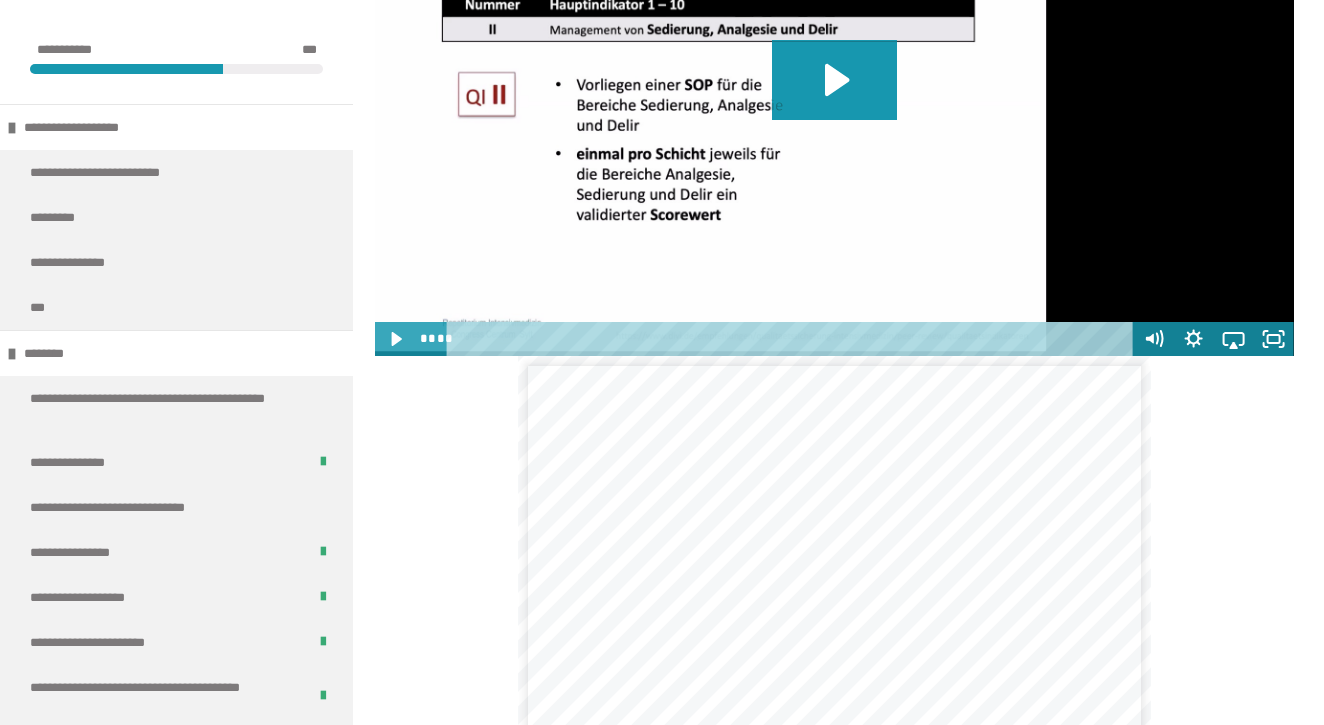 click at bounding box center [834, 97] 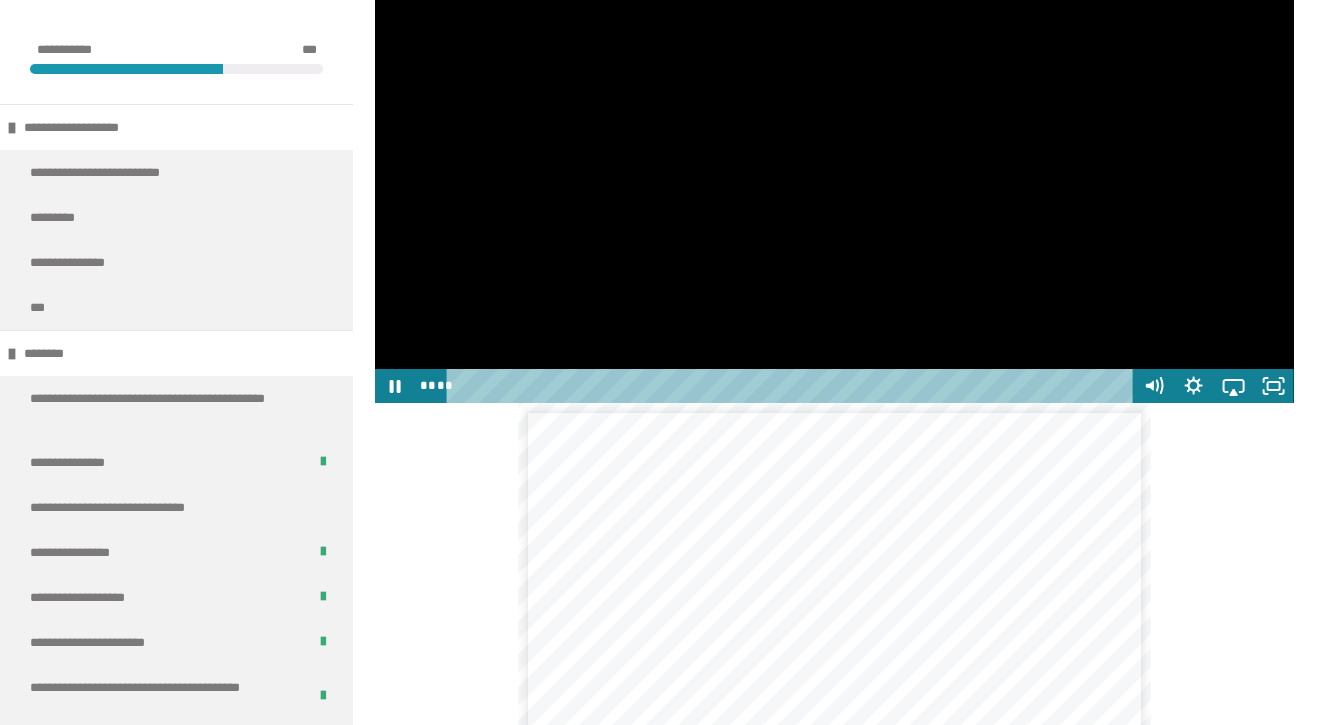 scroll, scrollTop: 765, scrollLeft: 0, axis: vertical 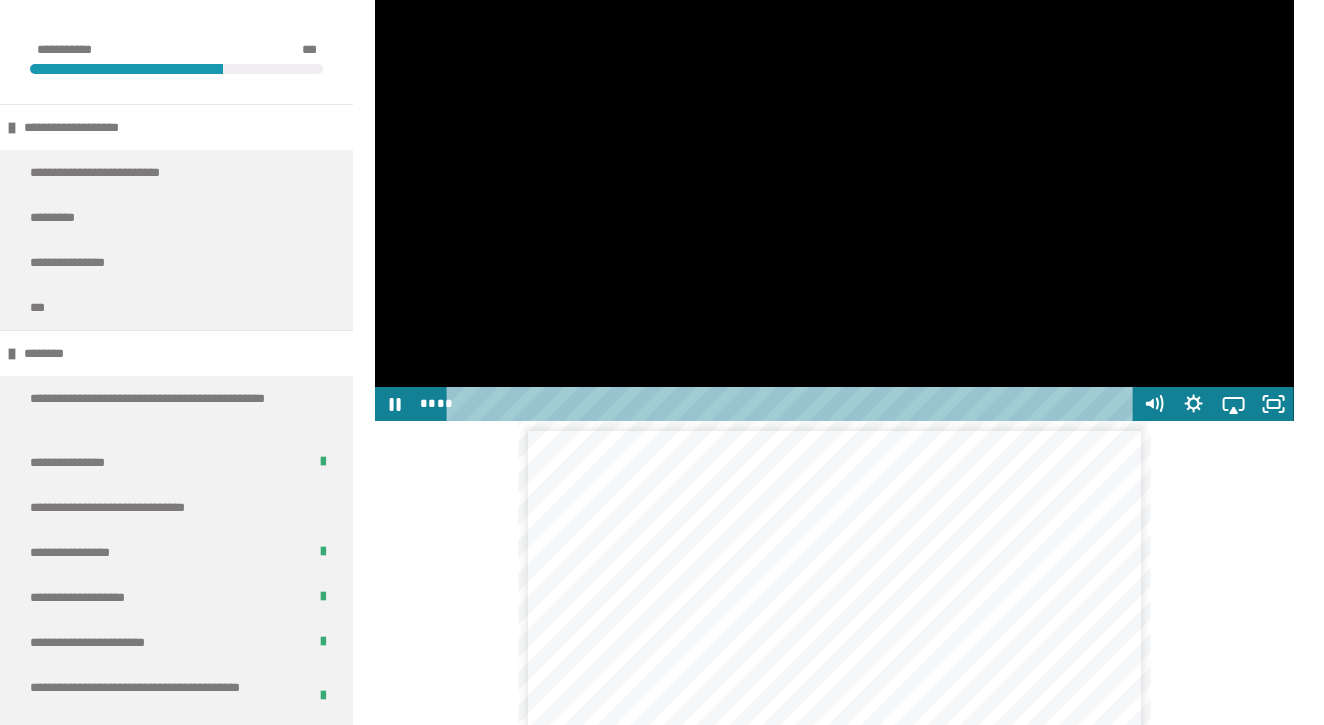 click at bounding box center [834, 162] 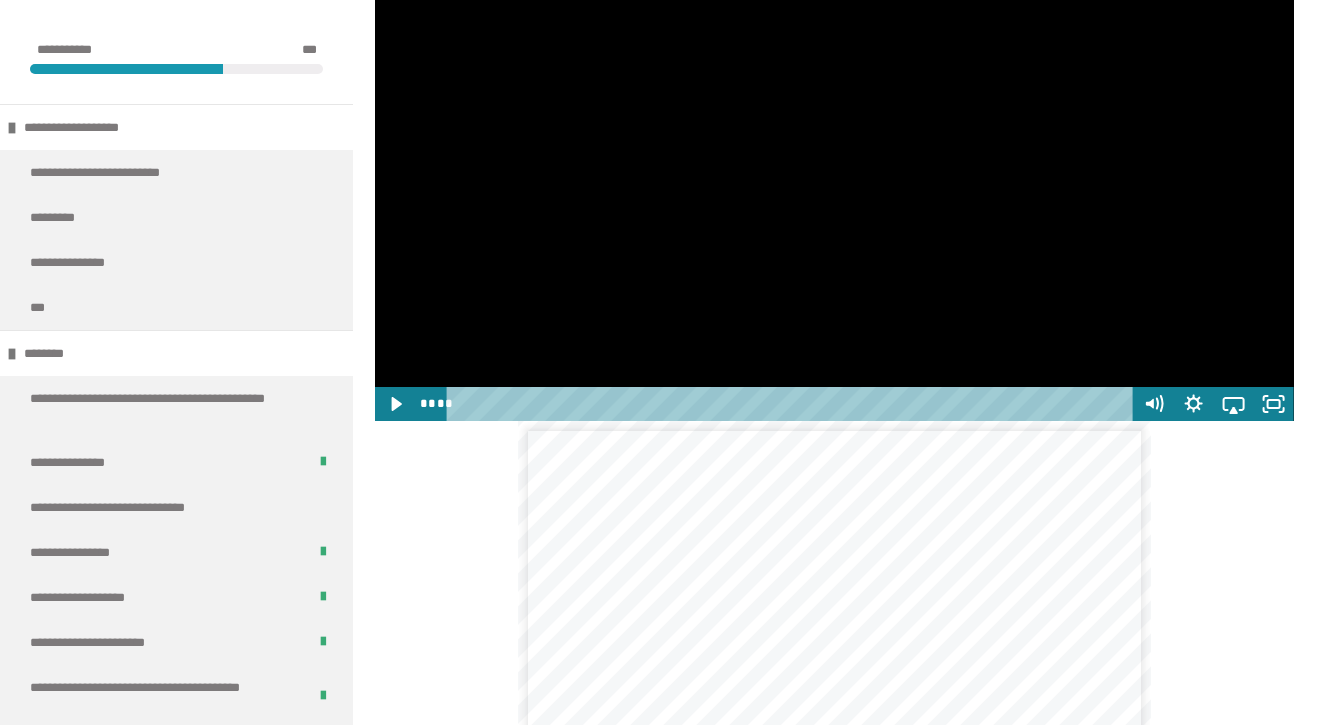 click at bounding box center [834, 162] 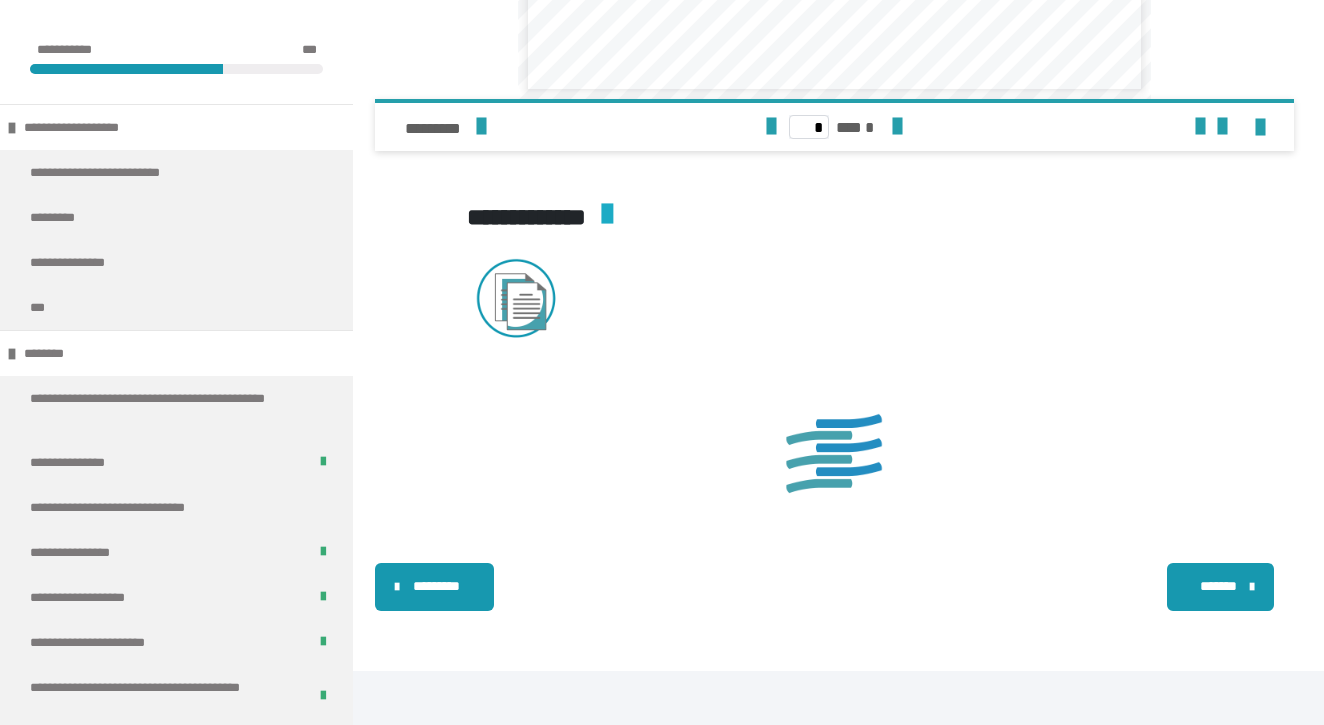 scroll, scrollTop: 1535, scrollLeft: 0, axis: vertical 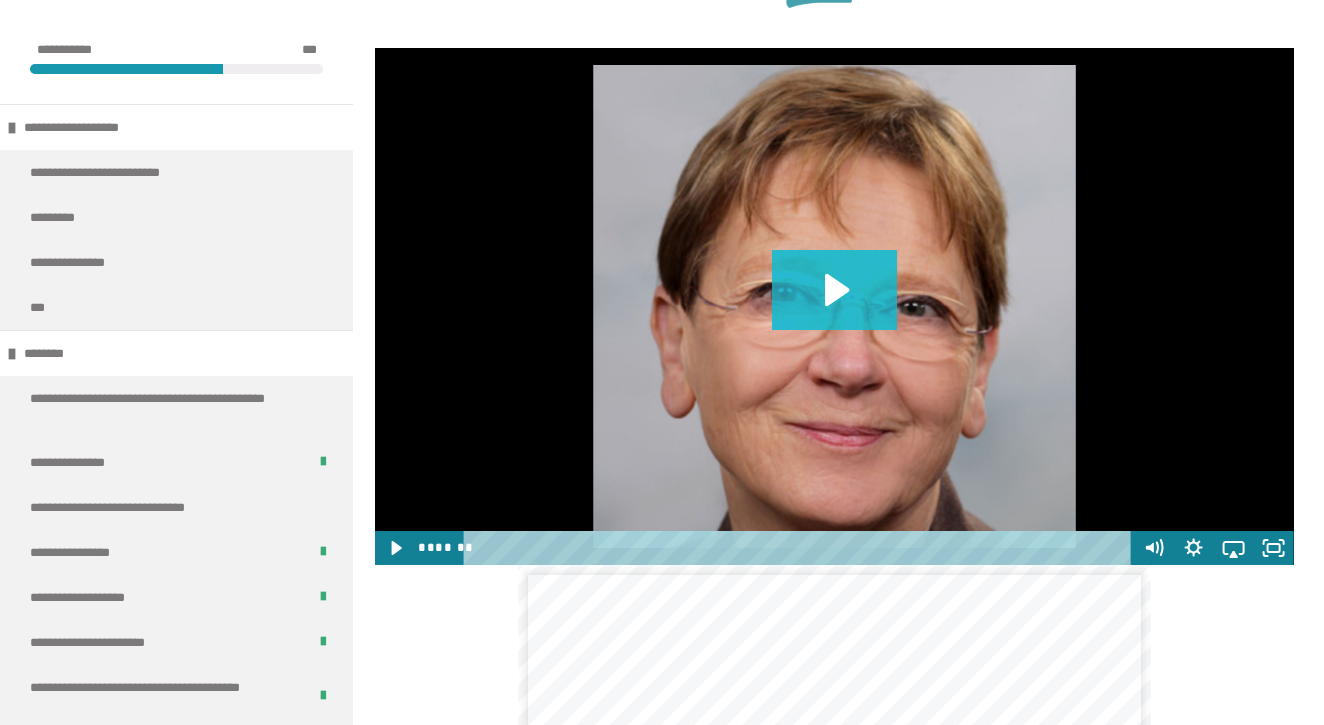 click 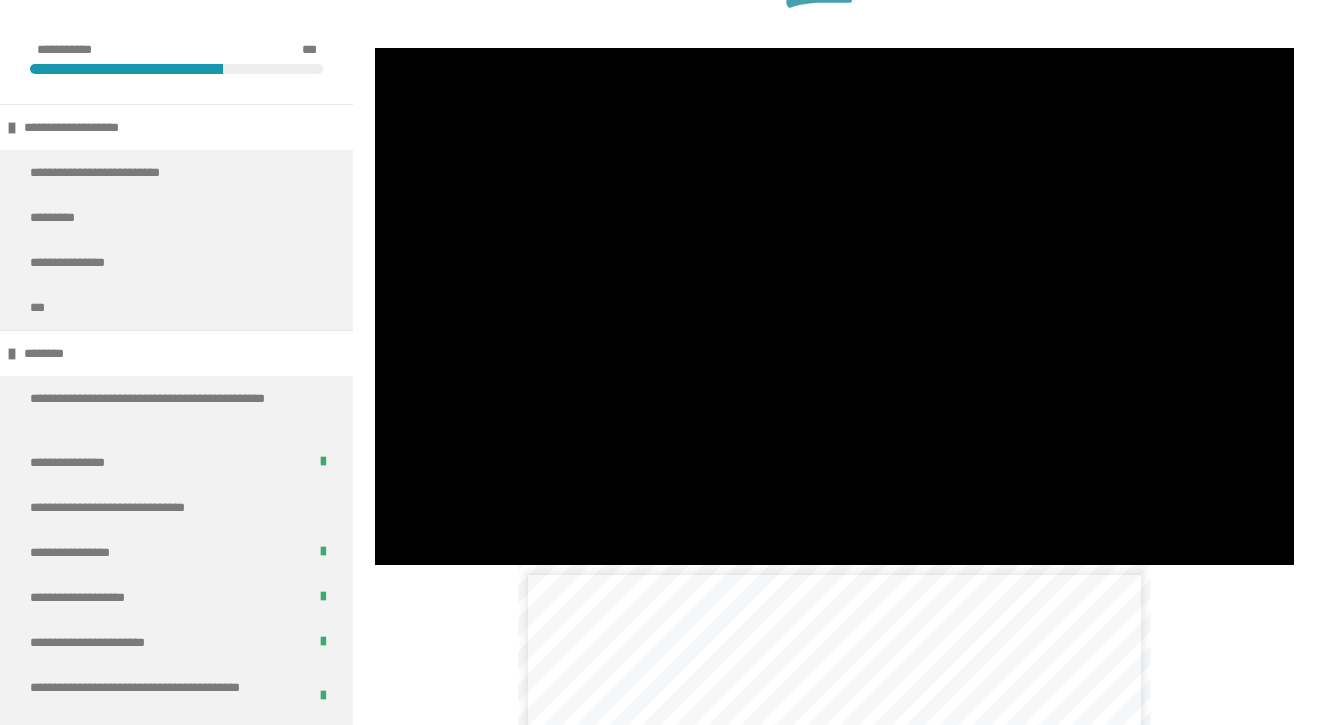 click at bounding box center (834, 306) 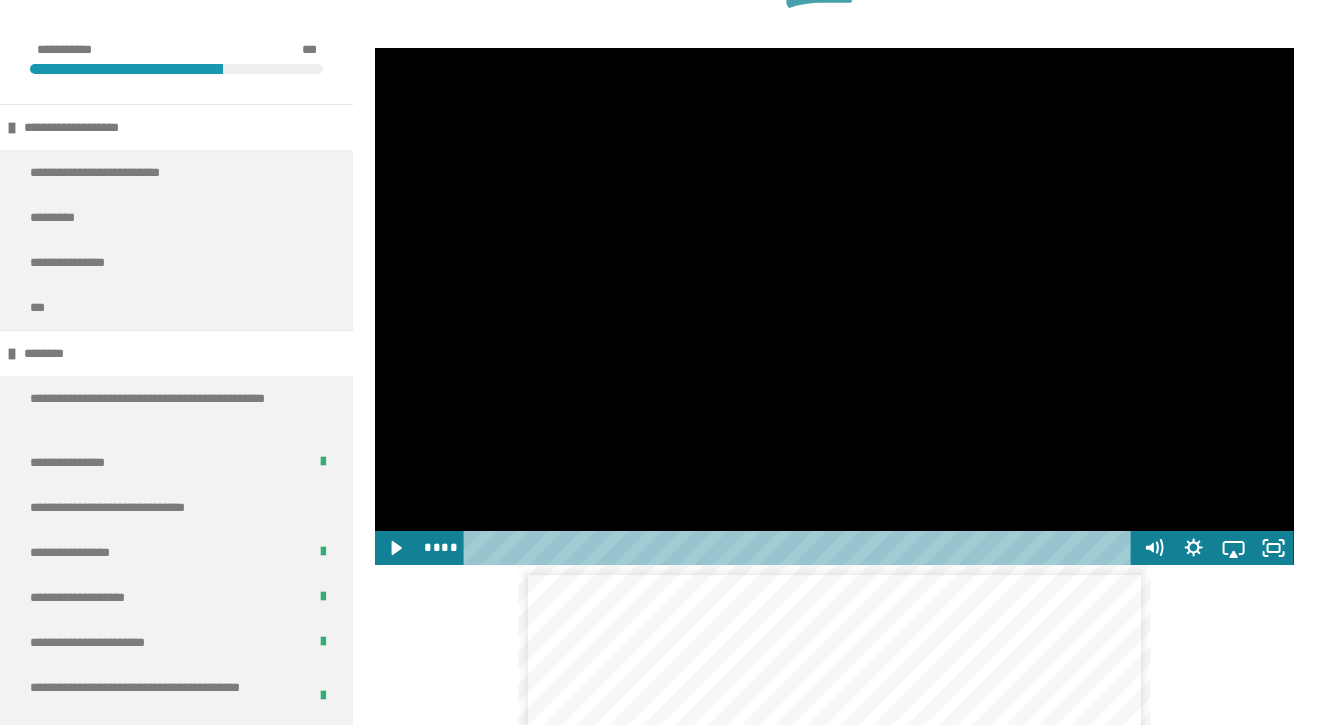 click at bounding box center [834, 306] 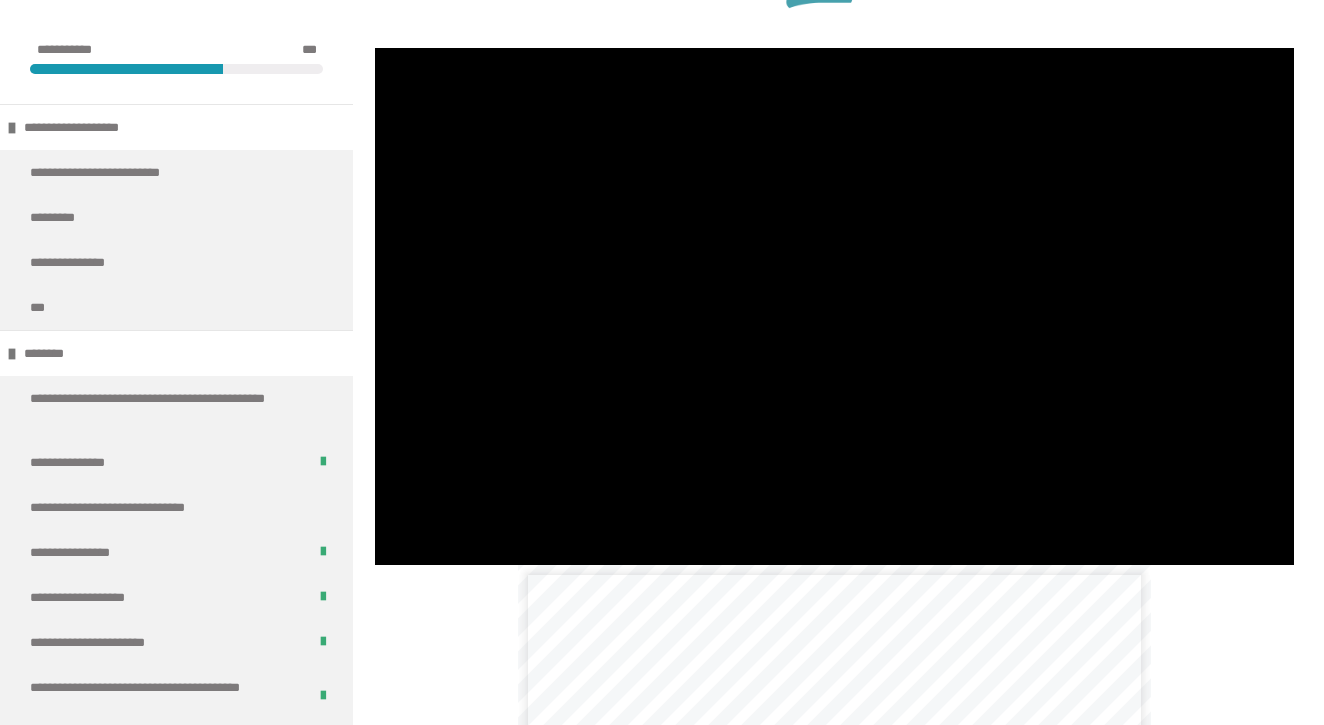 type 